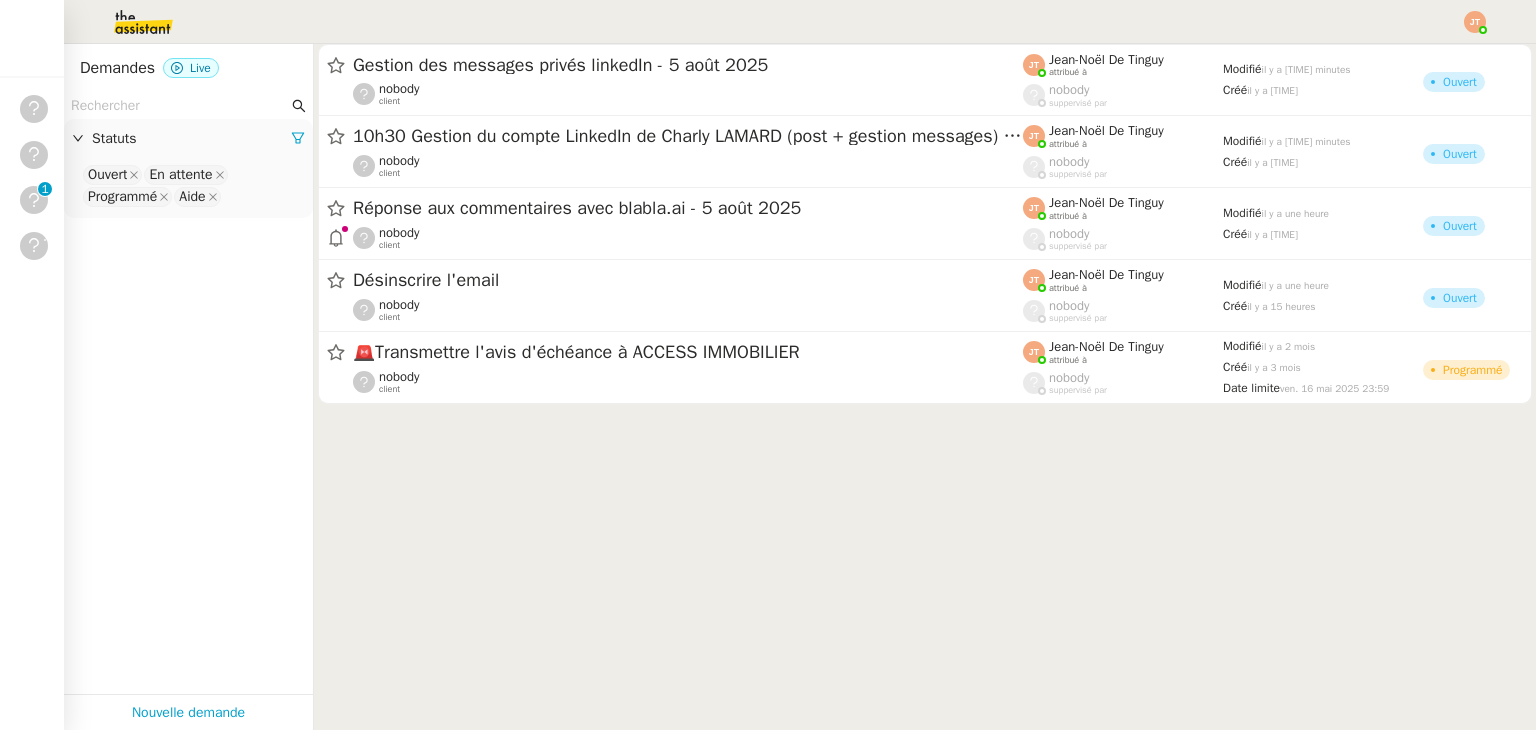 scroll, scrollTop: 0, scrollLeft: 0, axis: both 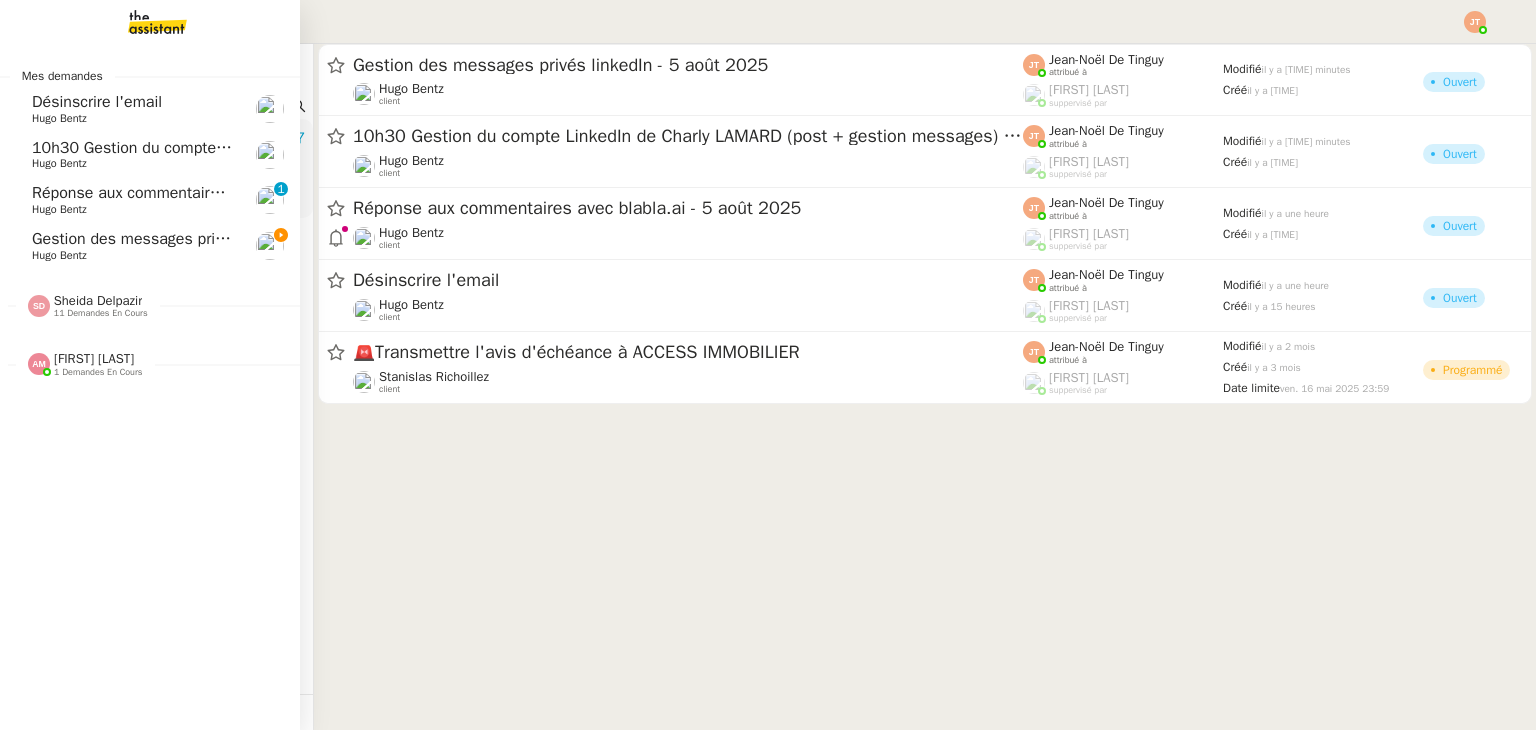 click on "Hugo Bentz" 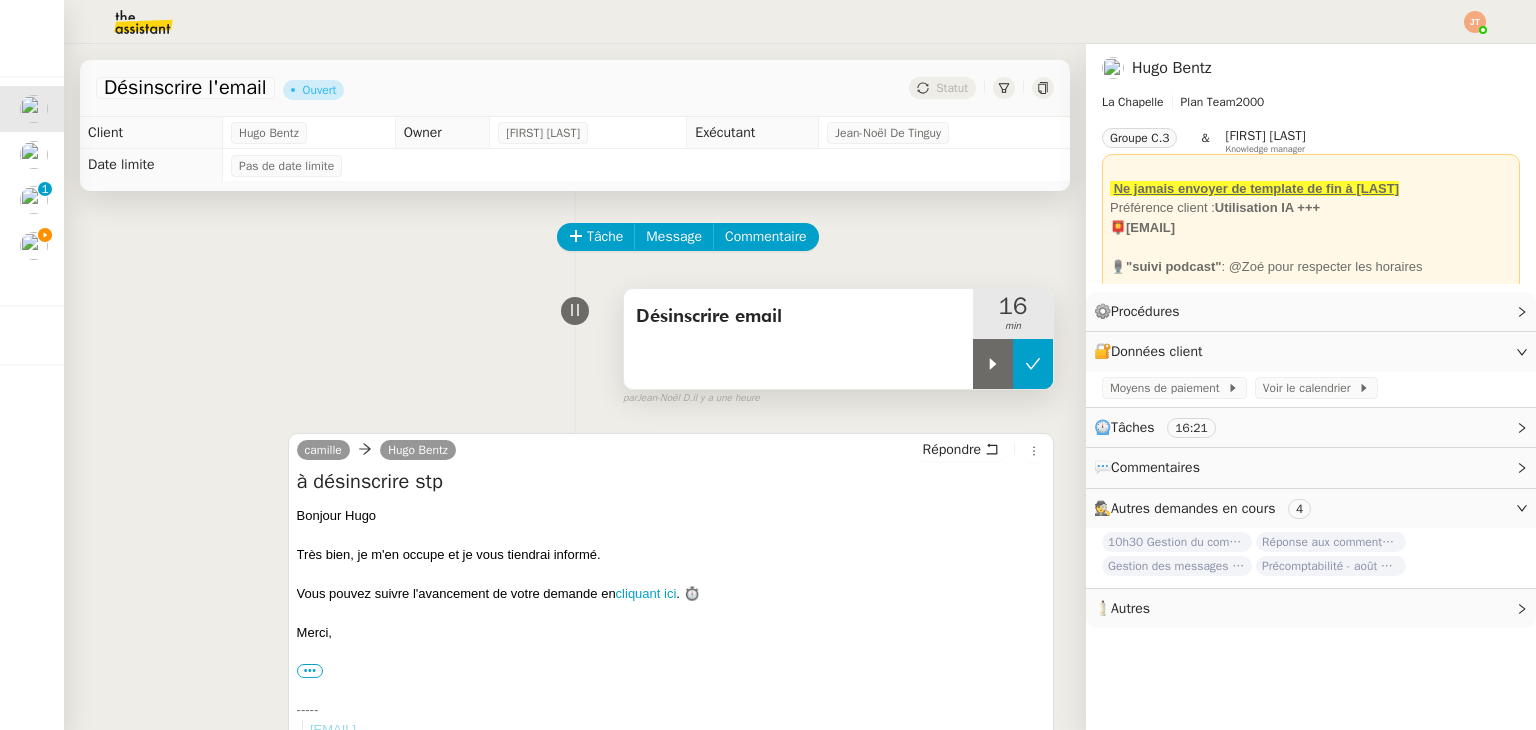 click 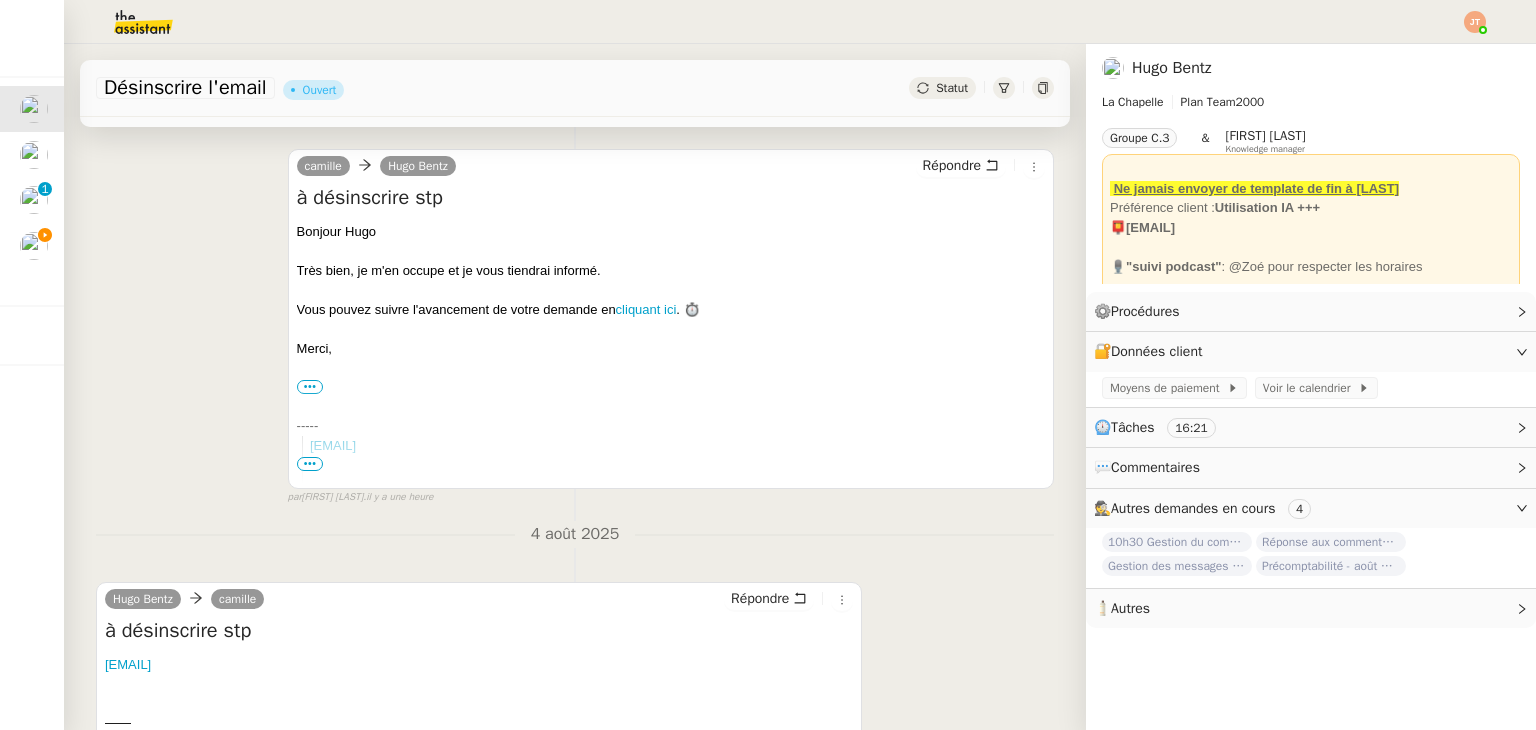 scroll, scrollTop: 511, scrollLeft: 0, axis: vertical 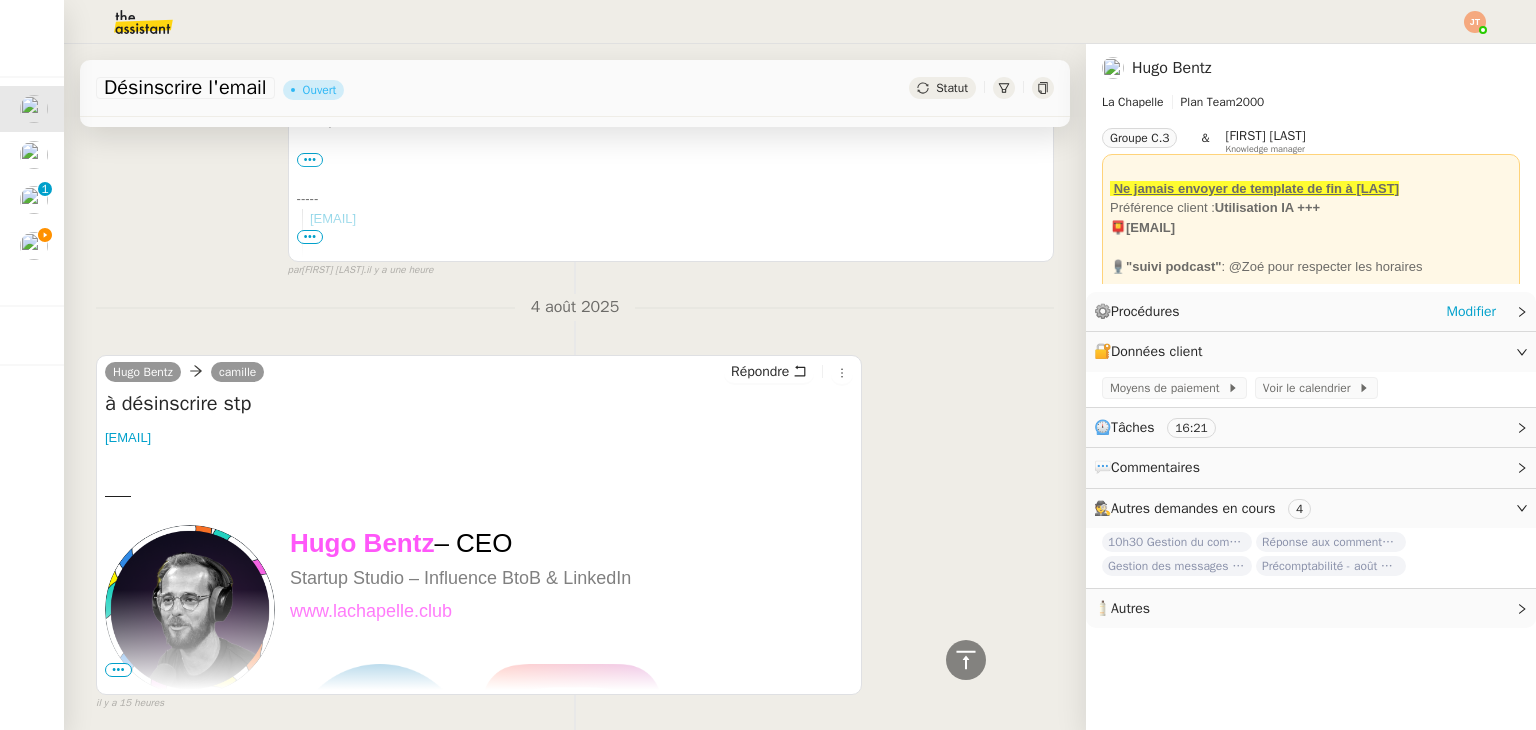 click on "⚙️  Procédures     Modifier" 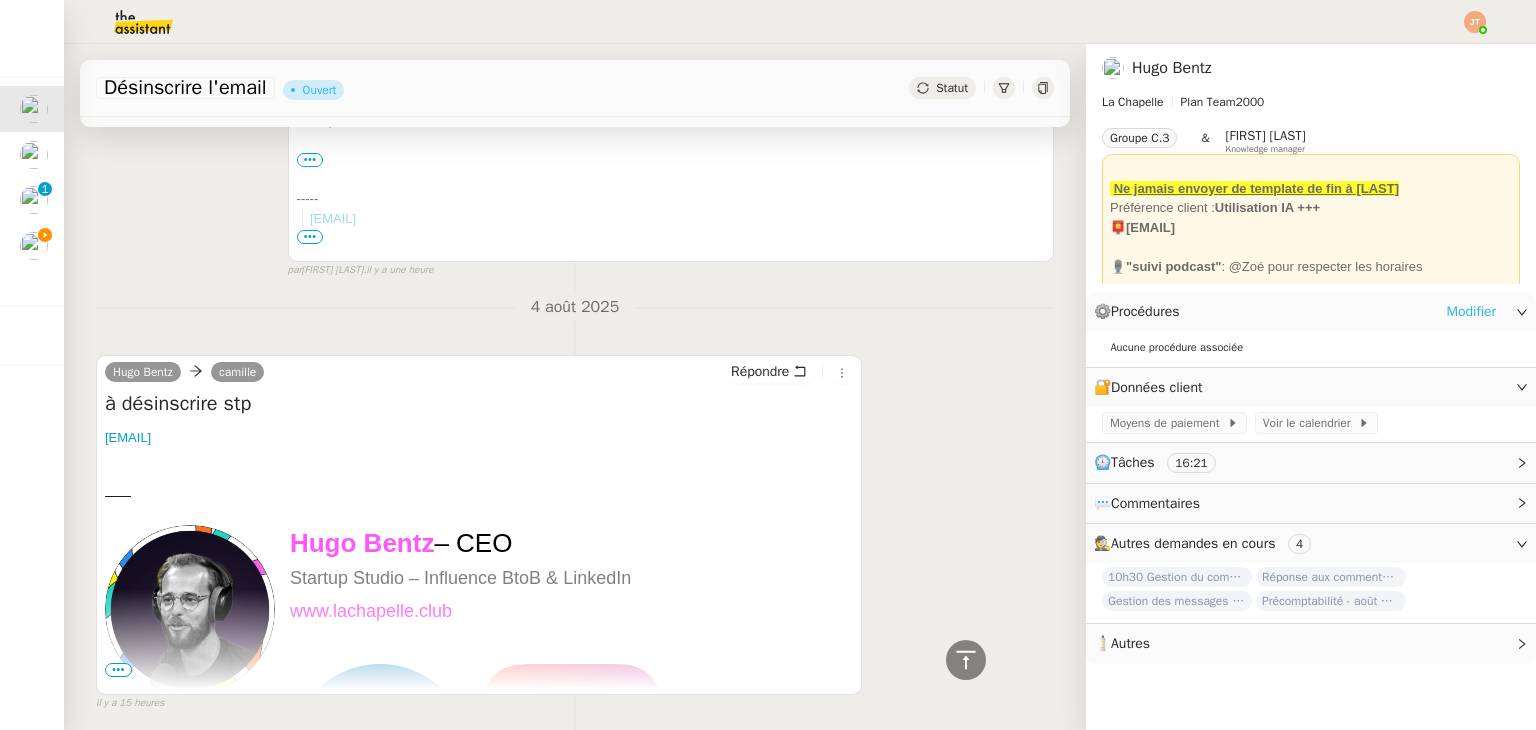 click on "Modifier" 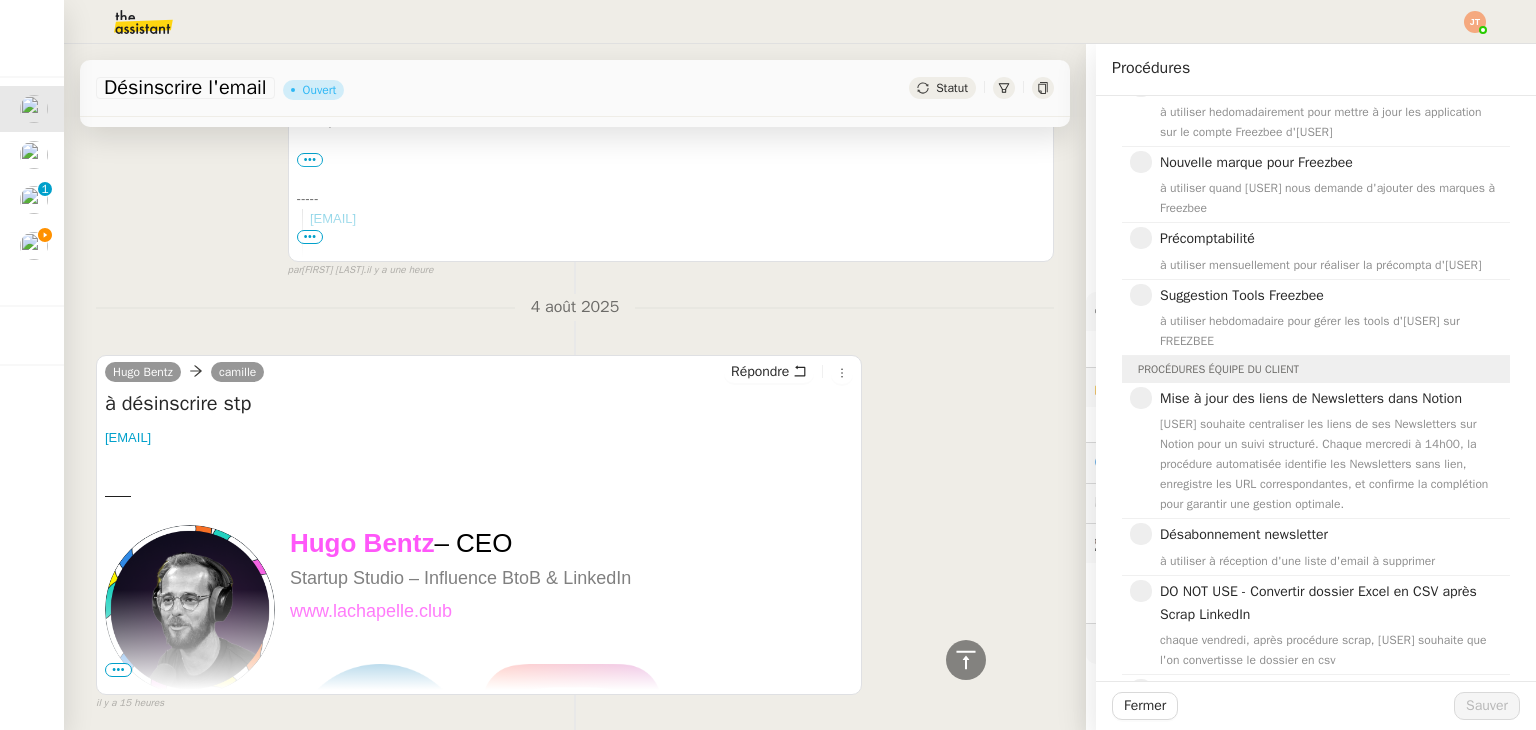 scroll, scrollTop: 547, scrollLeft: 0, axis: vertical 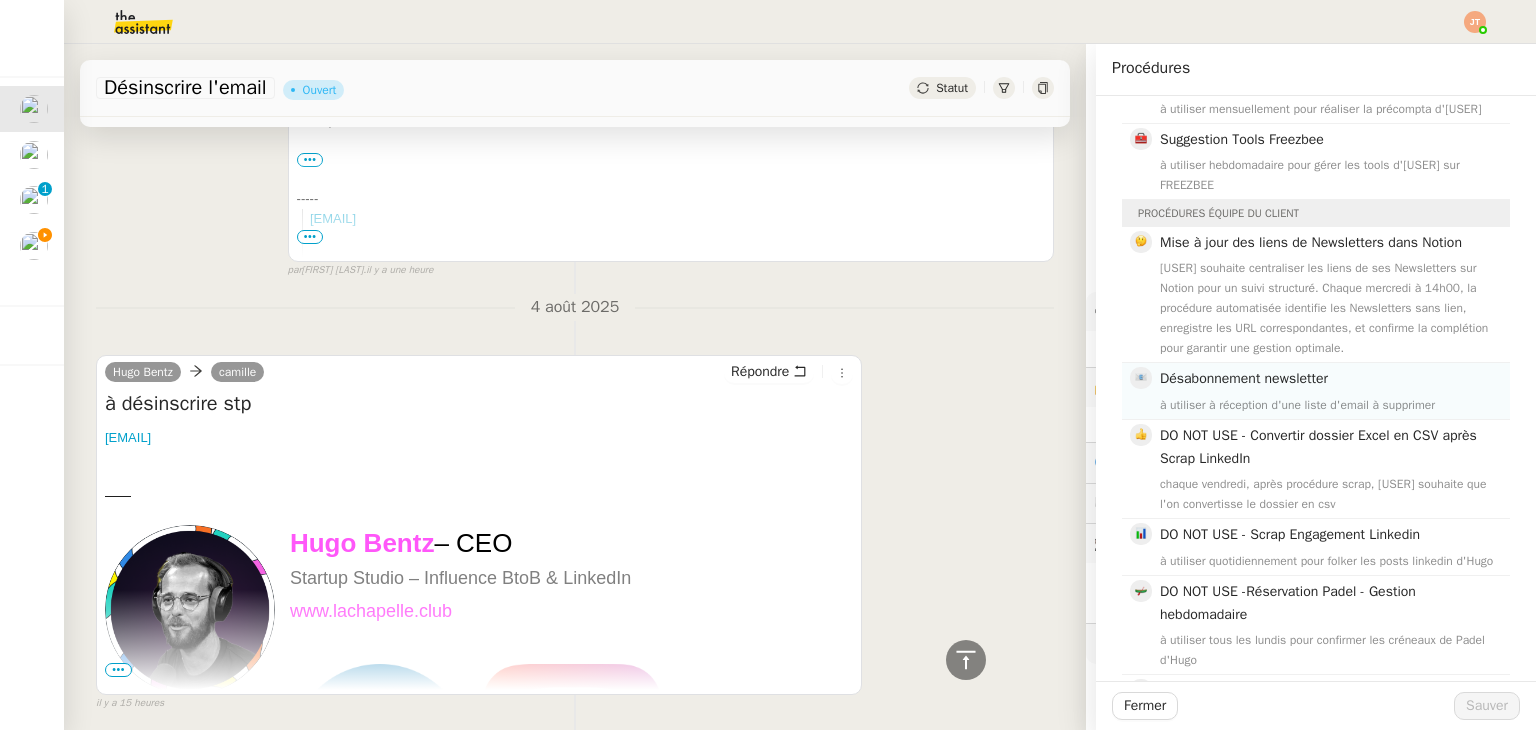 click on "à utiliser à réception d'une liste d'email à supprimer" 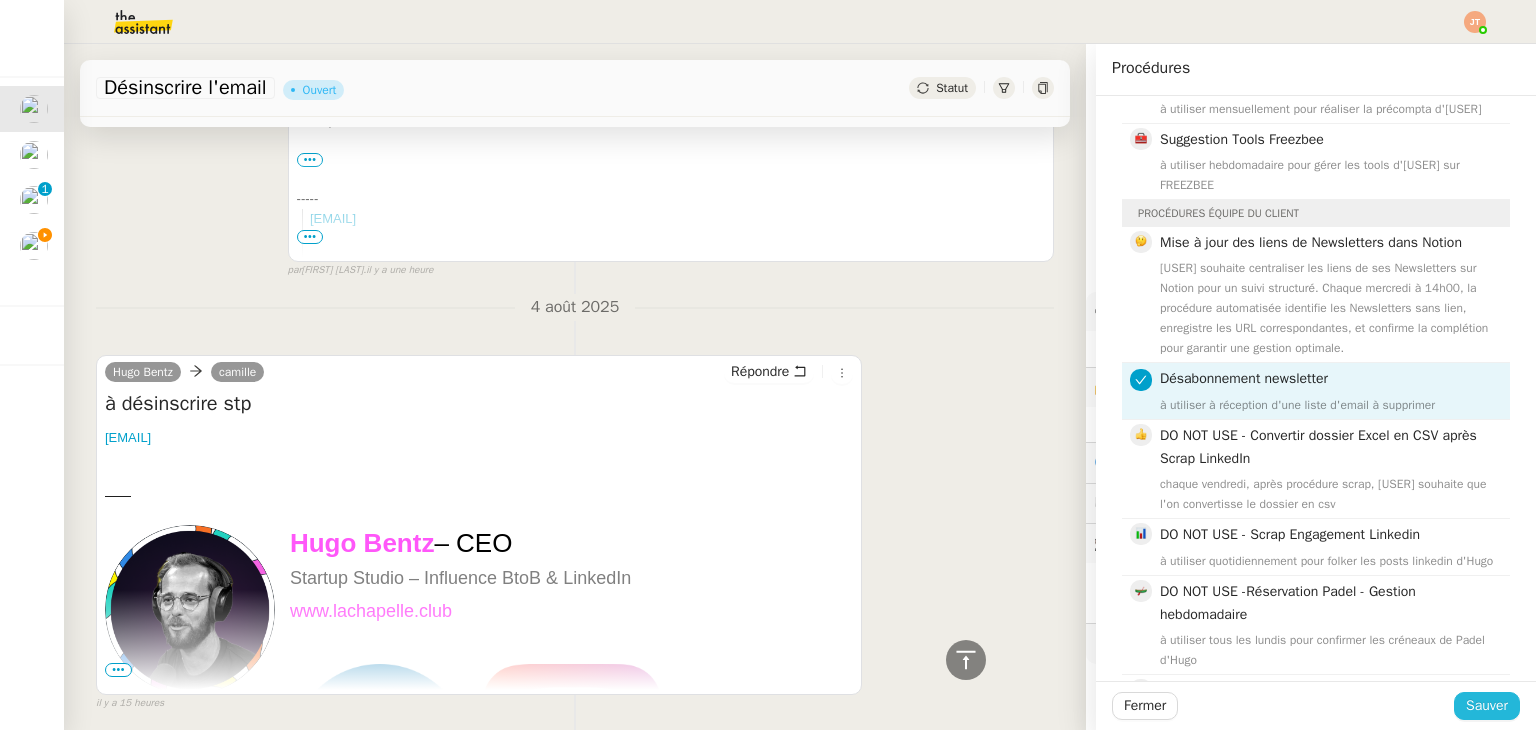 click on "Sauver" 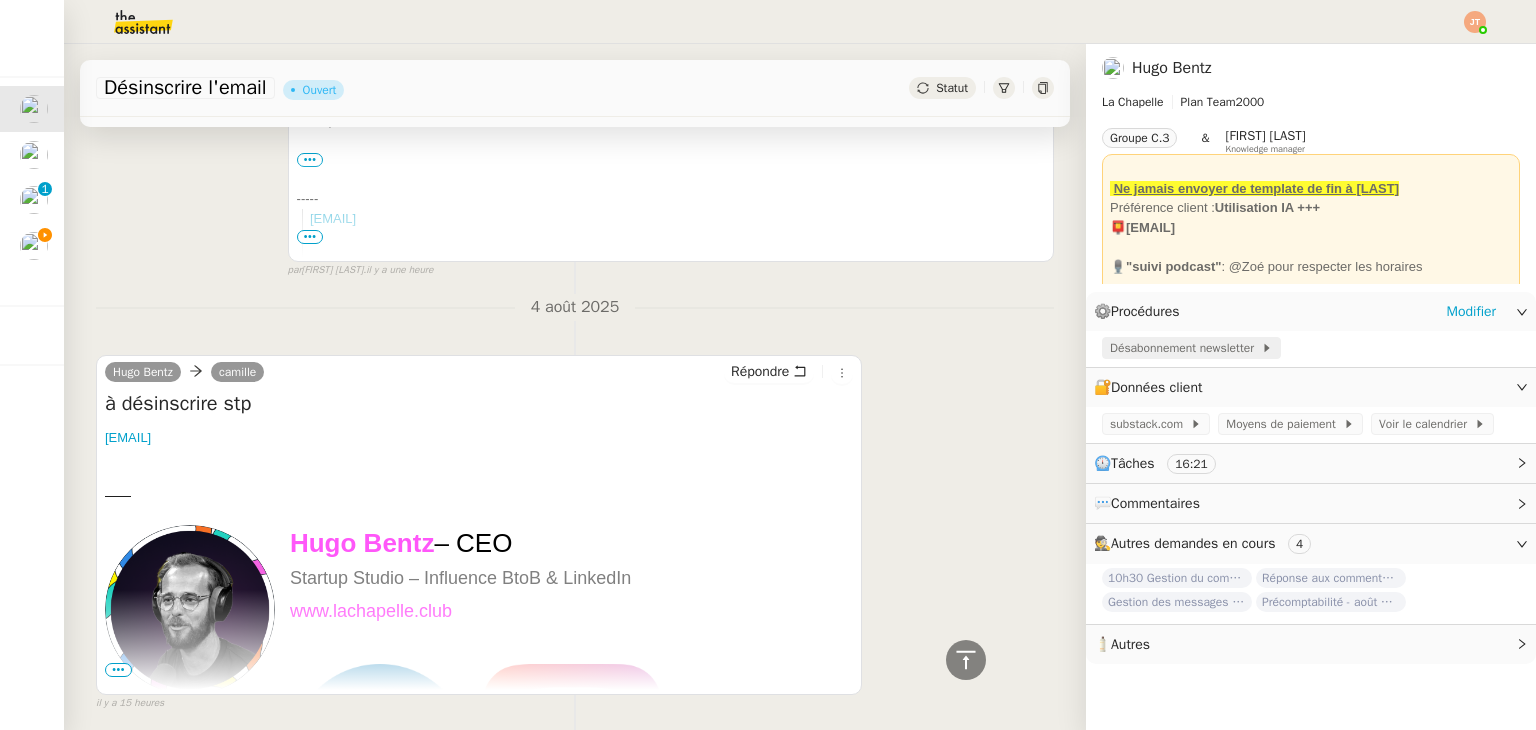 click on "Désabonnement newsletter" 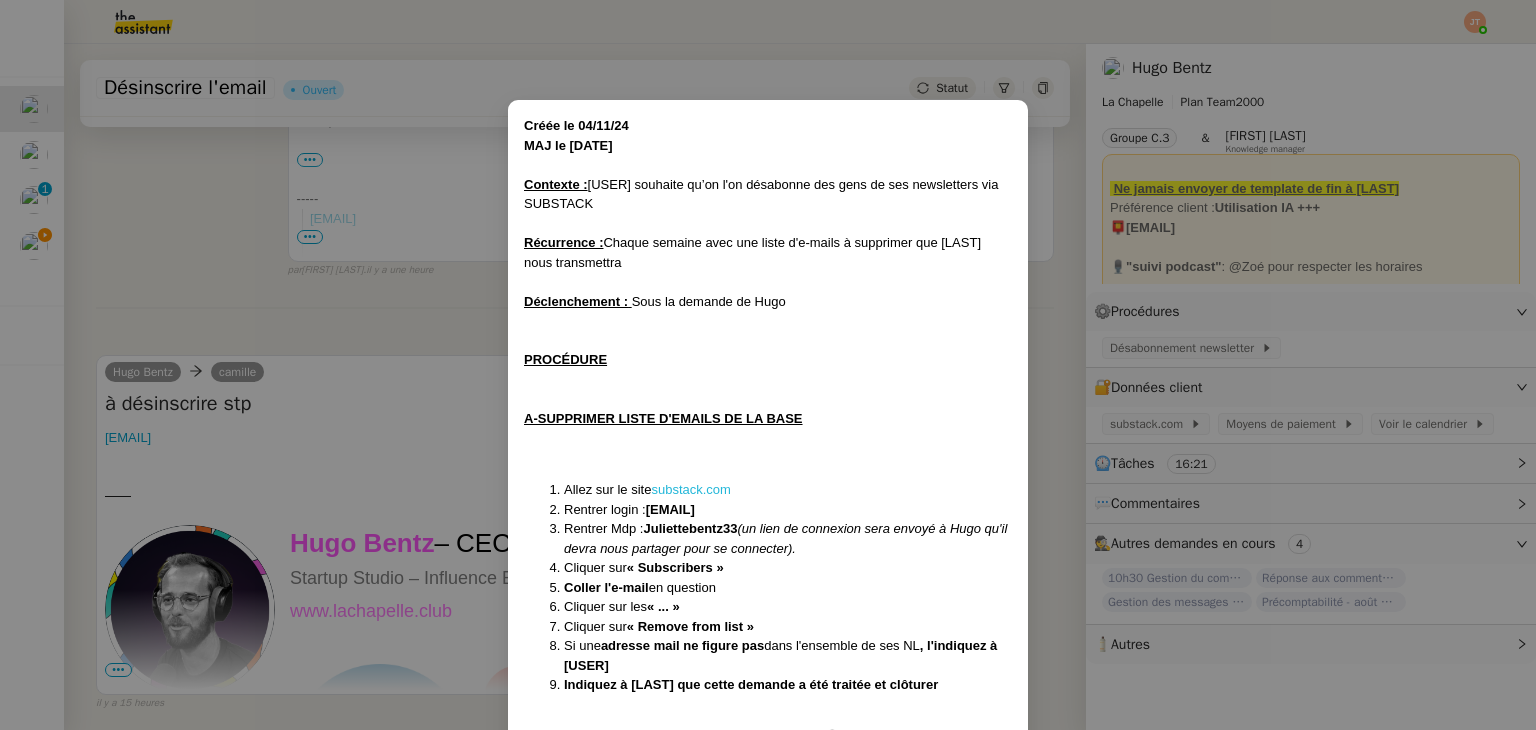 click on "substack.com" at bounding box center (690, 489) 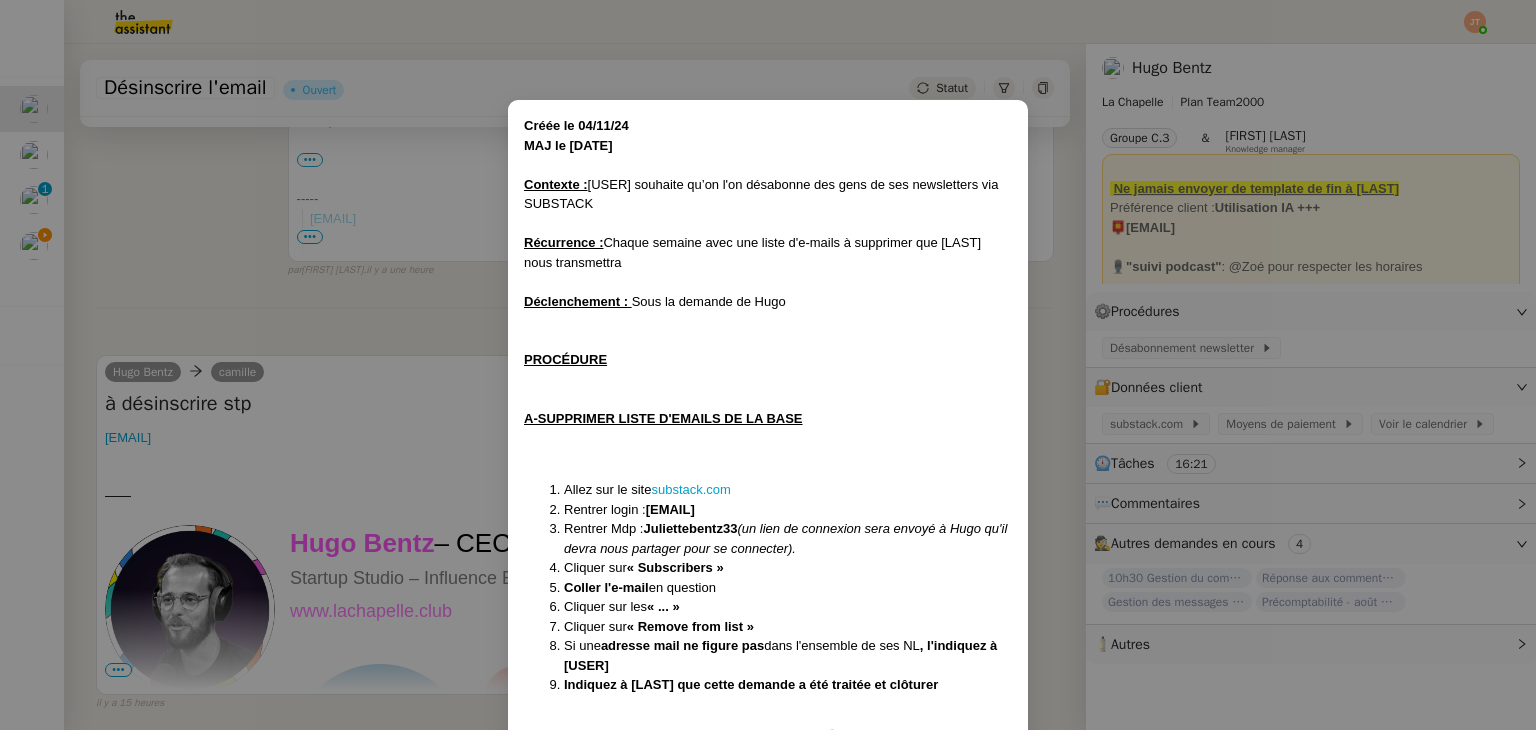 click on "Créée le [DATE] MAJ le [DATE] Contexte : [USER] souhaite qu’on l'on désabonne des gens de ses newsletters via SUBSTACK Récurrence : Chaque semaine avec une liste d'e-mails à supprimer que [USER] nous transmettra Déclenchement : Sous la demande de [USER] PROCÉDURE A- SUPPRIMER LISTE D'EMAILS DE LA BASE Allez sur le site substack.com Rentrer login : [EMAIL] Rentrer Mdp : [PASSWORD] (un lien de connexion sera envoyé à [USER] qu'il devra nous partager pour se connecter). Cliquer sur « Subscribers » Coller l'e-mail en question Cliquer sur les « ... » Cliquer sur « Remove from list » Si une adresse mail ne figure pas dans l'ensemble de ses NL , l'indiquez à [USER] Indiquez à [USER] que cette demande a été traitée et clôturer Répéter cette opération pour les autres Newsletters 📎 Capture d’écran [DATE] [TIME].png ( en cliquant sur la petite flèche du bas qui se trouve en haut à gauche à côté de « Dashboard » ) Dashboard" at bounding box center (768, 365) 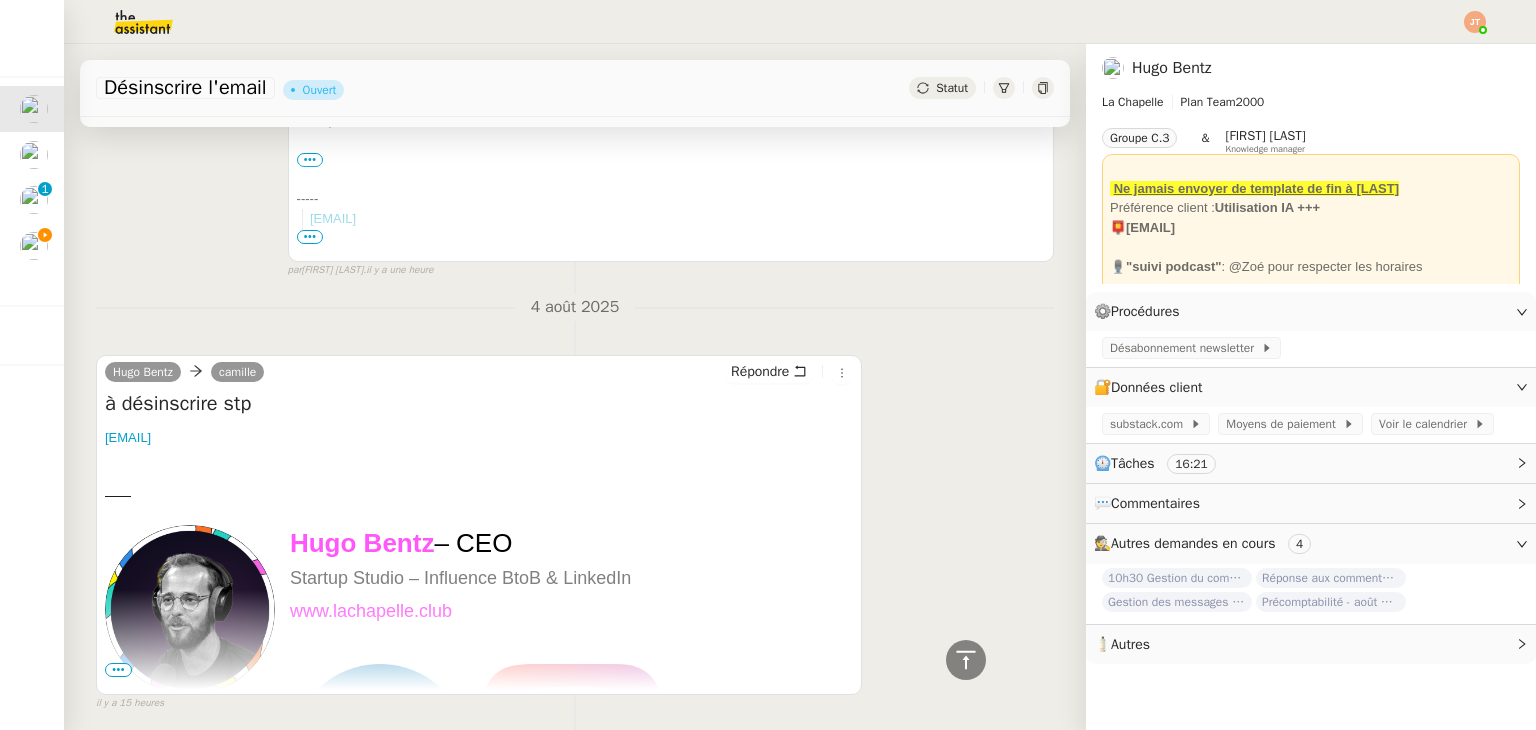 drag, startPoint x: 247, startPoint y: 449, endPoint x: 99, endPoint y: 445, distance: 148.05405 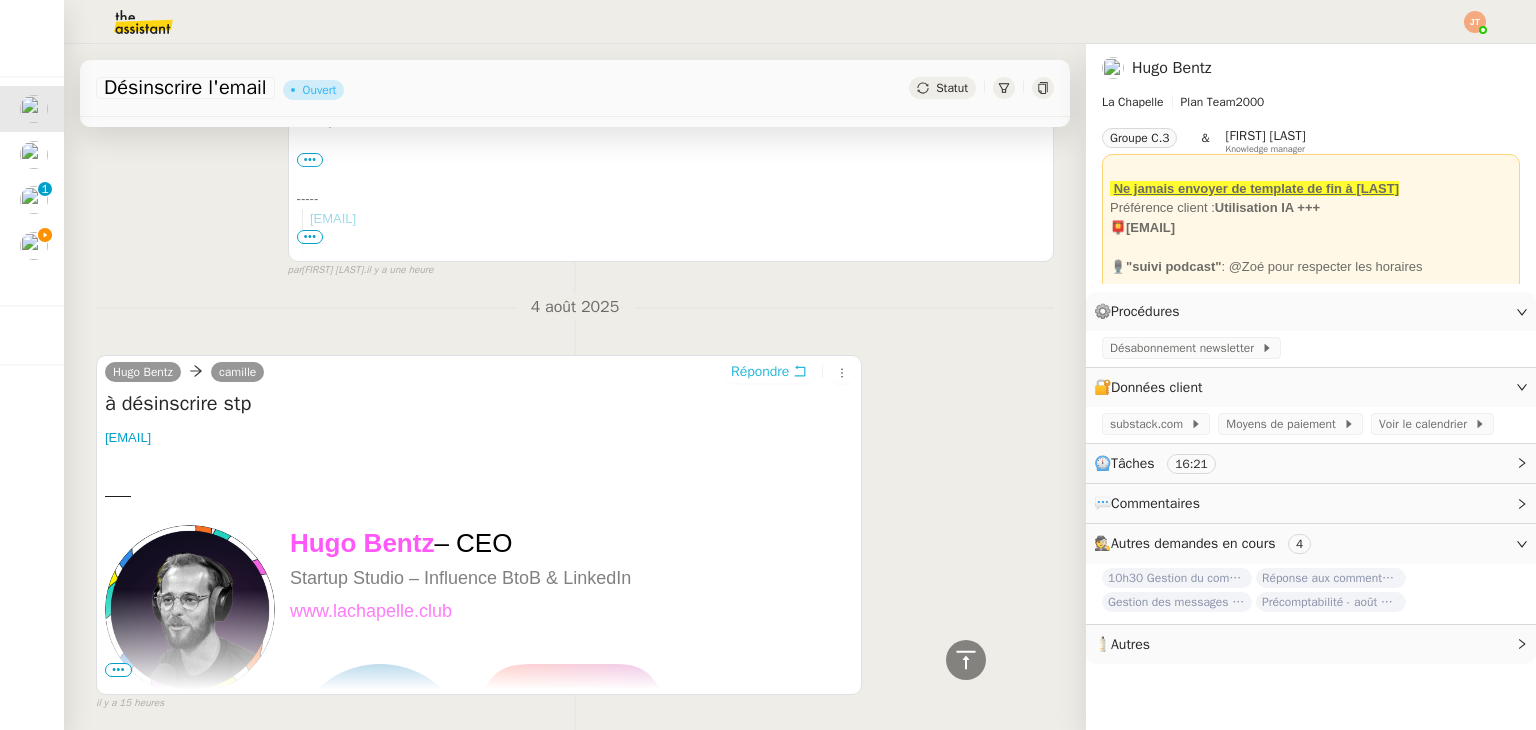 click on "Répondre" at bounding box center (760, 372) 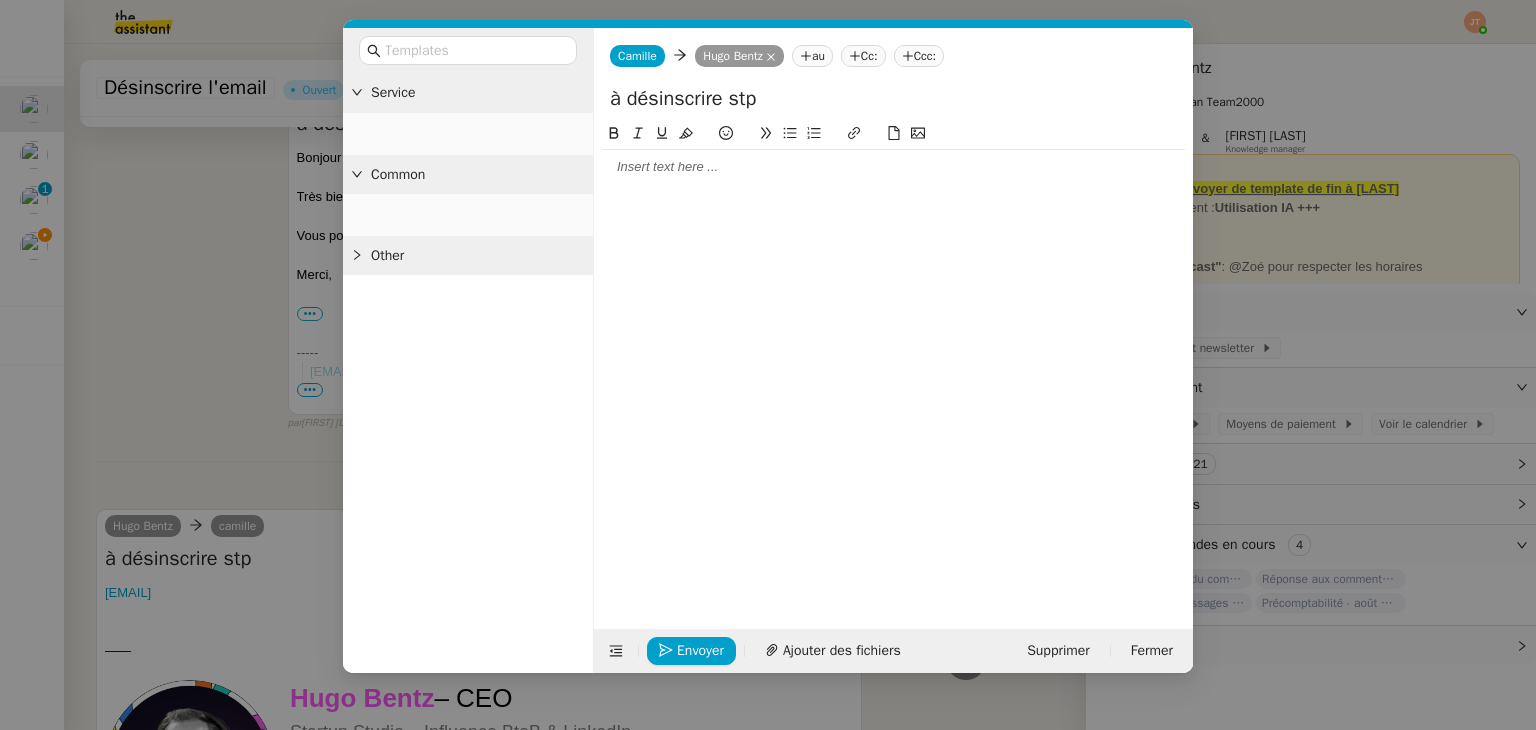 scroll, scrollTop: 666, scrollLeft: 0, axis: vertical 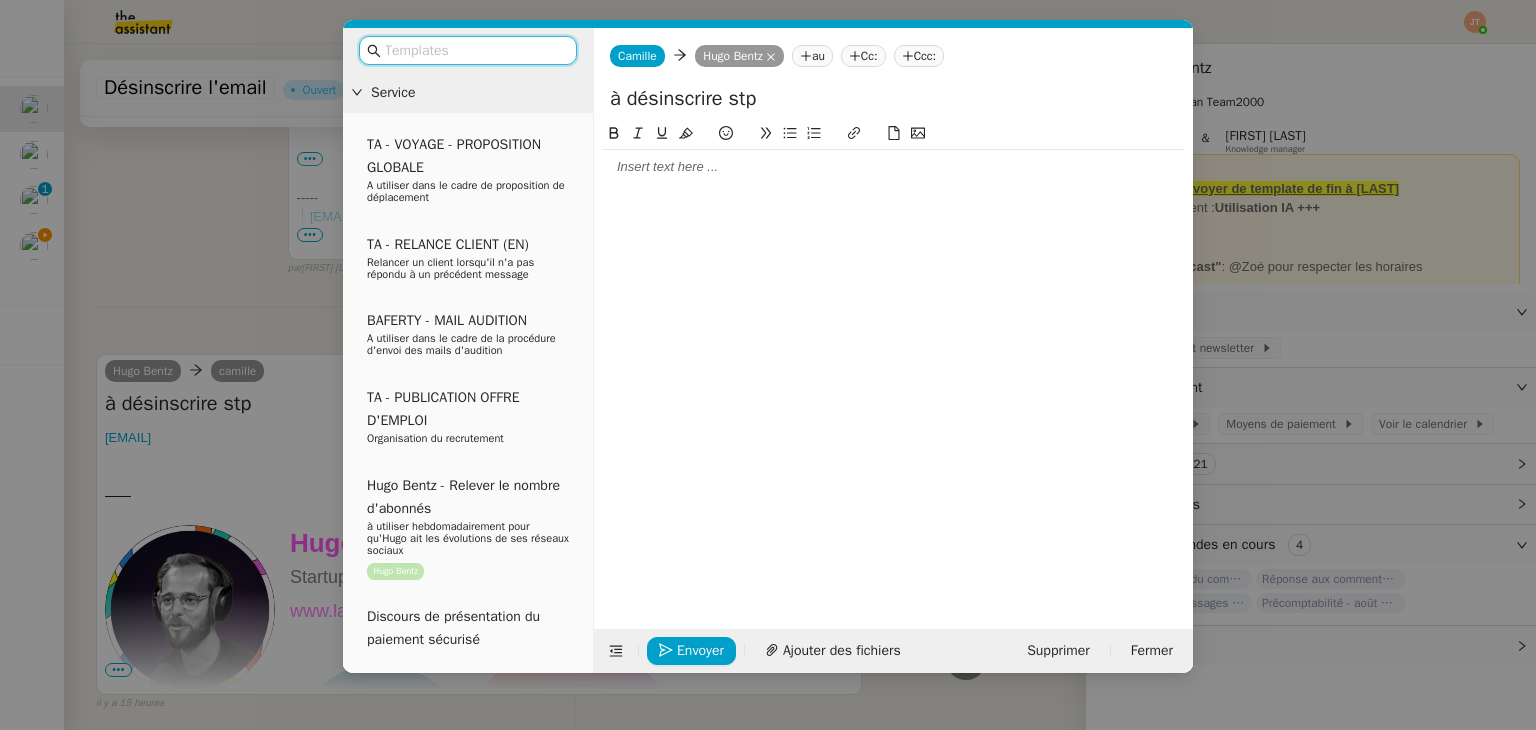 click 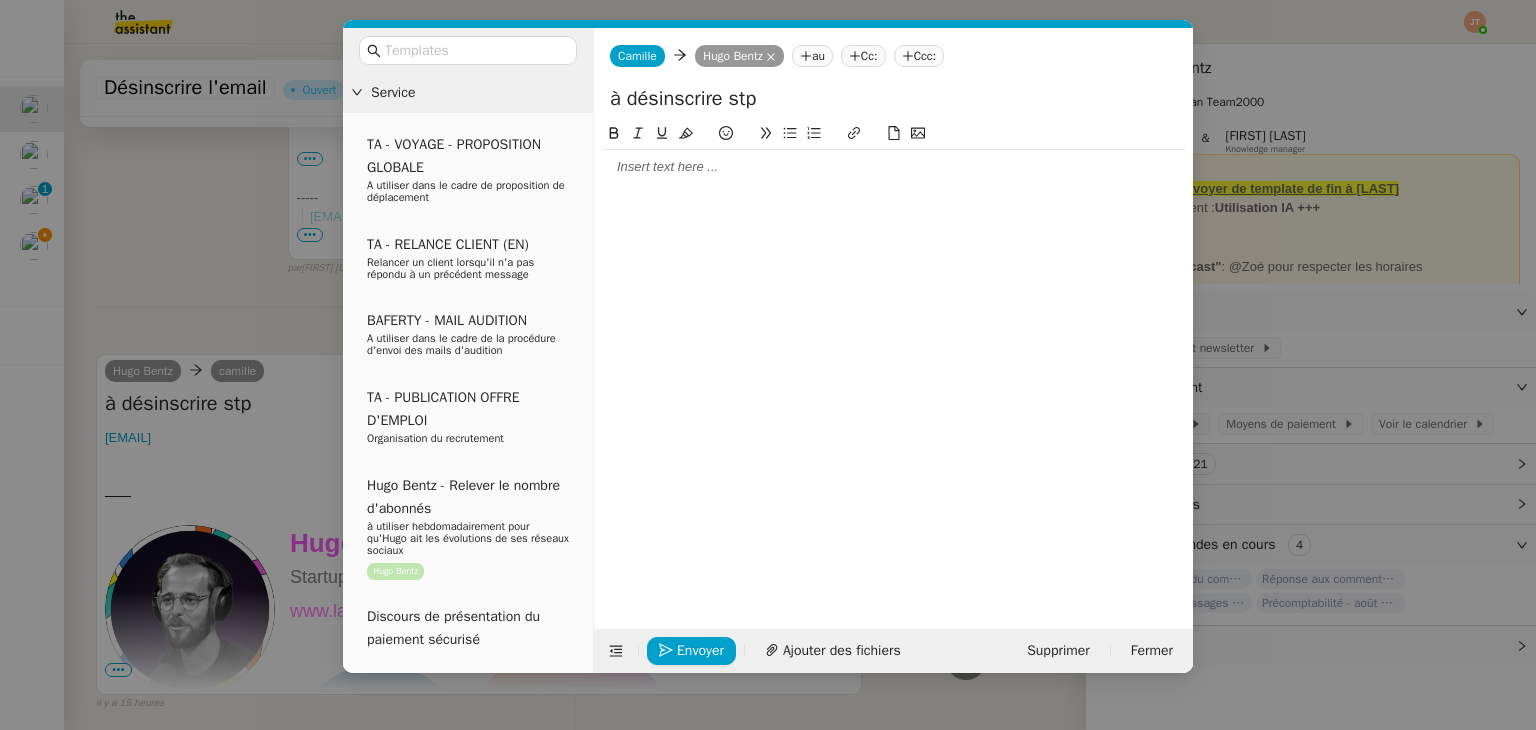 type 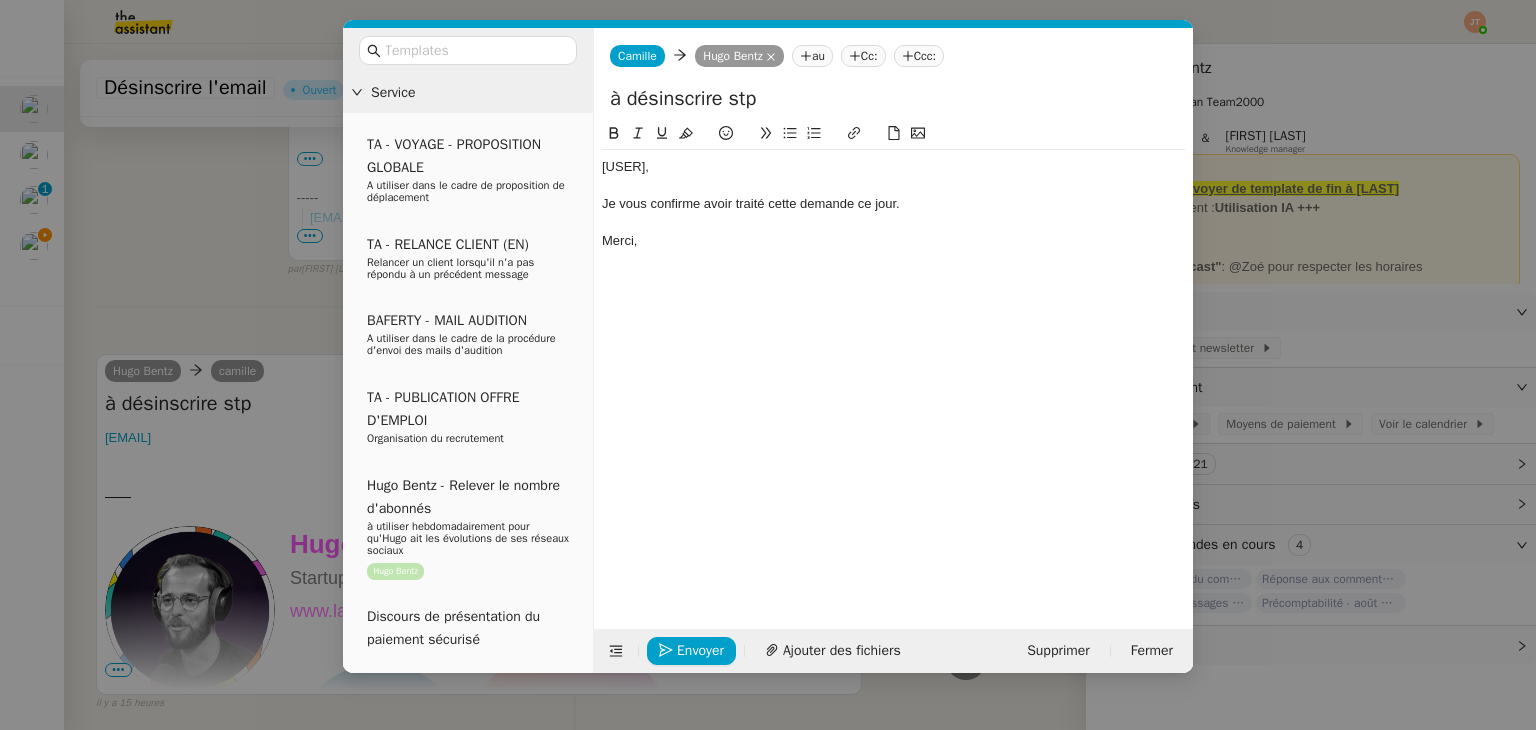 scroll, scrollTop: 764, scrollLeft: 0, axis: vertical 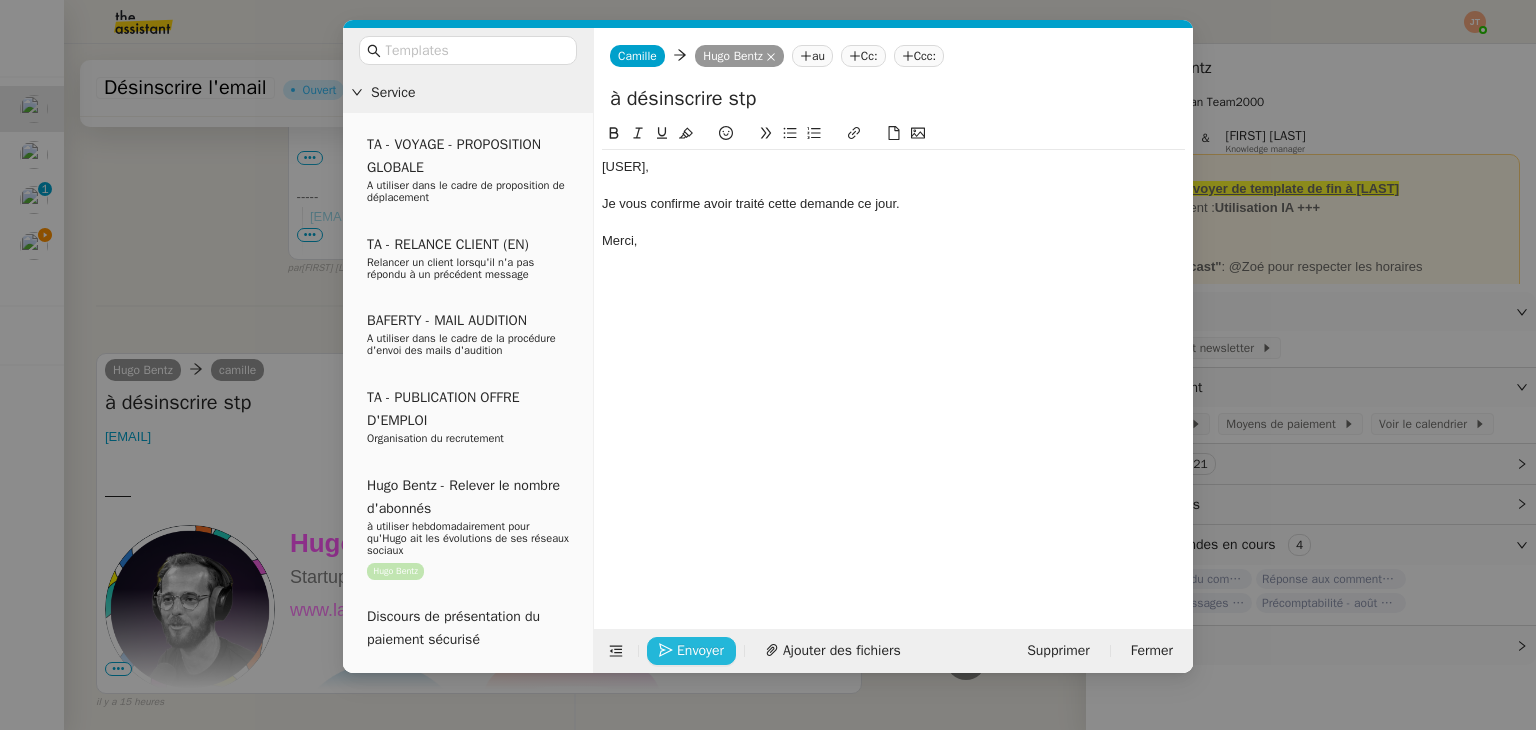 click on "Envoyer" 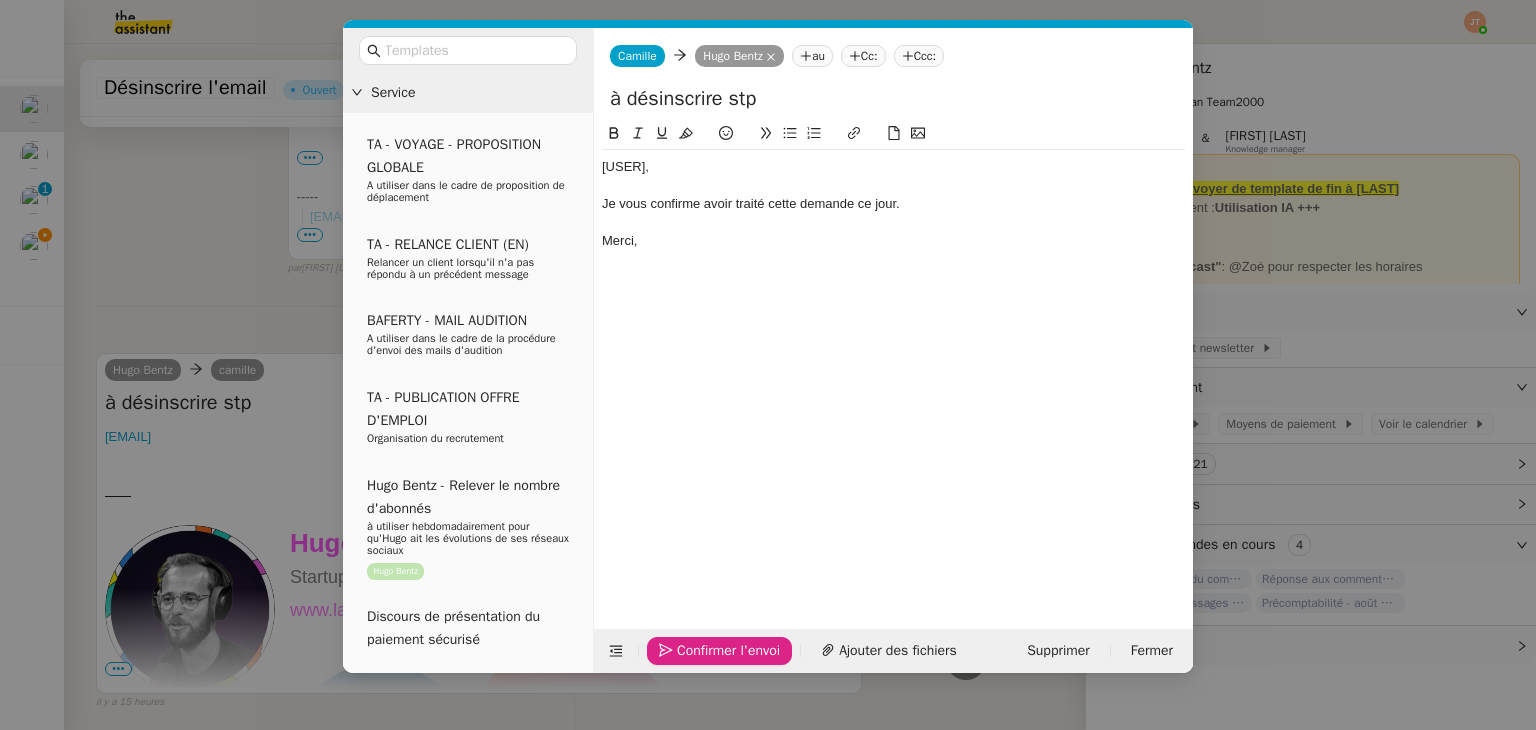 click on "Confirmer l'envoi" 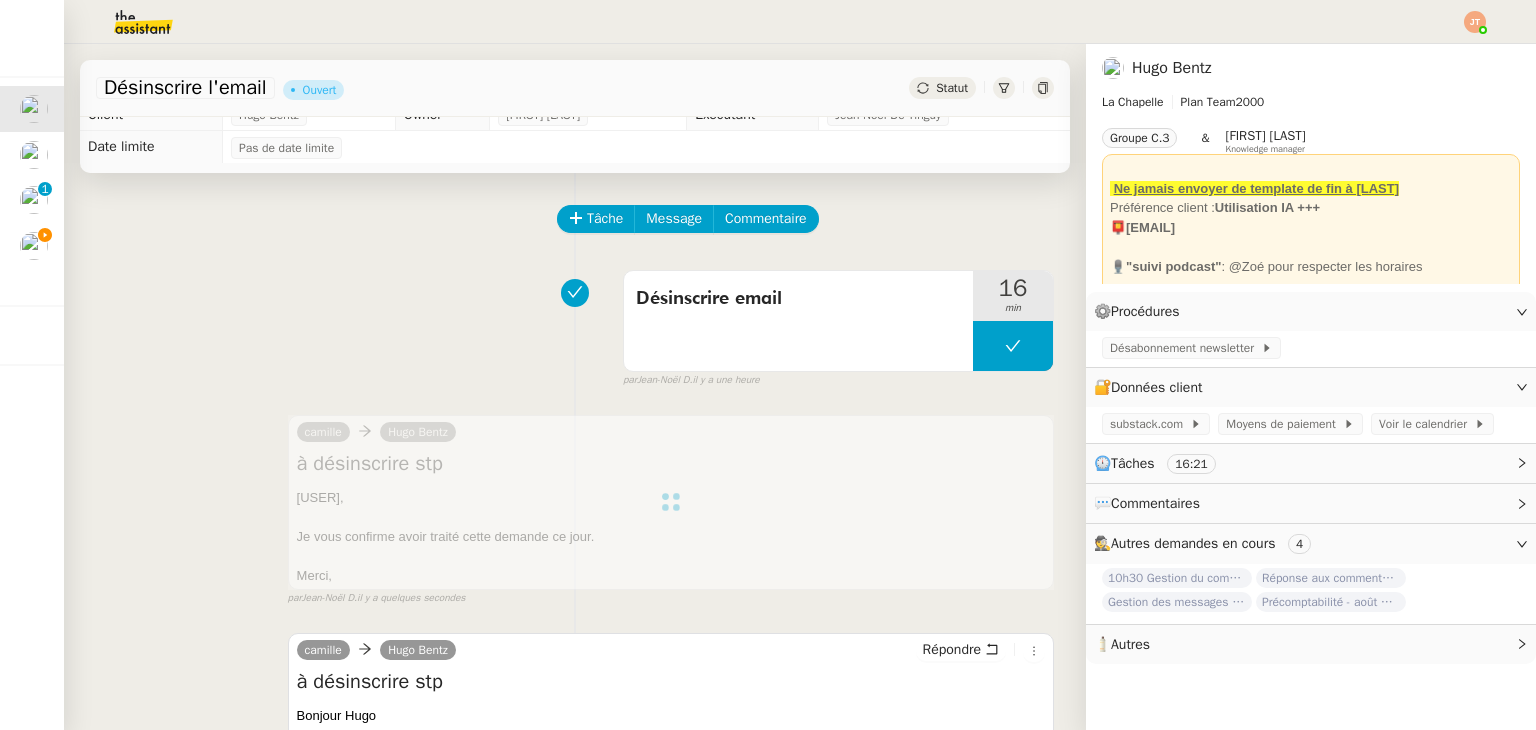 scroll, scrollTop: 0, scrollLeft: 0, axis: both 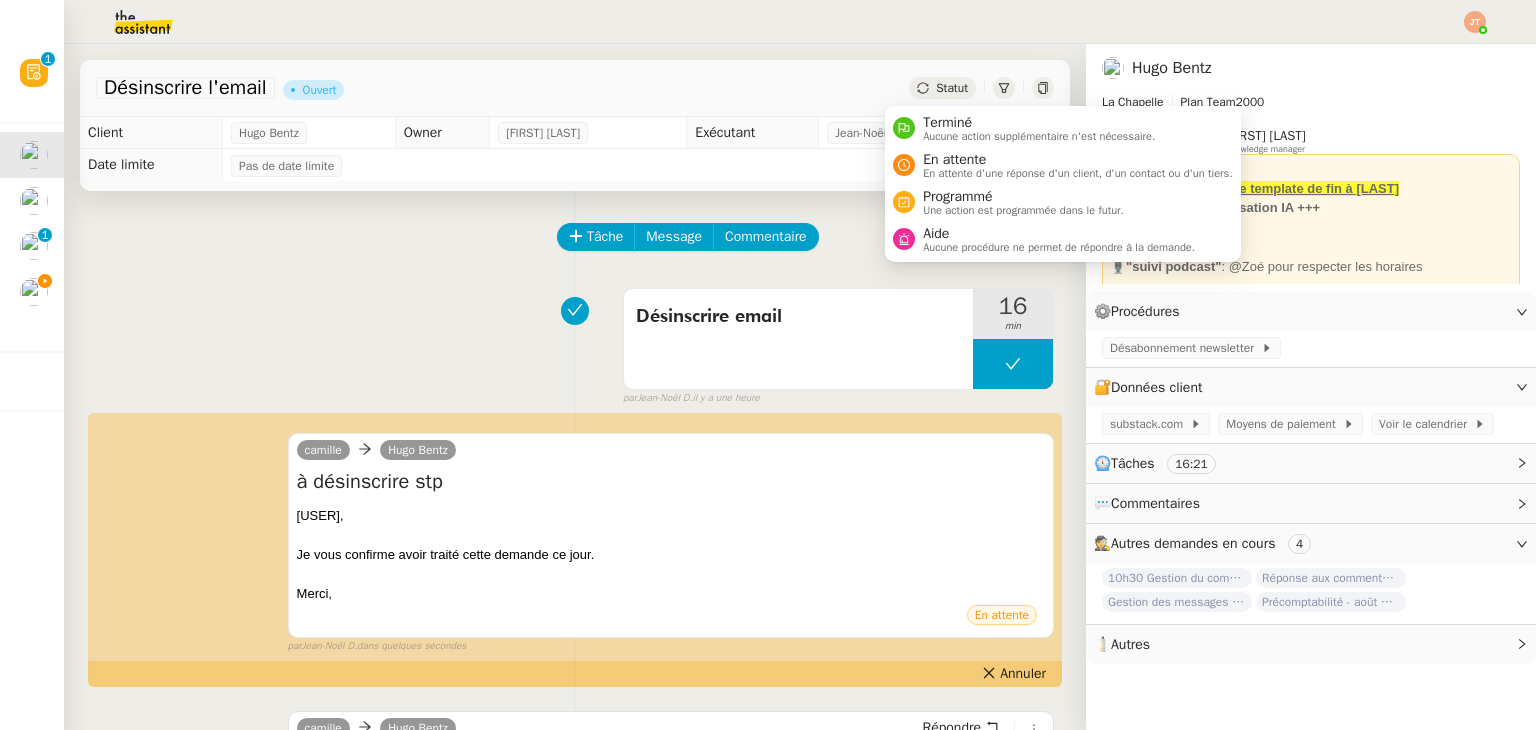click on "Statut" 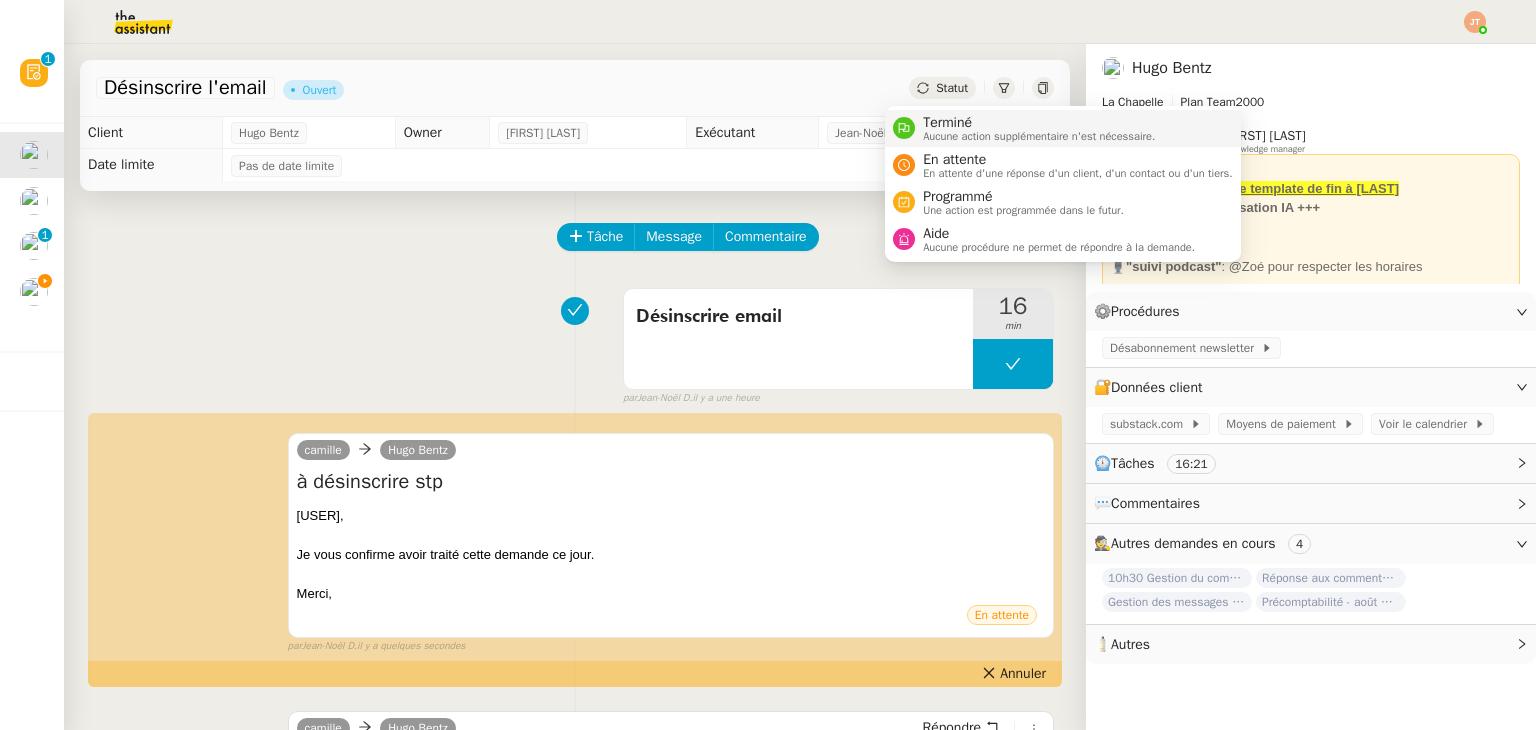 click on "Terminé" at bounding box center [1039, 123] 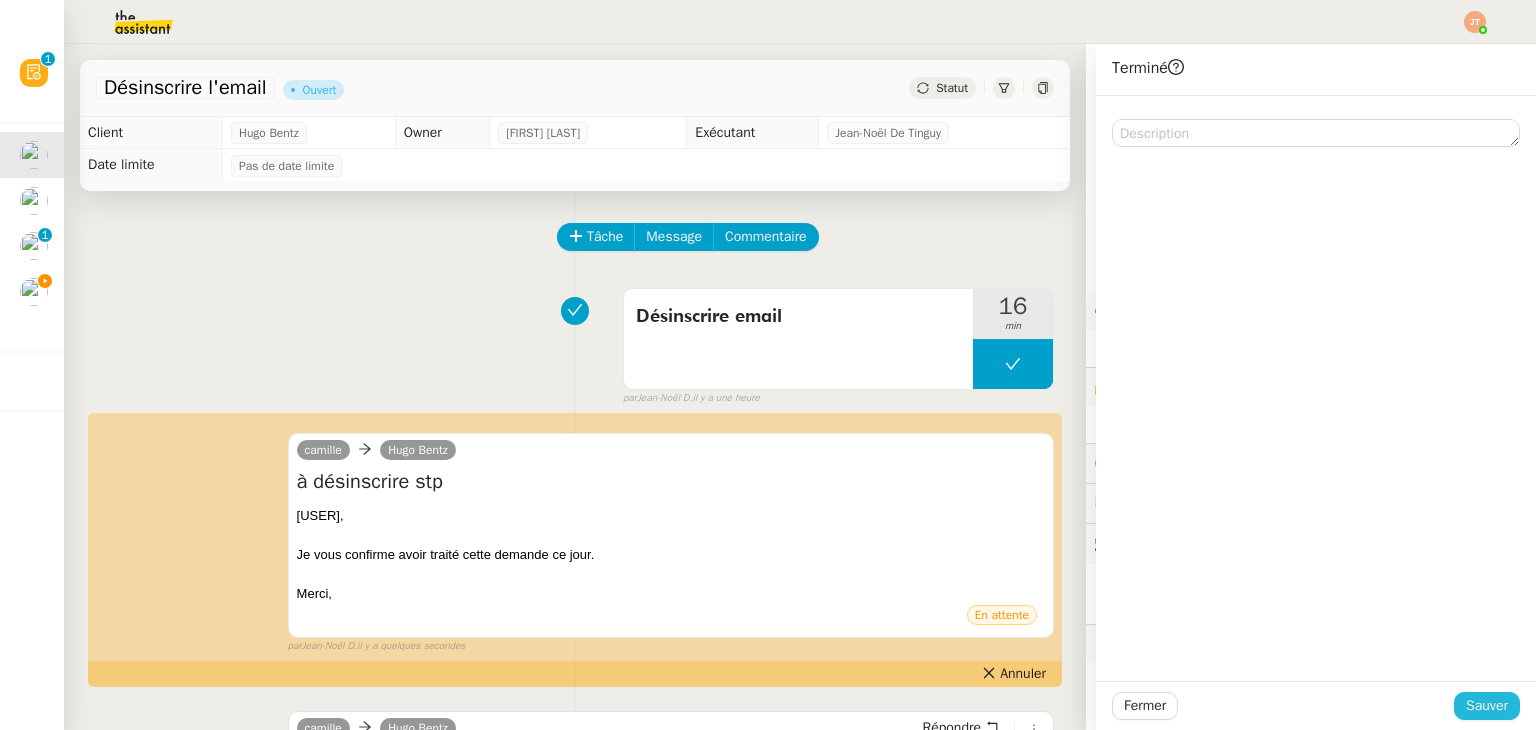 click on "Sauver" 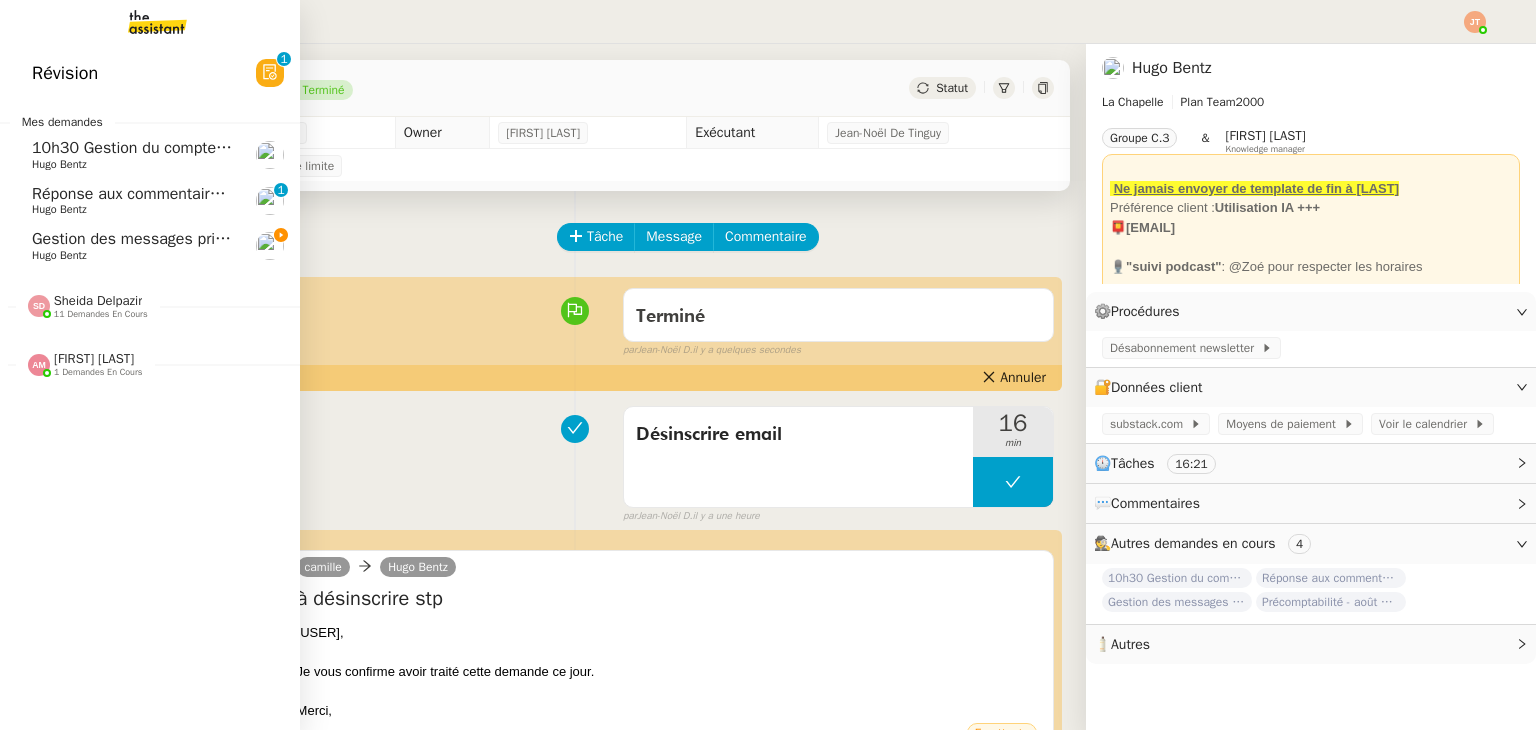 click on "Réponse aux commentaires avec blabla.ai - 5 août 2025" 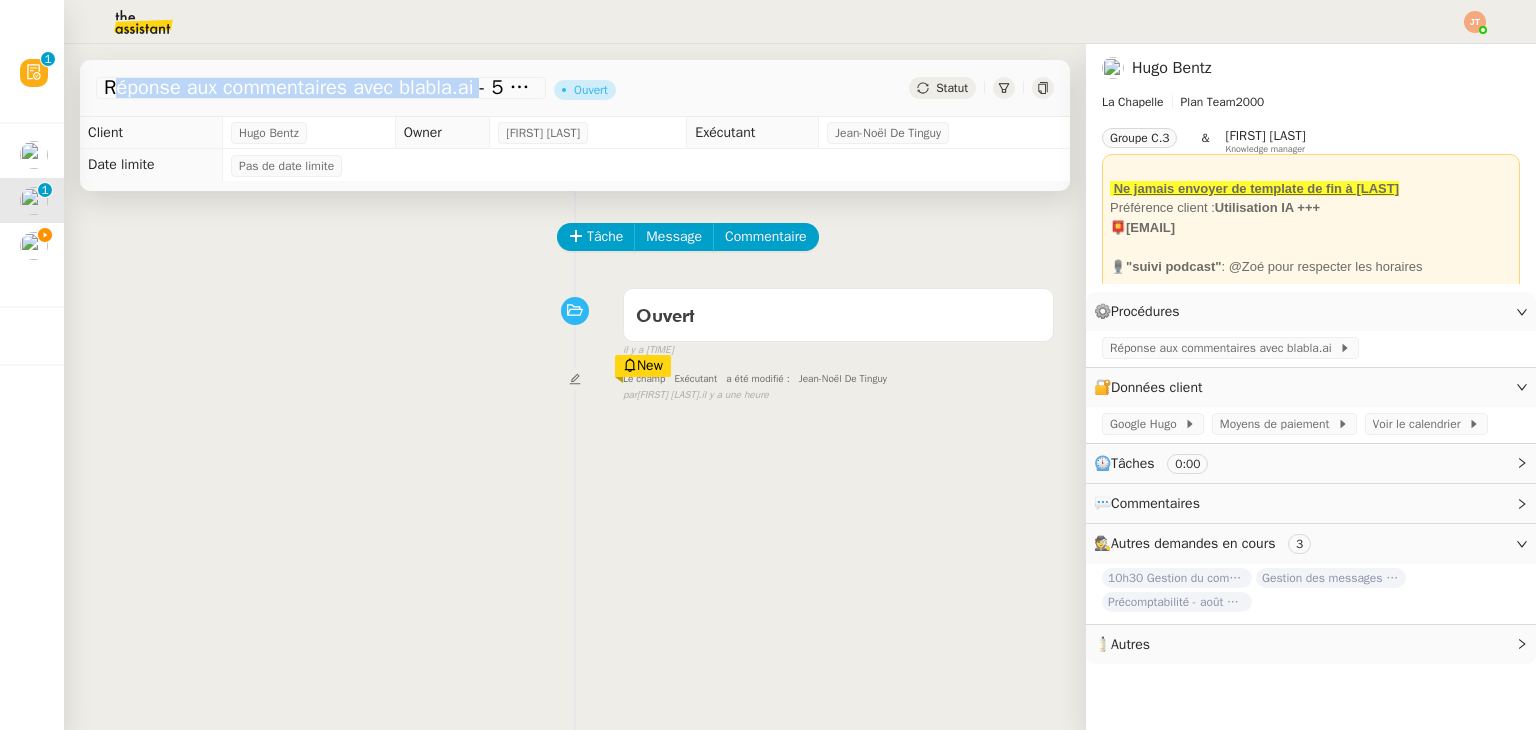 drag, startPoint x: 104, startPoint y: 88, endPoint x: 477, endPoint y: 98, distance: 373.13403 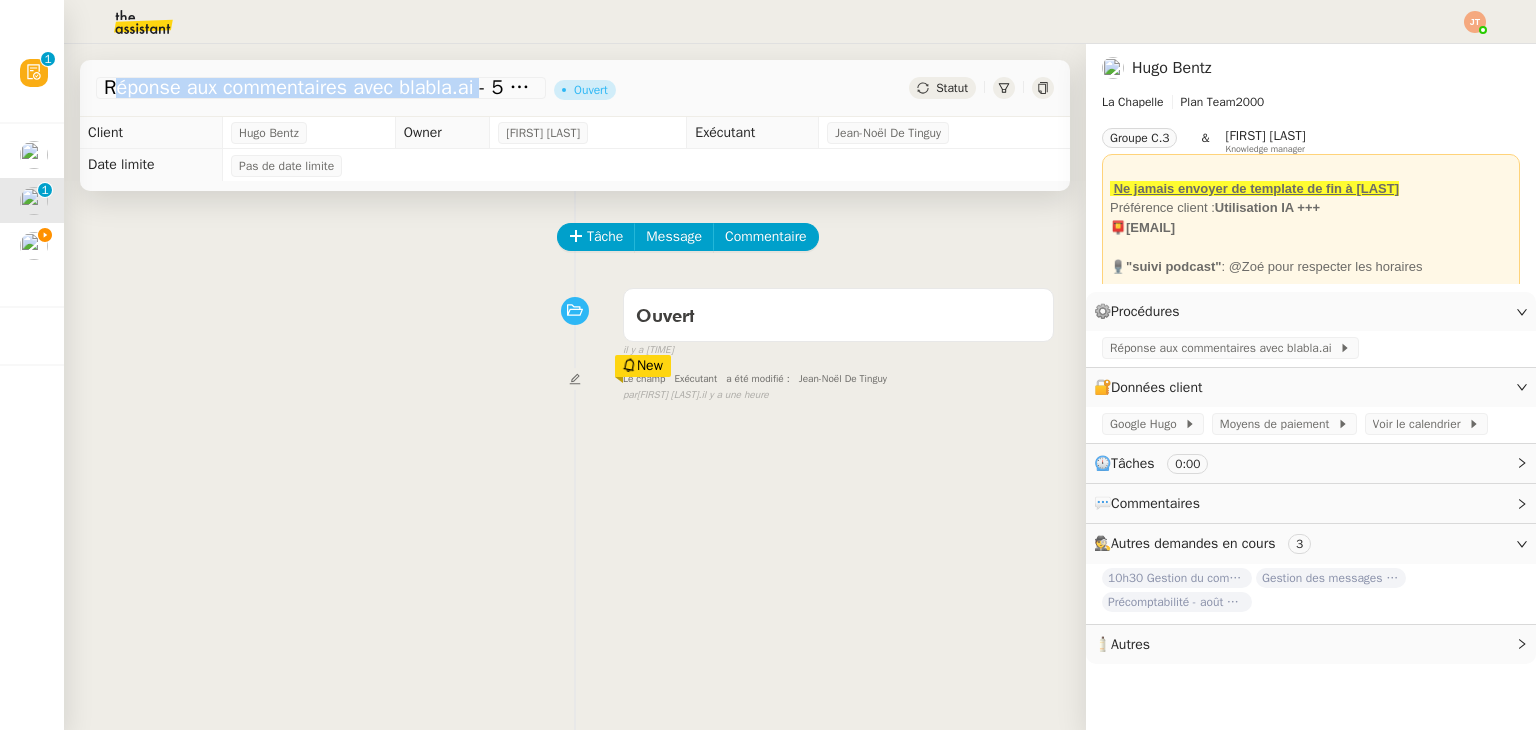 click on "Réponse aux commentaires avec blabla.ai - 5 août 2025" 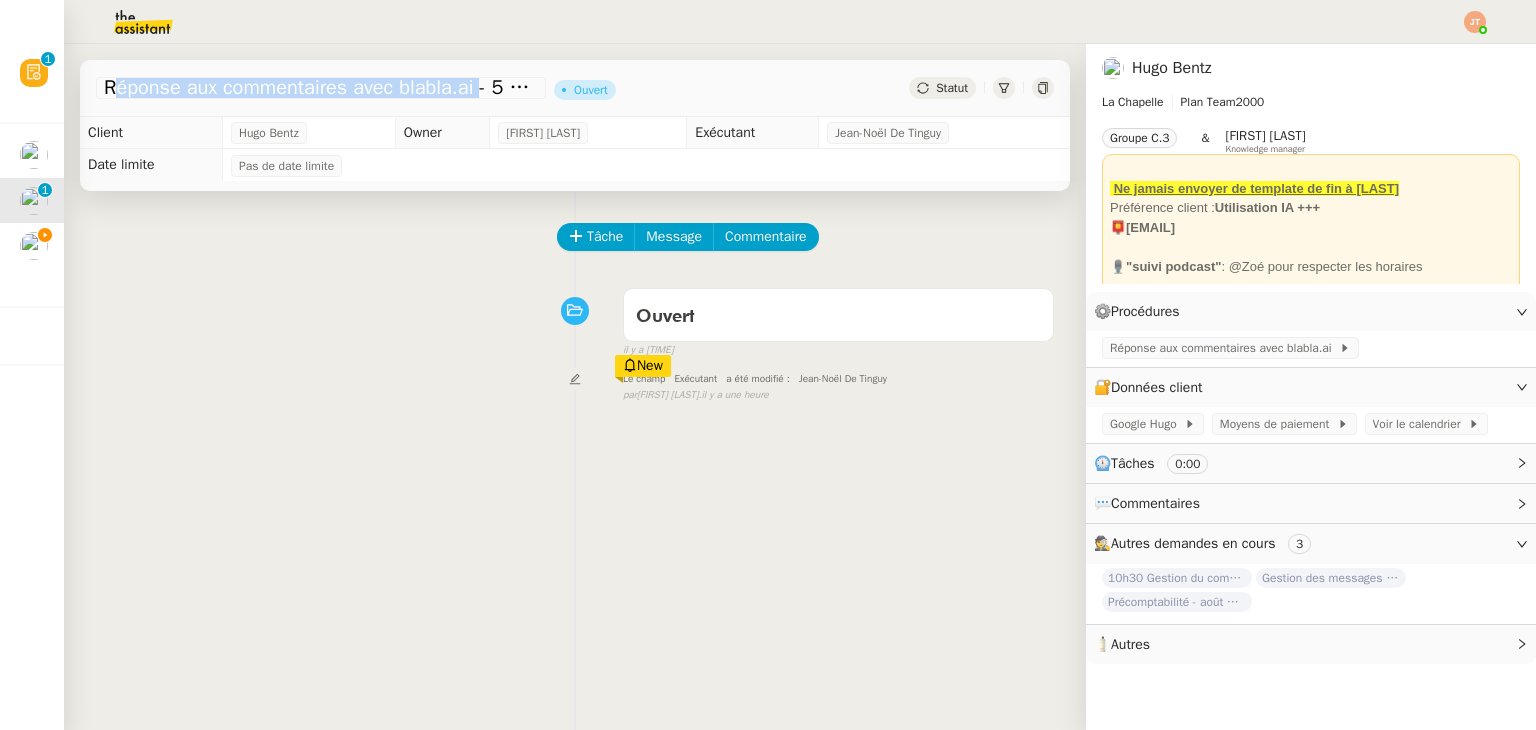 copy on "Réponse aux commentaires avec blabla.ai" 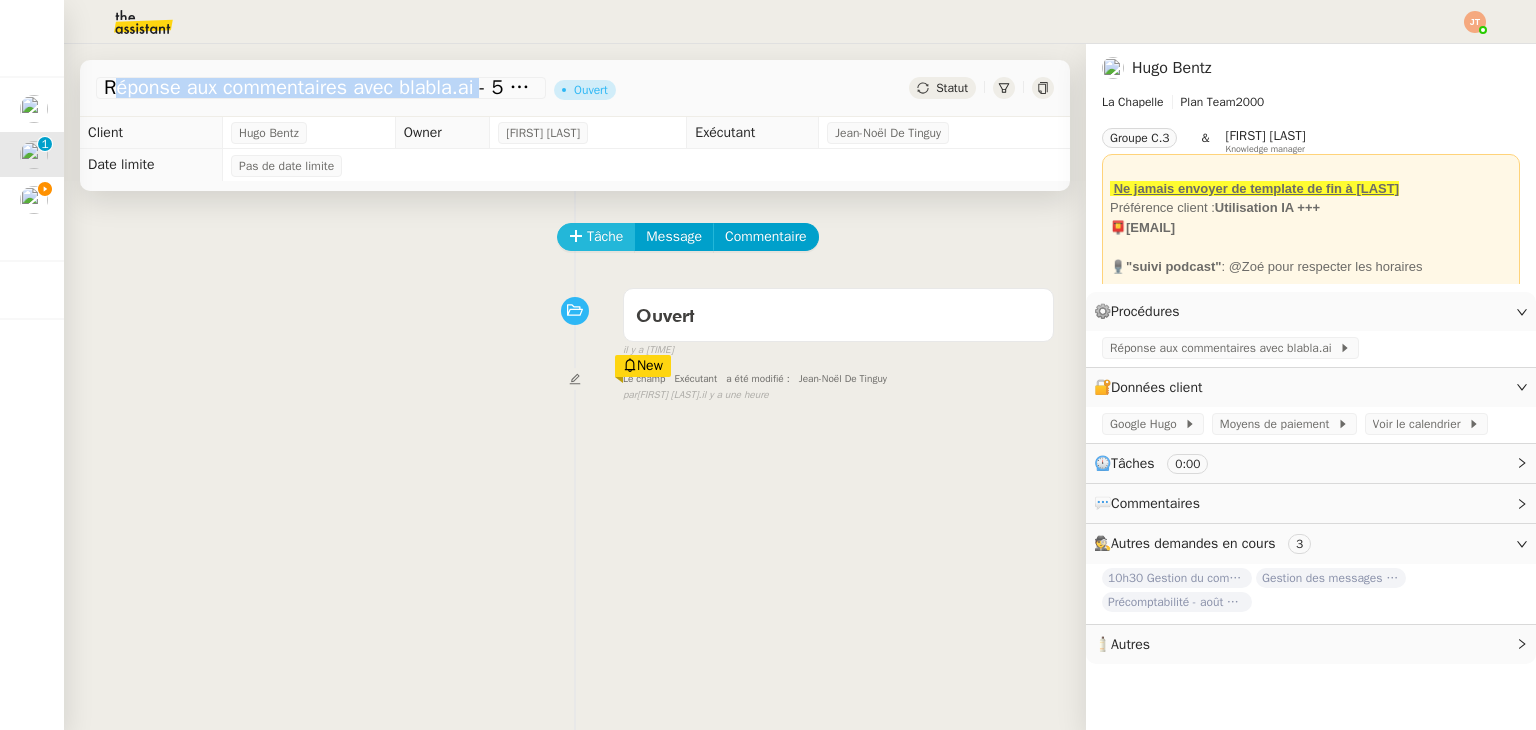 click on "Tâche" 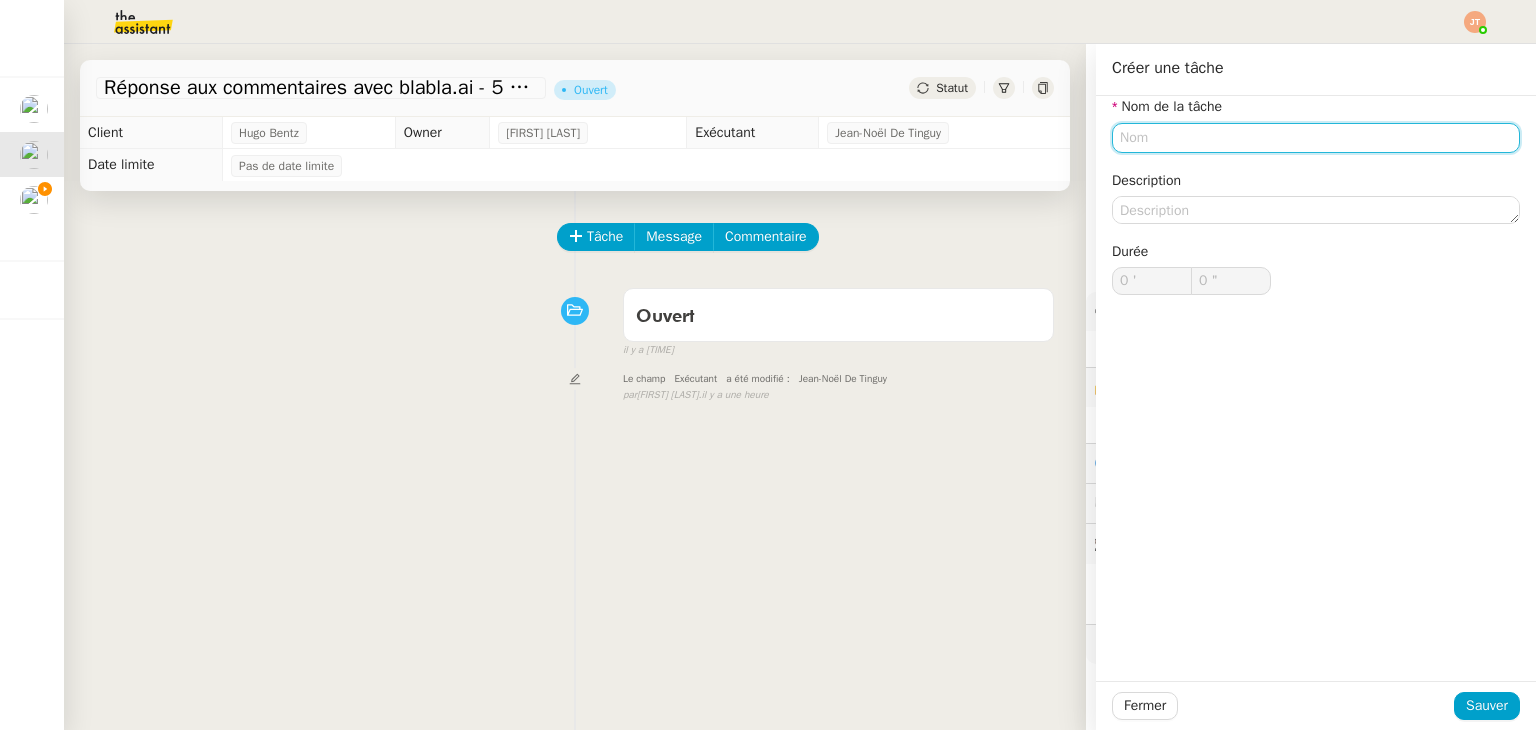 click 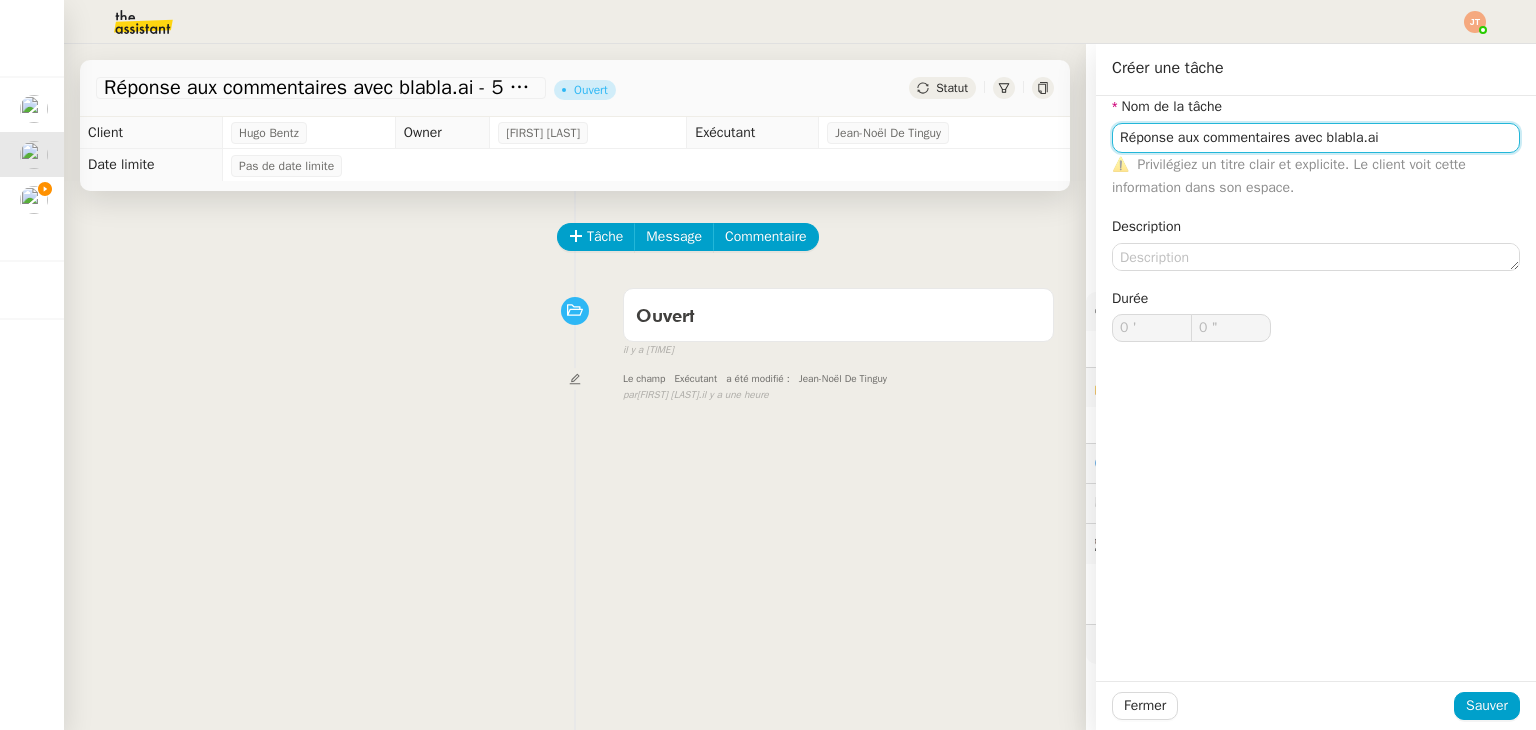 drag, startPoint x: 1368, startPoint y: 142, endPoint x: 1308, endPoint y: 137, distance: 60.207973 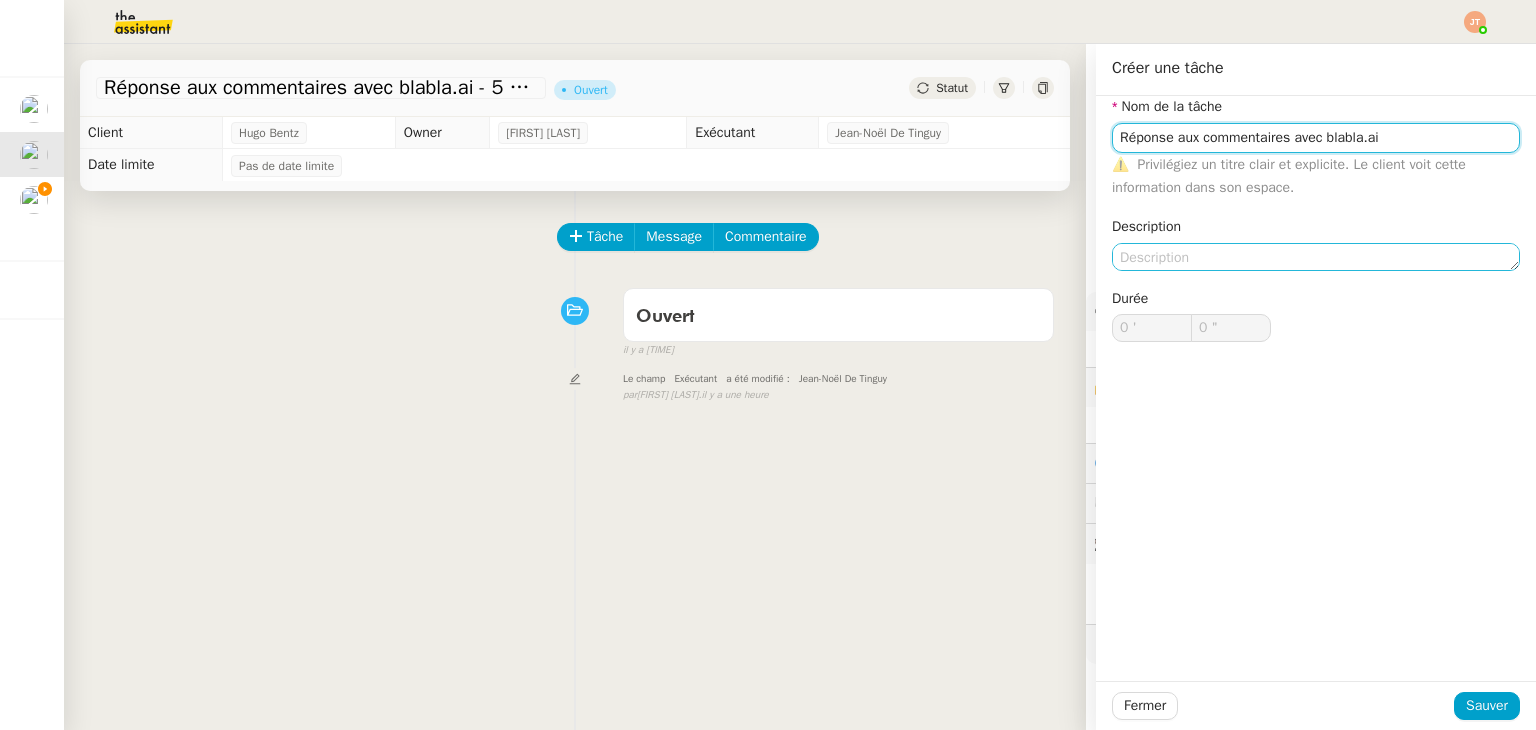 type on "Réponse aux commentaires avec blabla.ai" 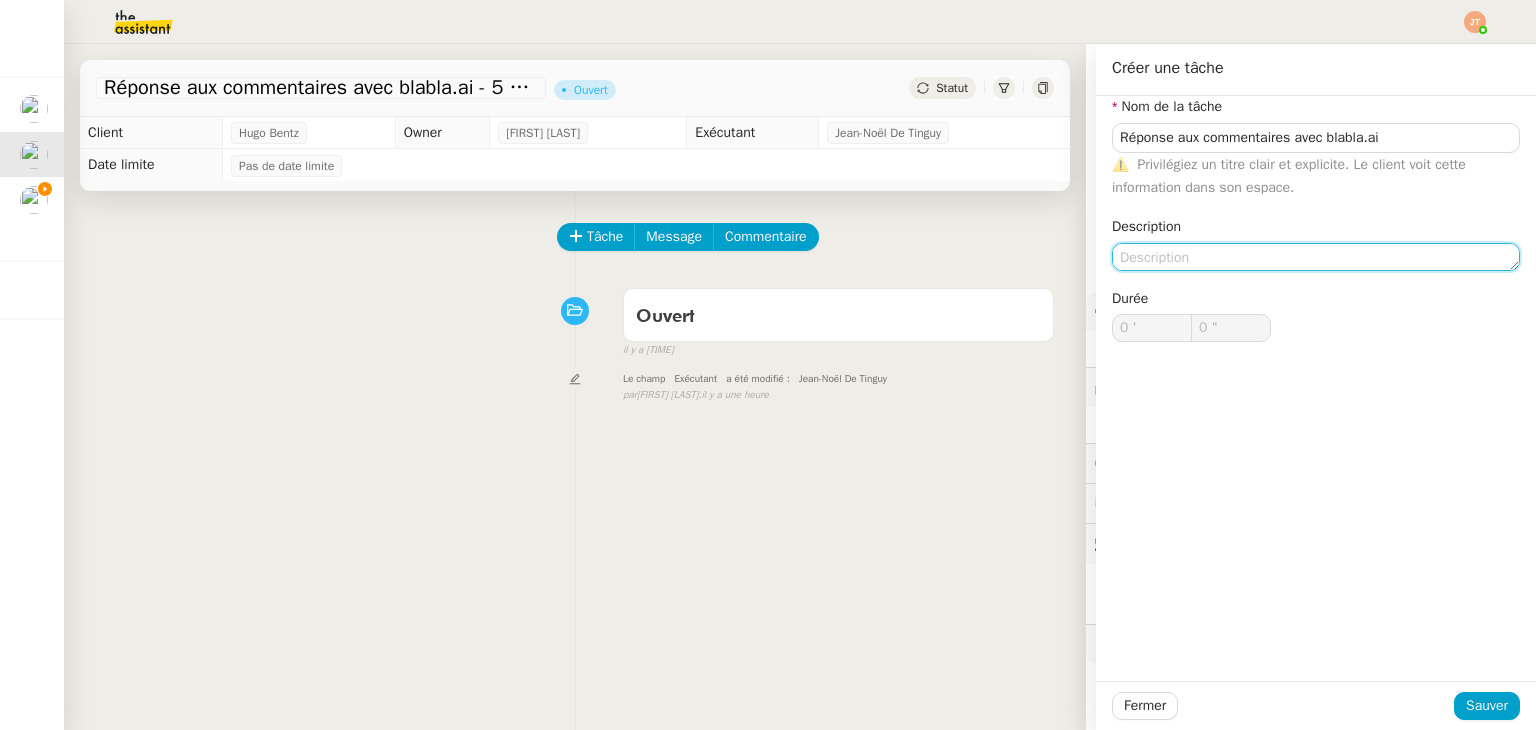 click 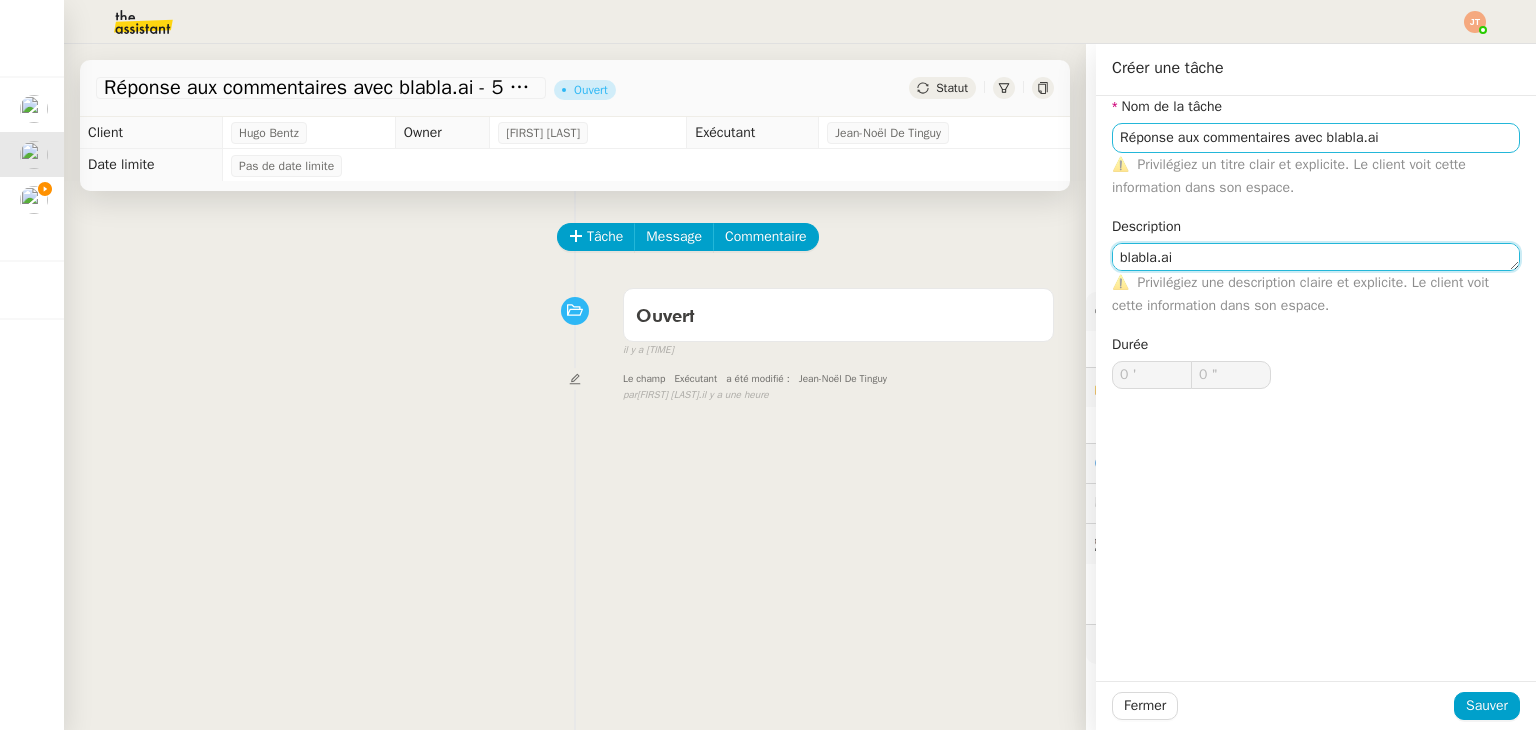 type on "blabla.ai" 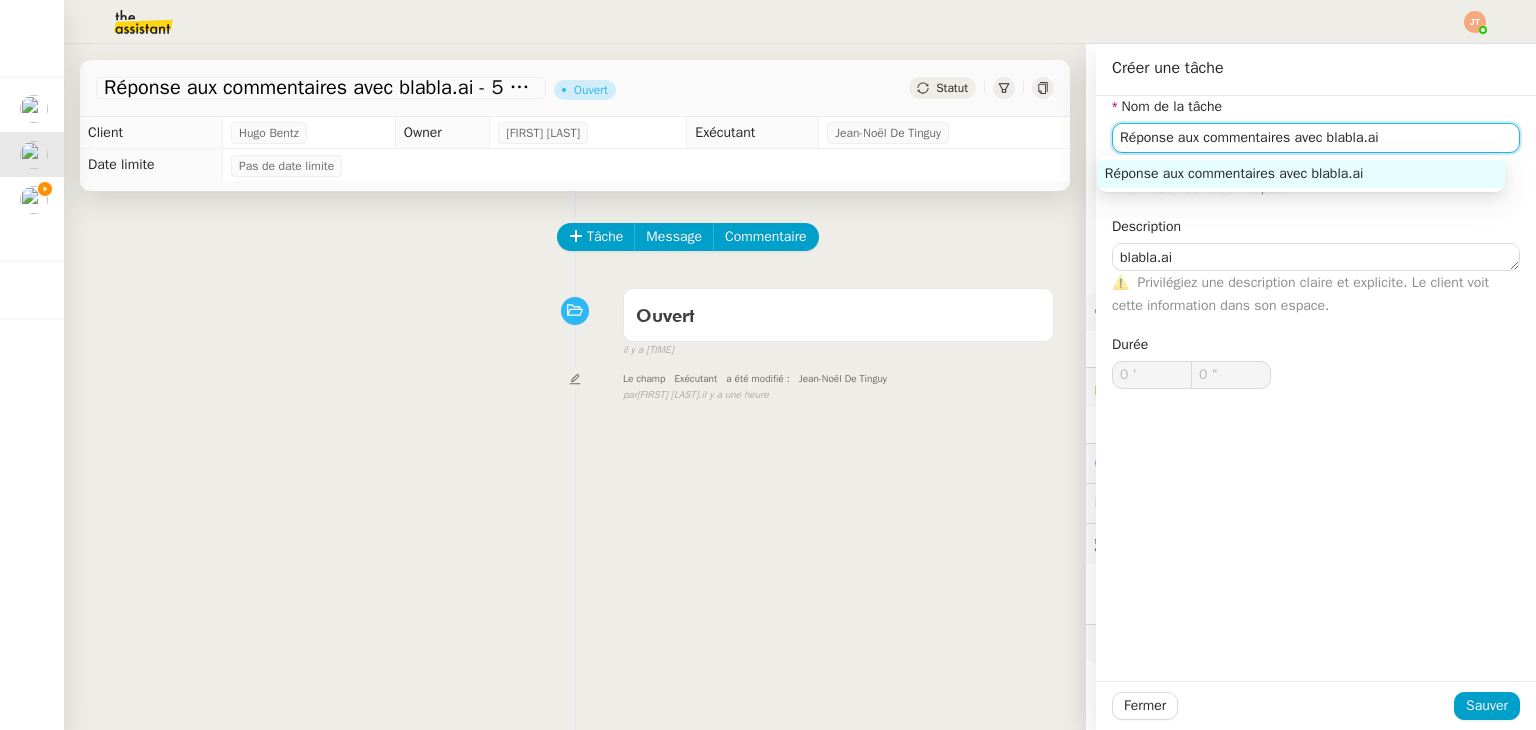 drag, startPoint x: 1405, startPoint y: 145, endPoint x: 1279, endPoint y: 136, distance: 126.32102 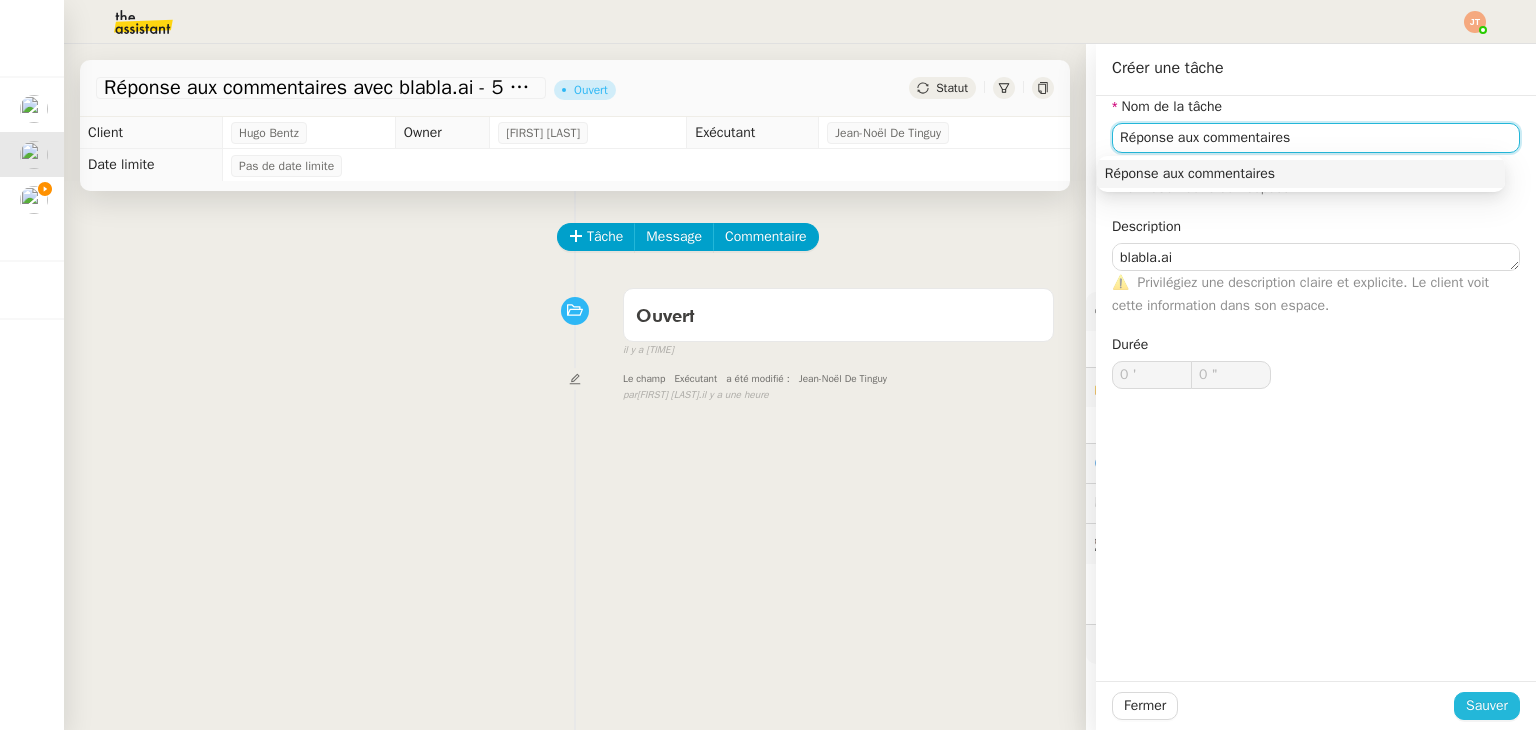 type on "Réponse aux commentaires" 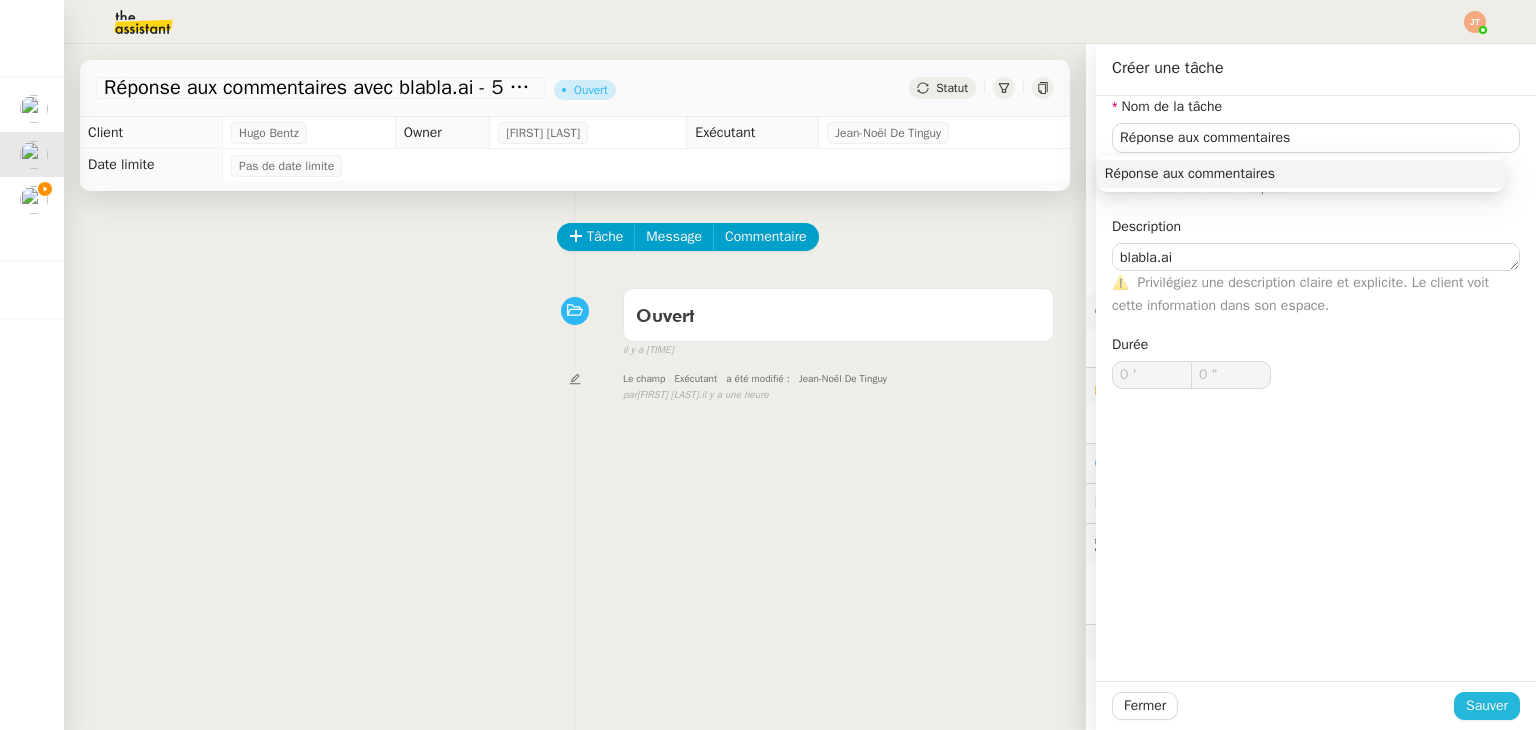 click on "Sauver" 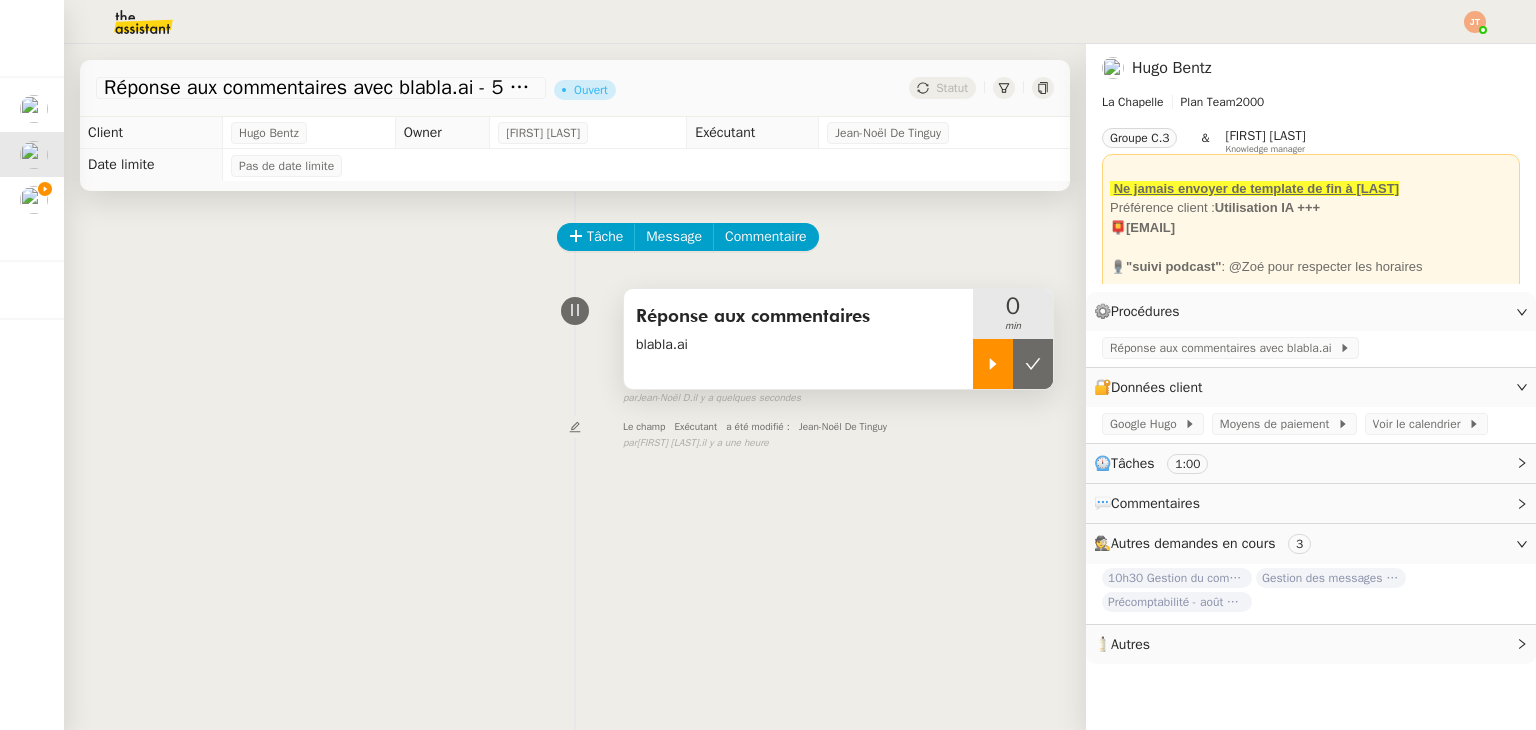 click at bounding box center [993, 364] 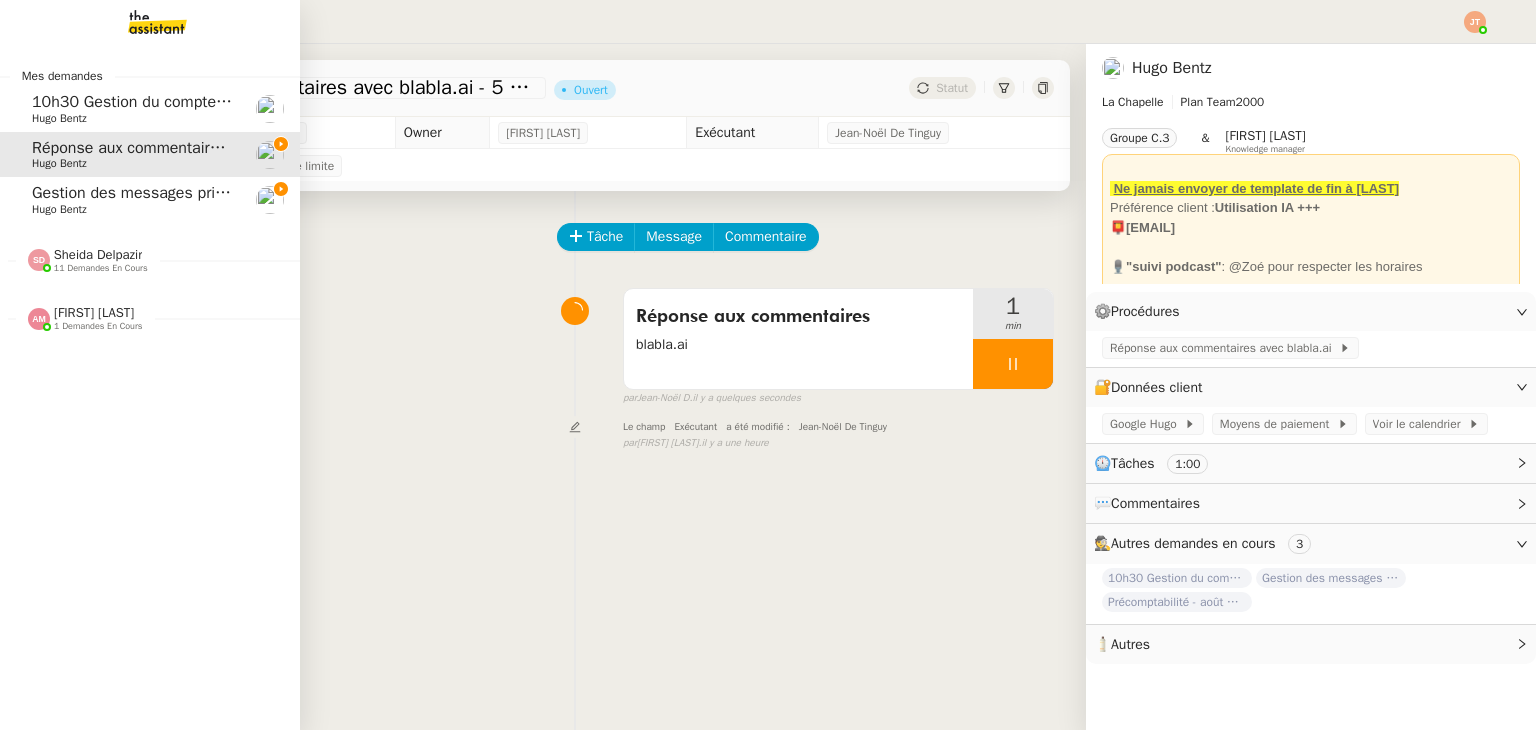 click on "10h30 Gestion du compte LinkedIn de Charly LAMARD (post + gestion messages) - 5 août 2025" 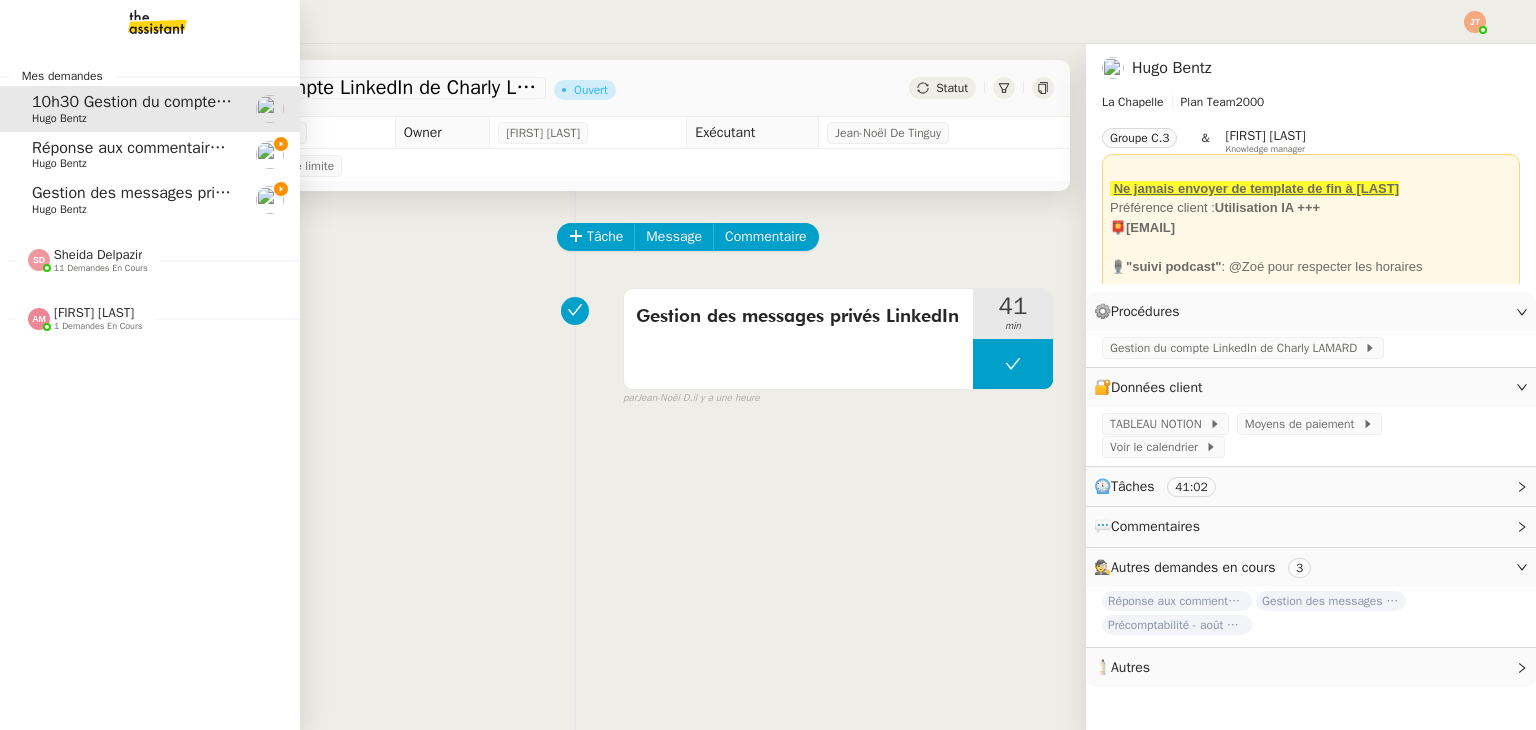 click on "10h30 Gestion du compte LinkedIn de Charly LAMARD (post + gestion messages) - 5 août 2025" 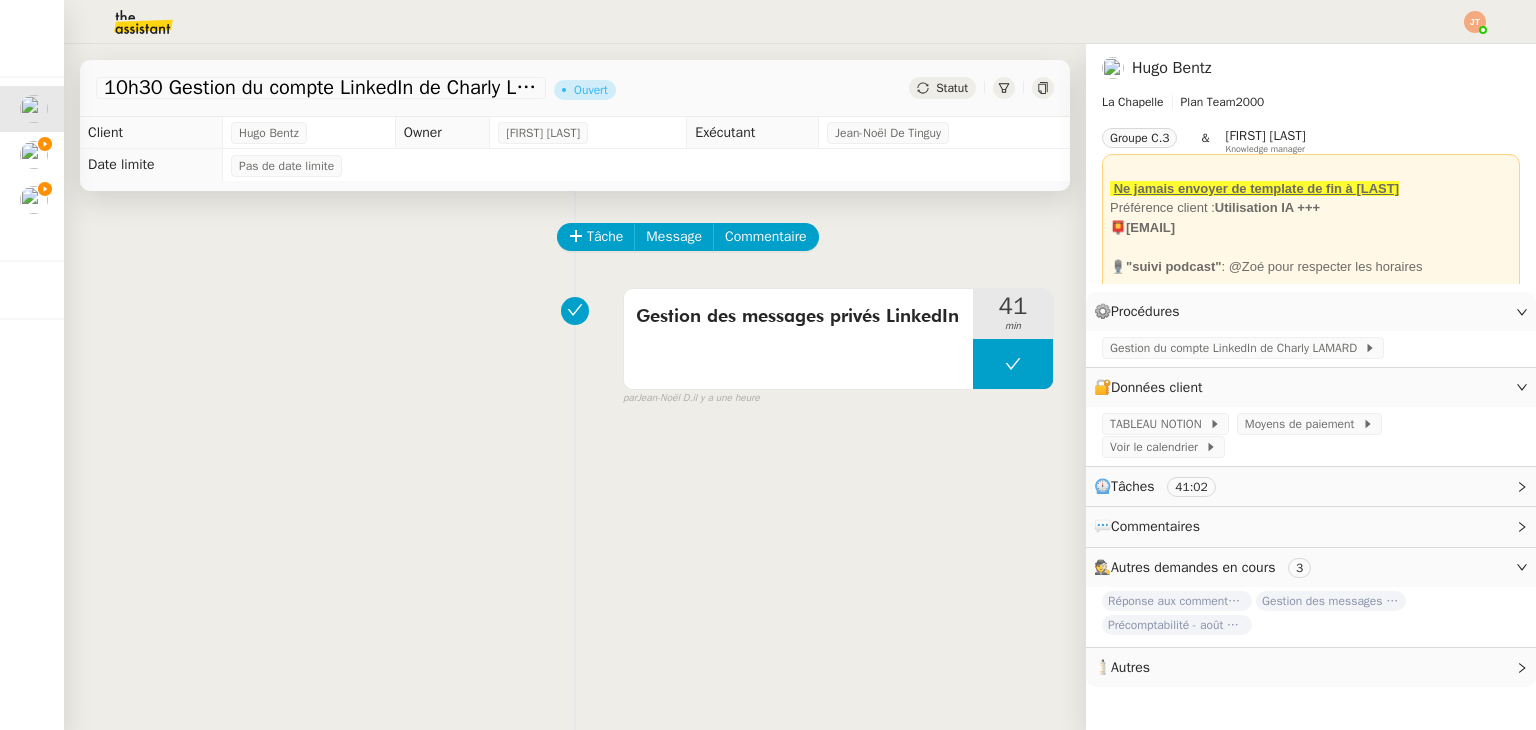 click 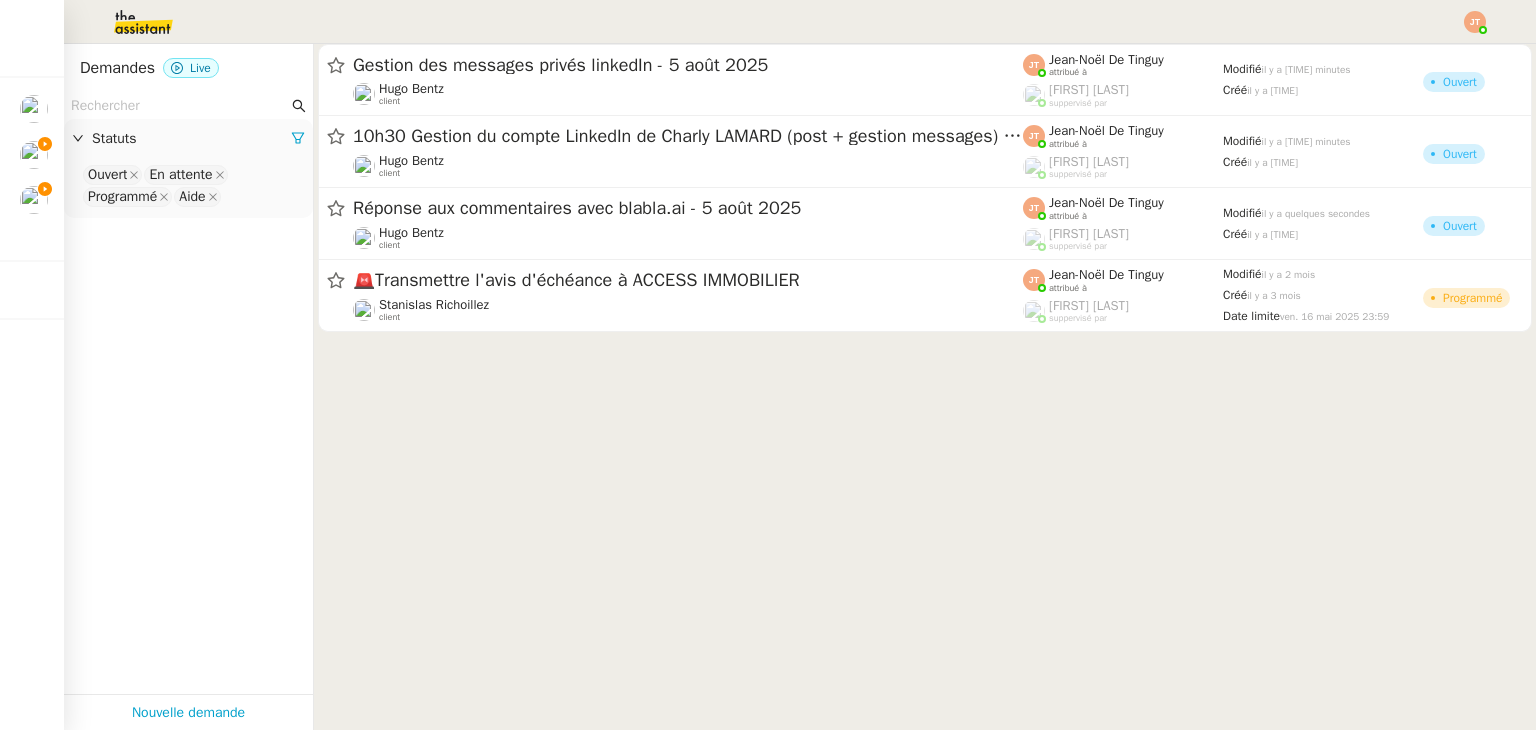 click 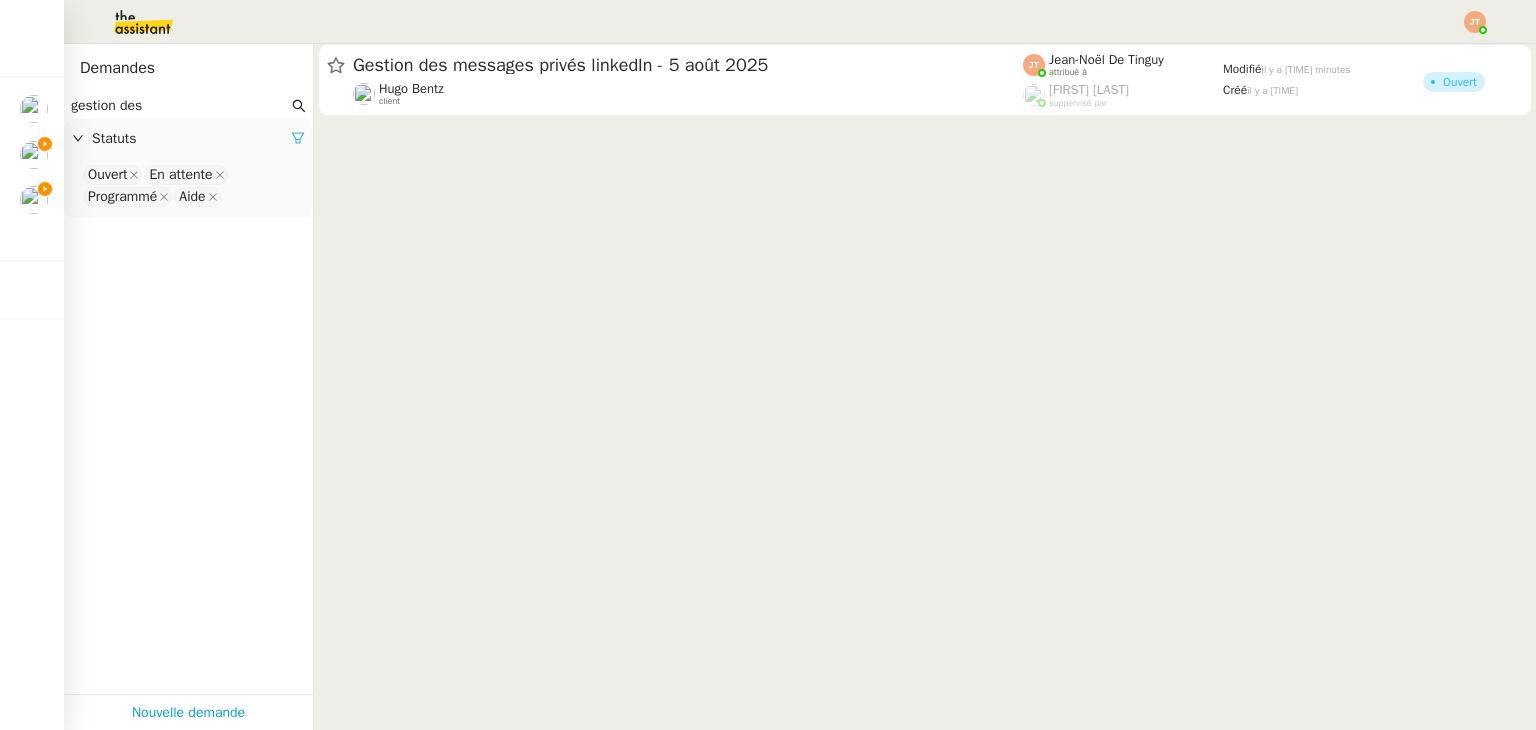 type on "gestion des" 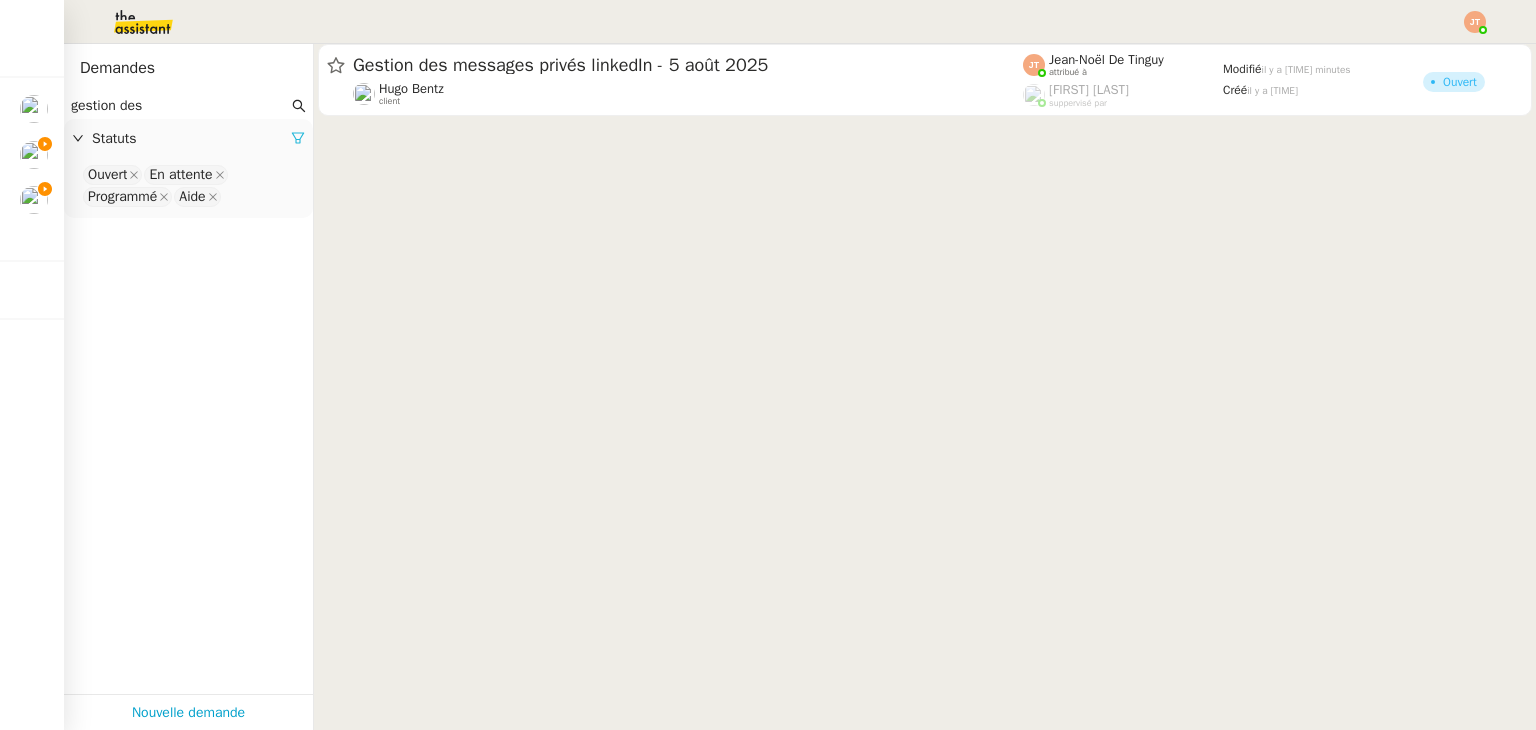 click 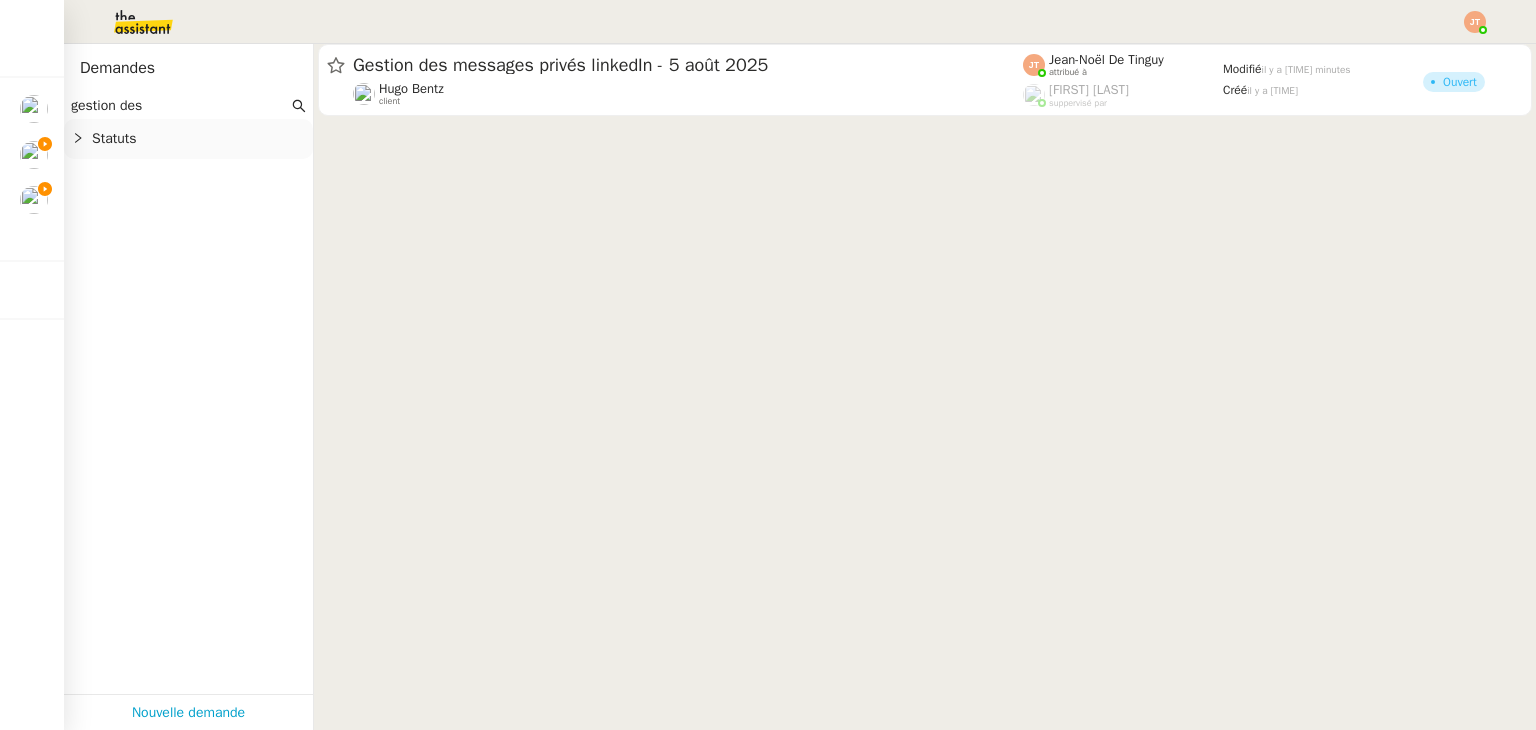 click on "Statuts" 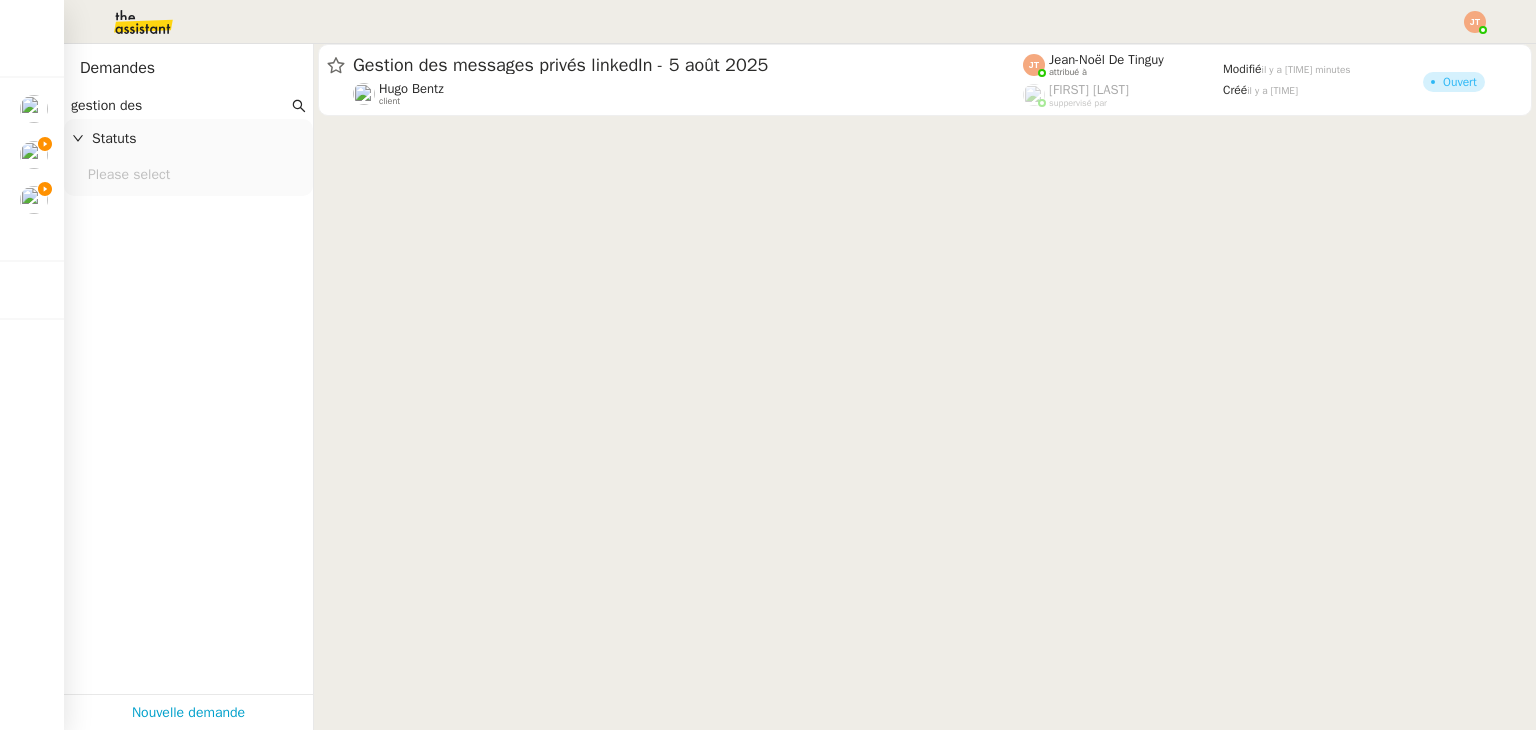 click on "Please select" 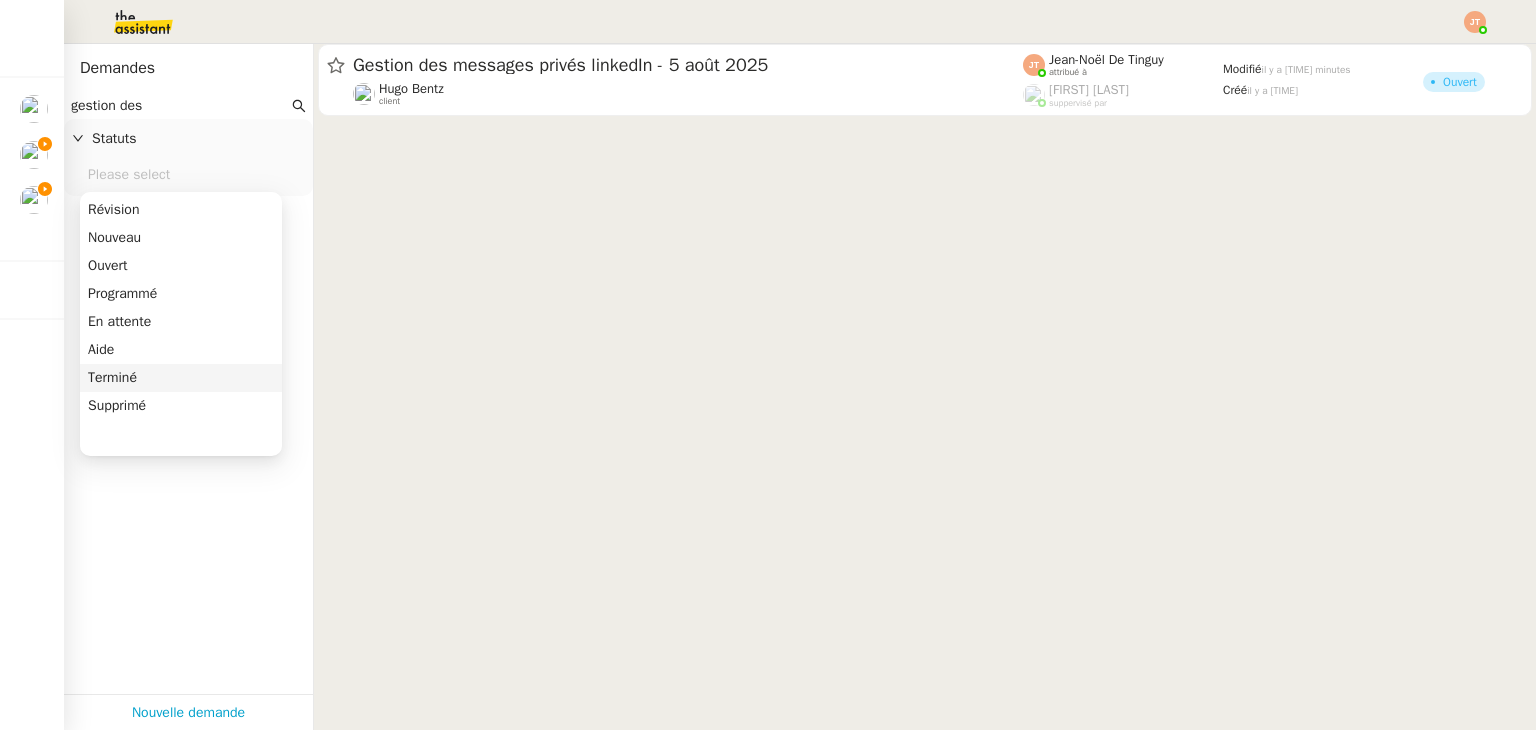 click on "Terminé" at bounding box center (181, 378) 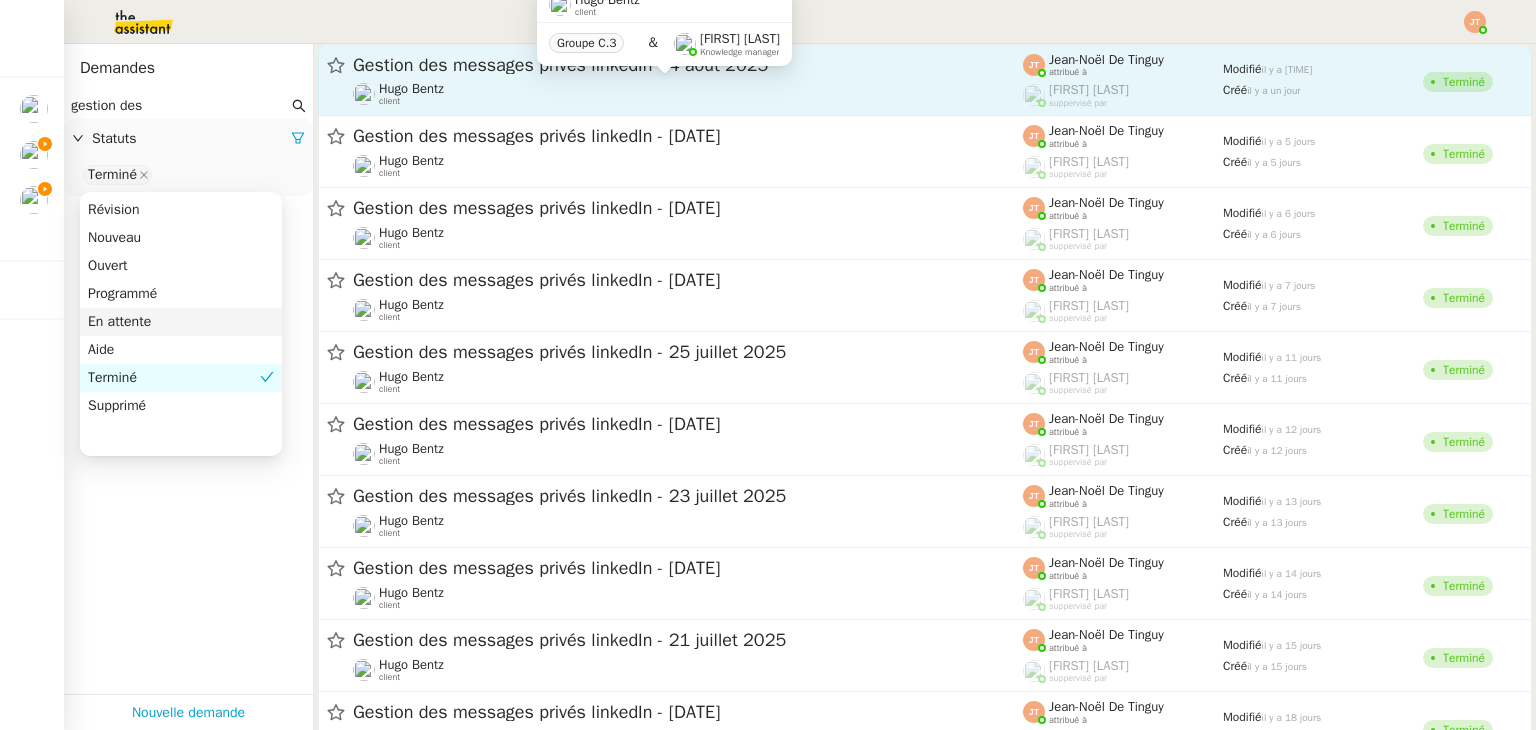 click on "[USER] [LAST] client" 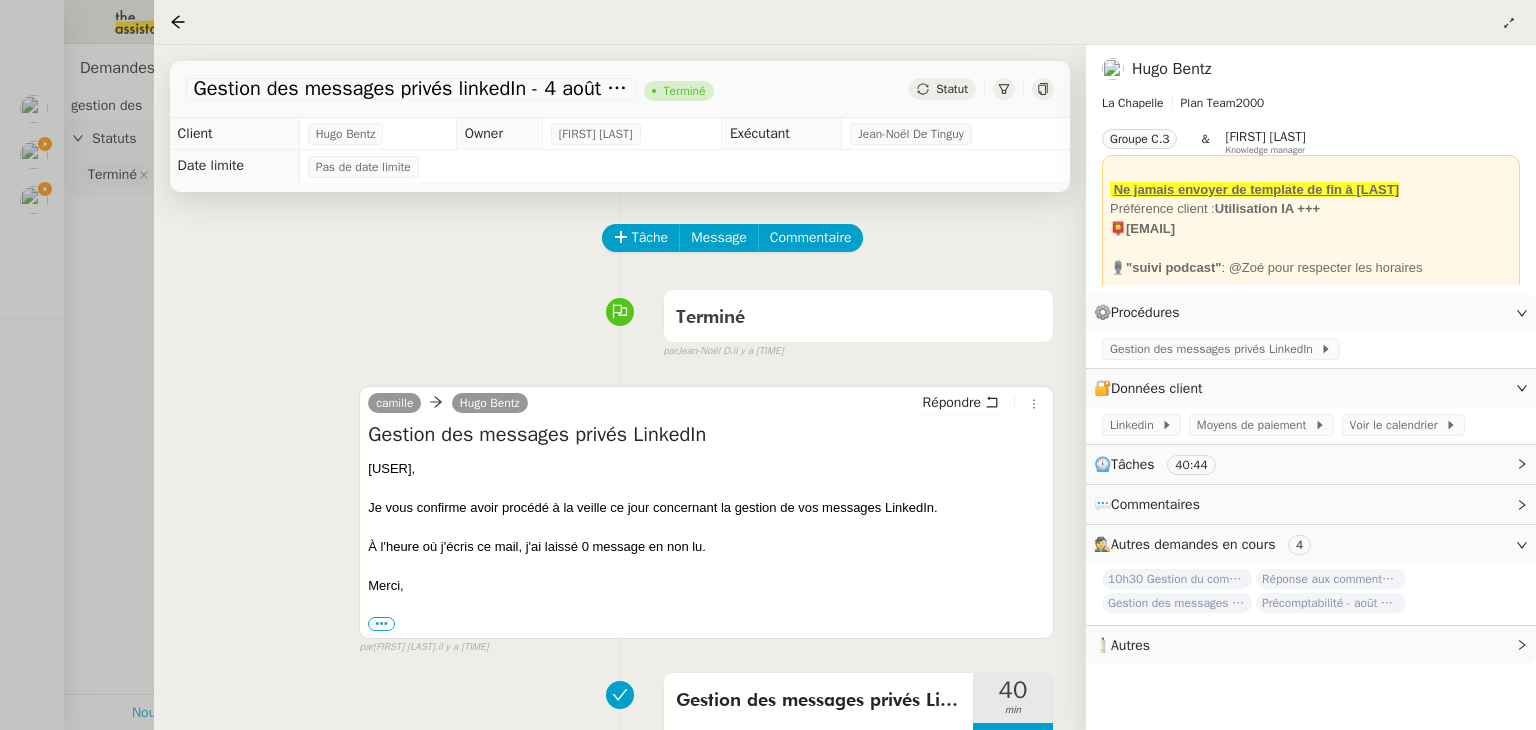 click at bounding box center (768, 365) 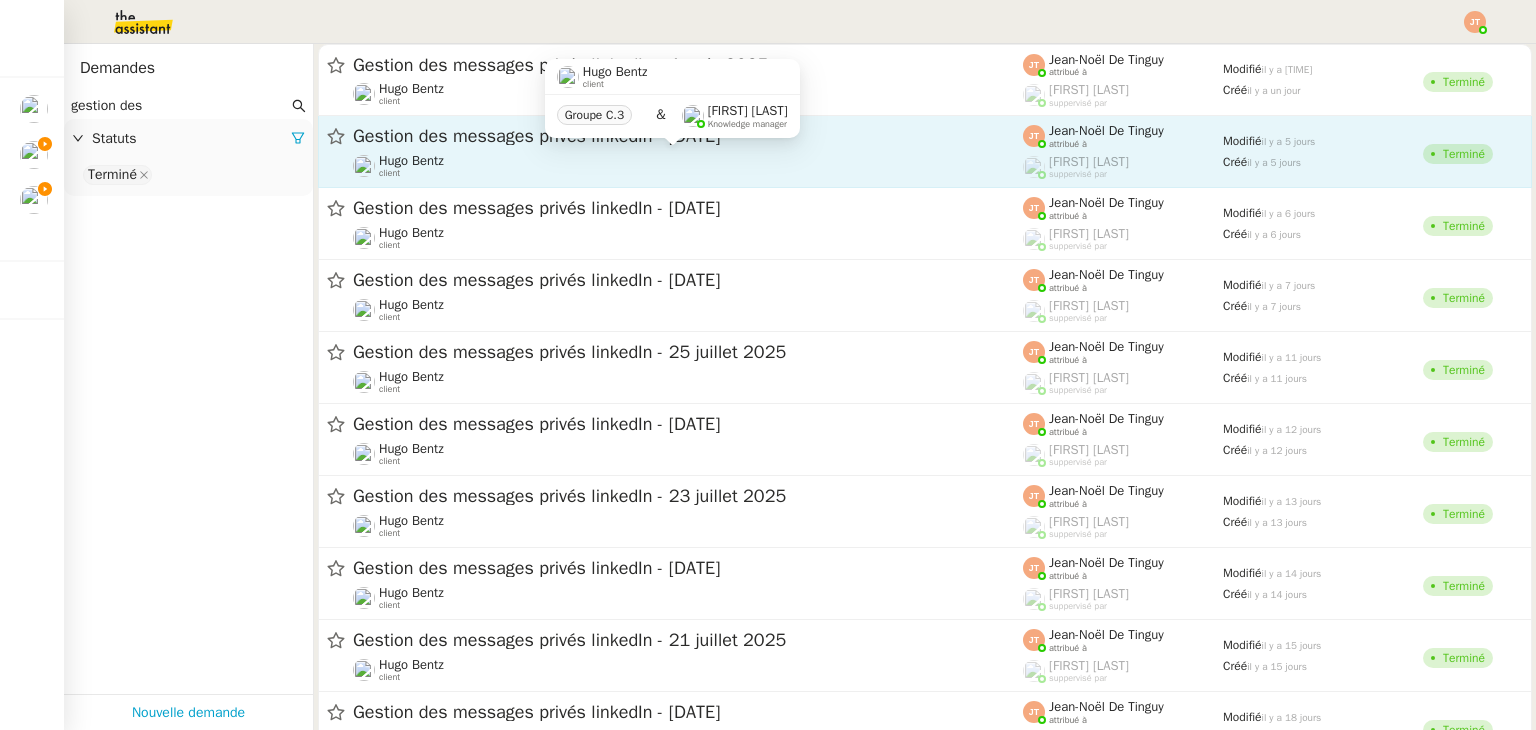 click on "Hugo Bentz" 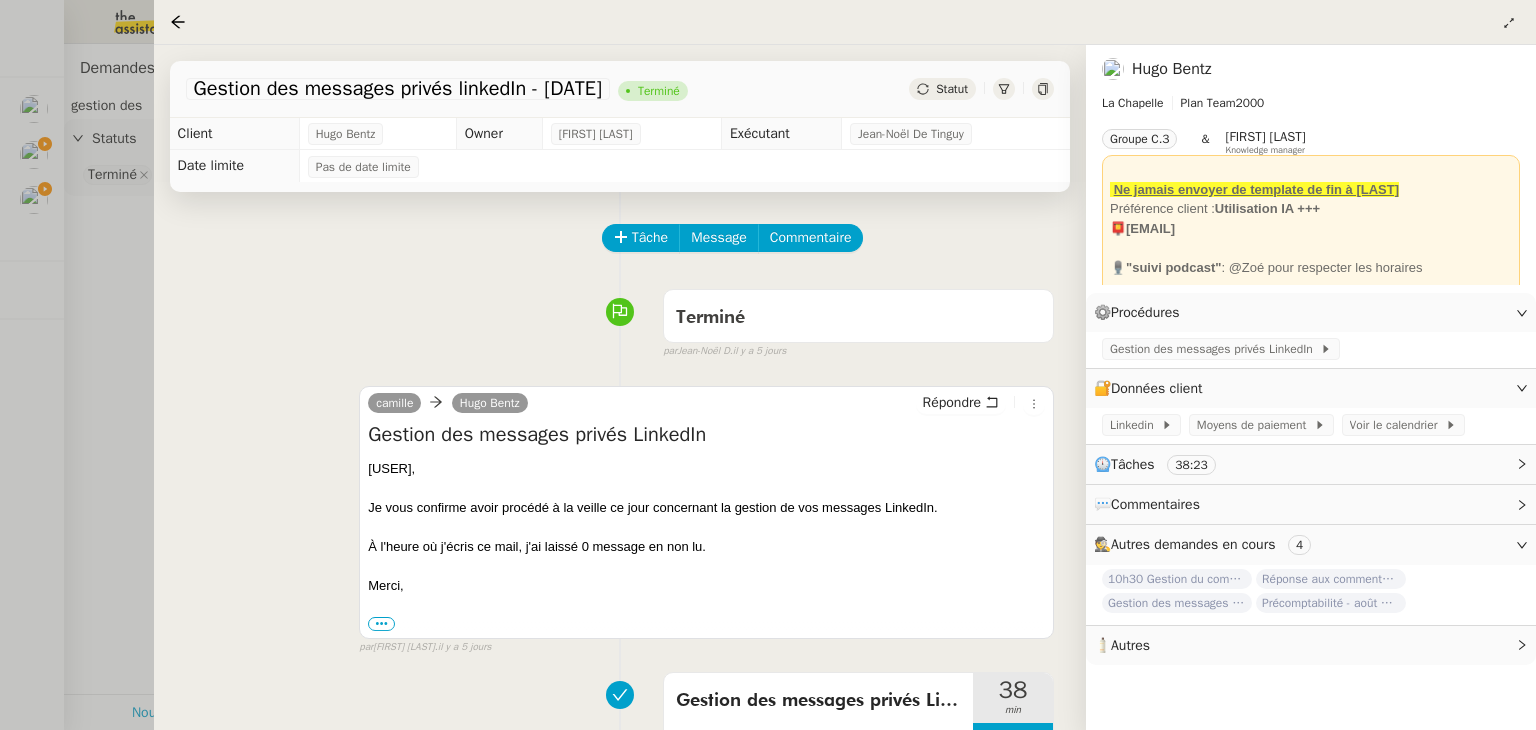 click at bounding box center (768, 365) 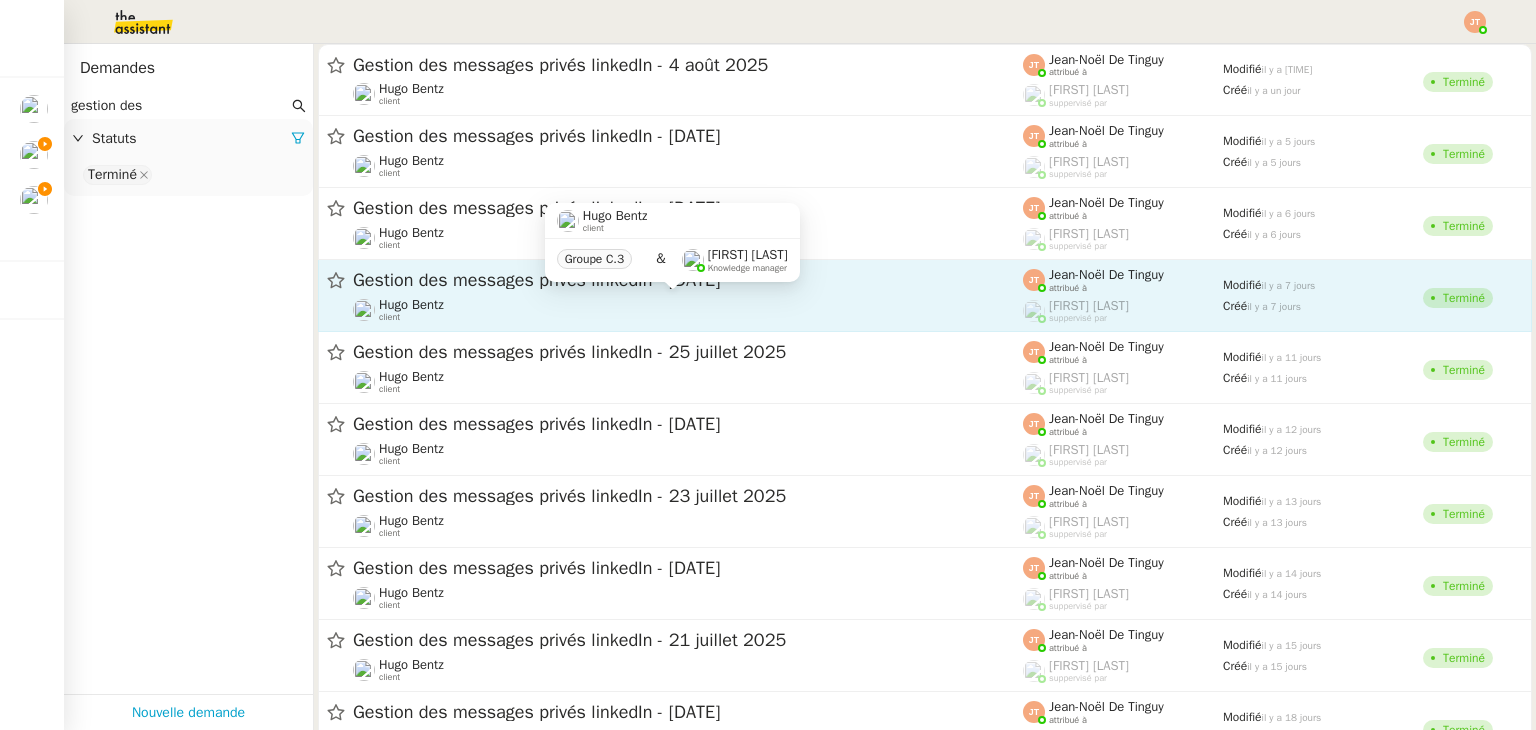 click on "Hugo Bentz" 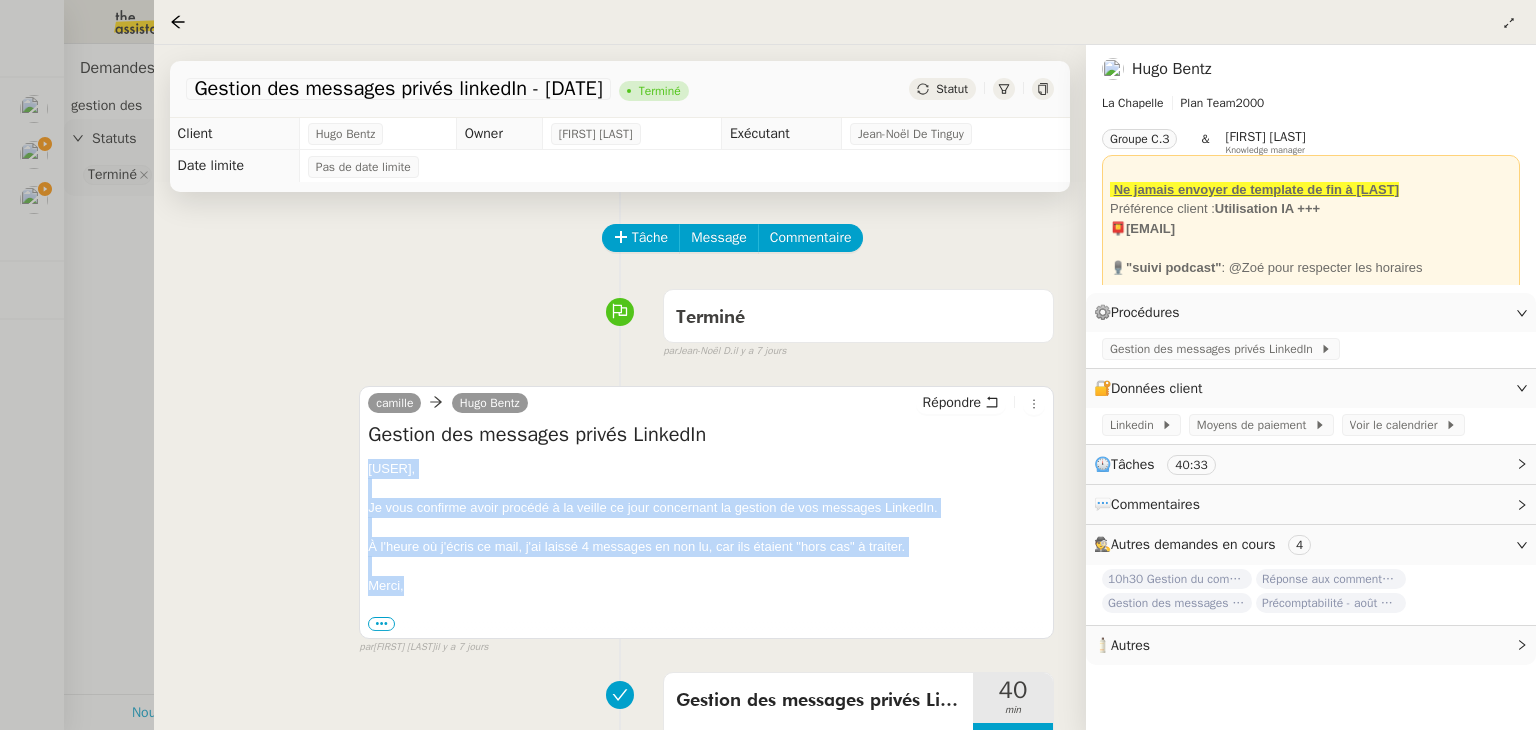 drag, startPoint x: 367, startPoint y: 469, endPoint x: 432, endPoint y: 585, distance: 132.96992 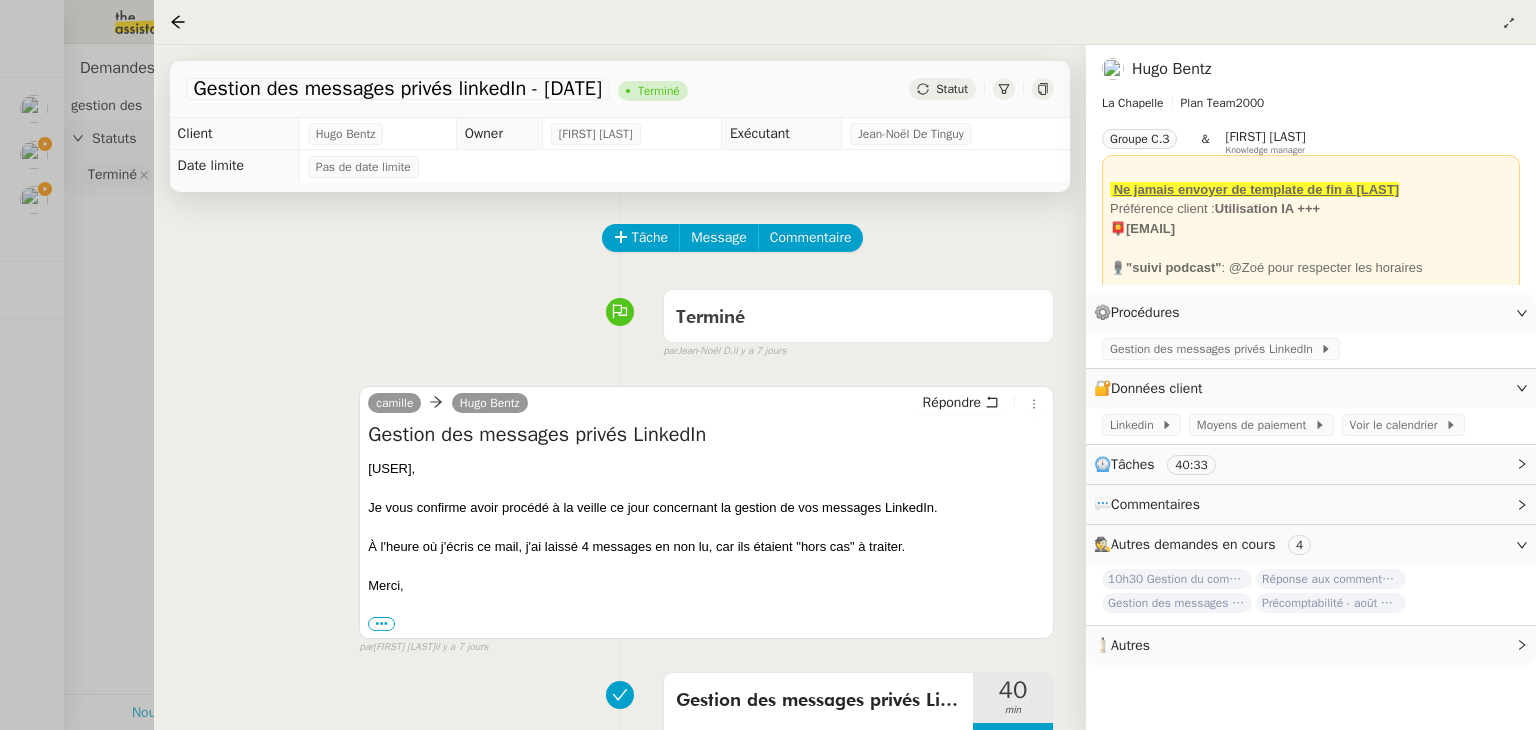 click at bounding box center [768, 365] 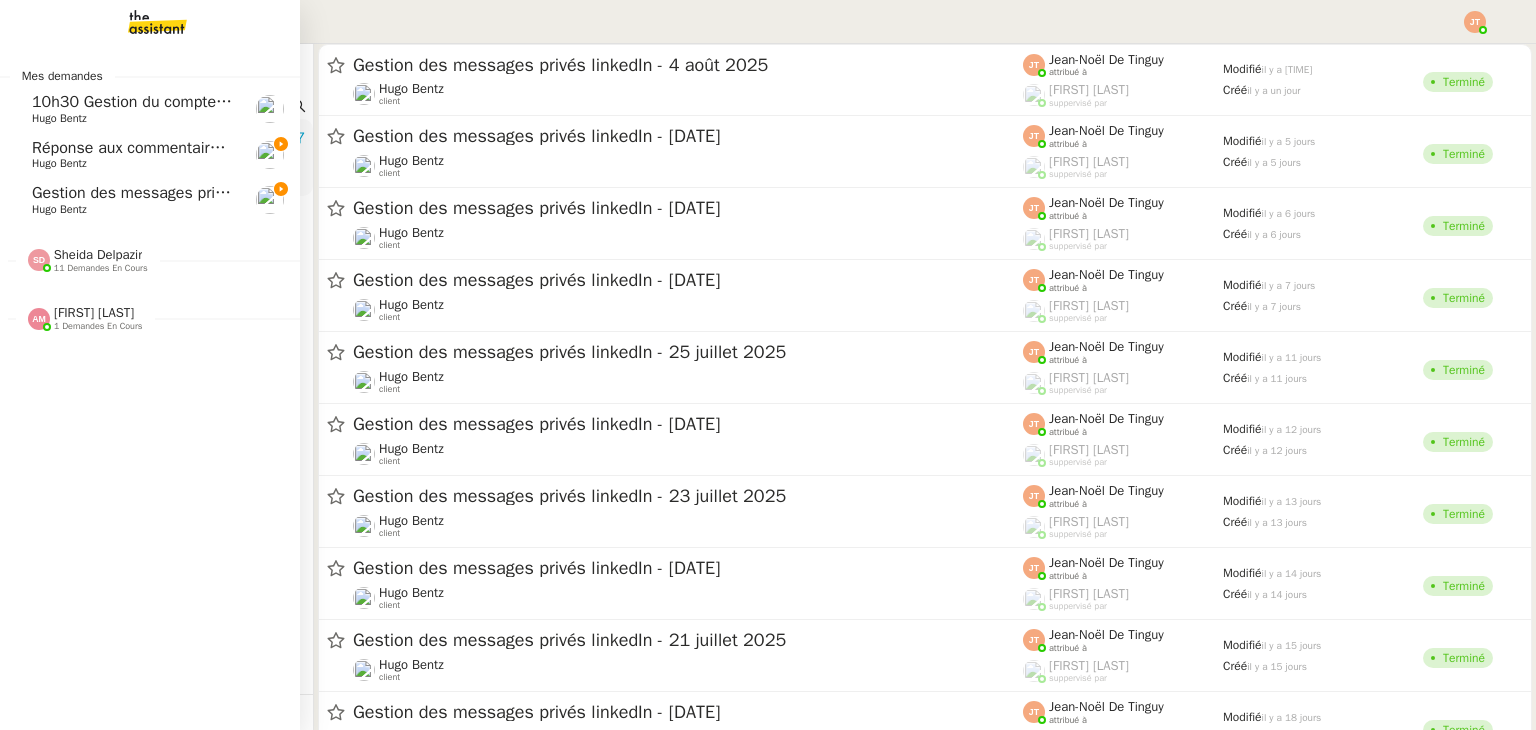 click on "10h30 Gestion du compte LinkedIn de [FIRST] [LAST] (post + gestion messages) - [DATE]    [FIRST] [LAST]" 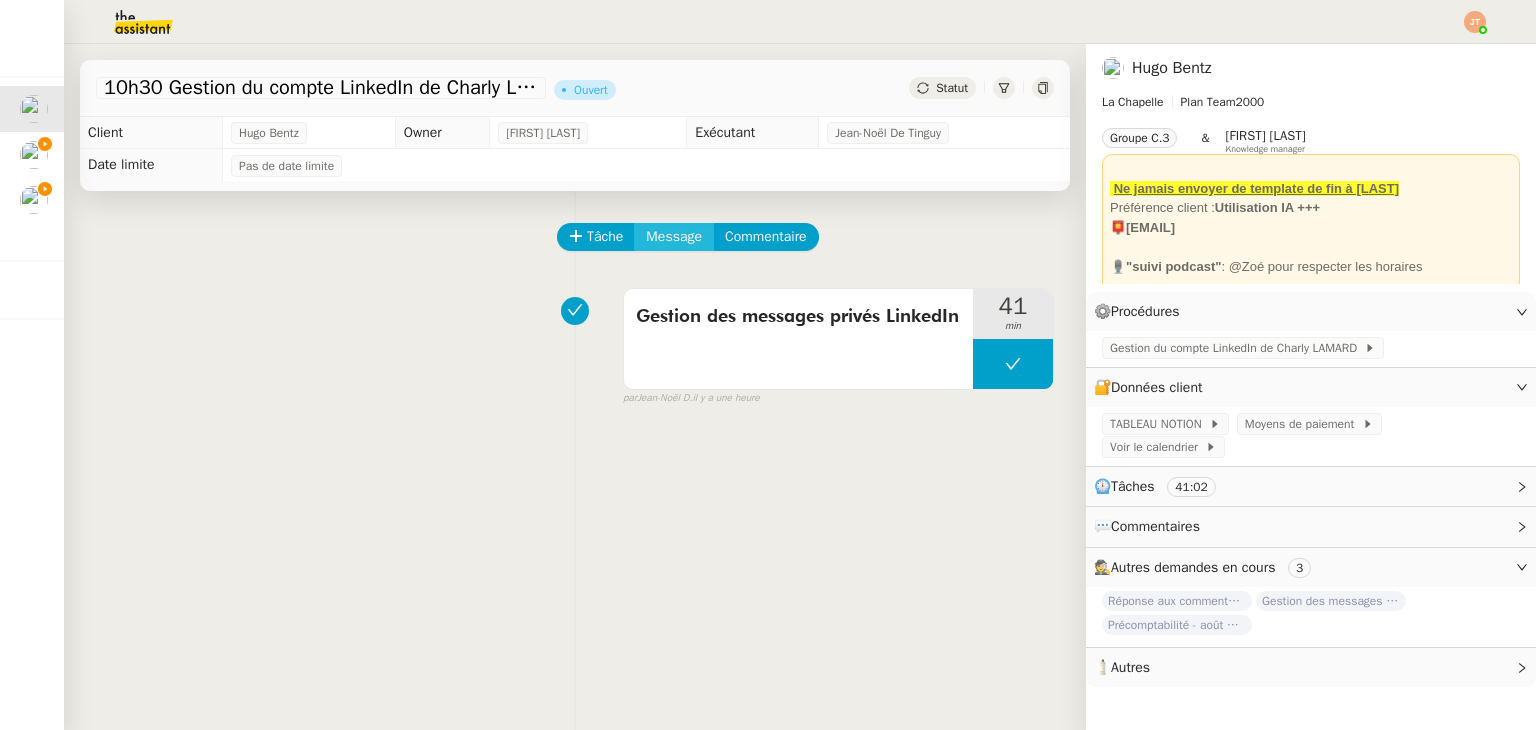 click on "Message" 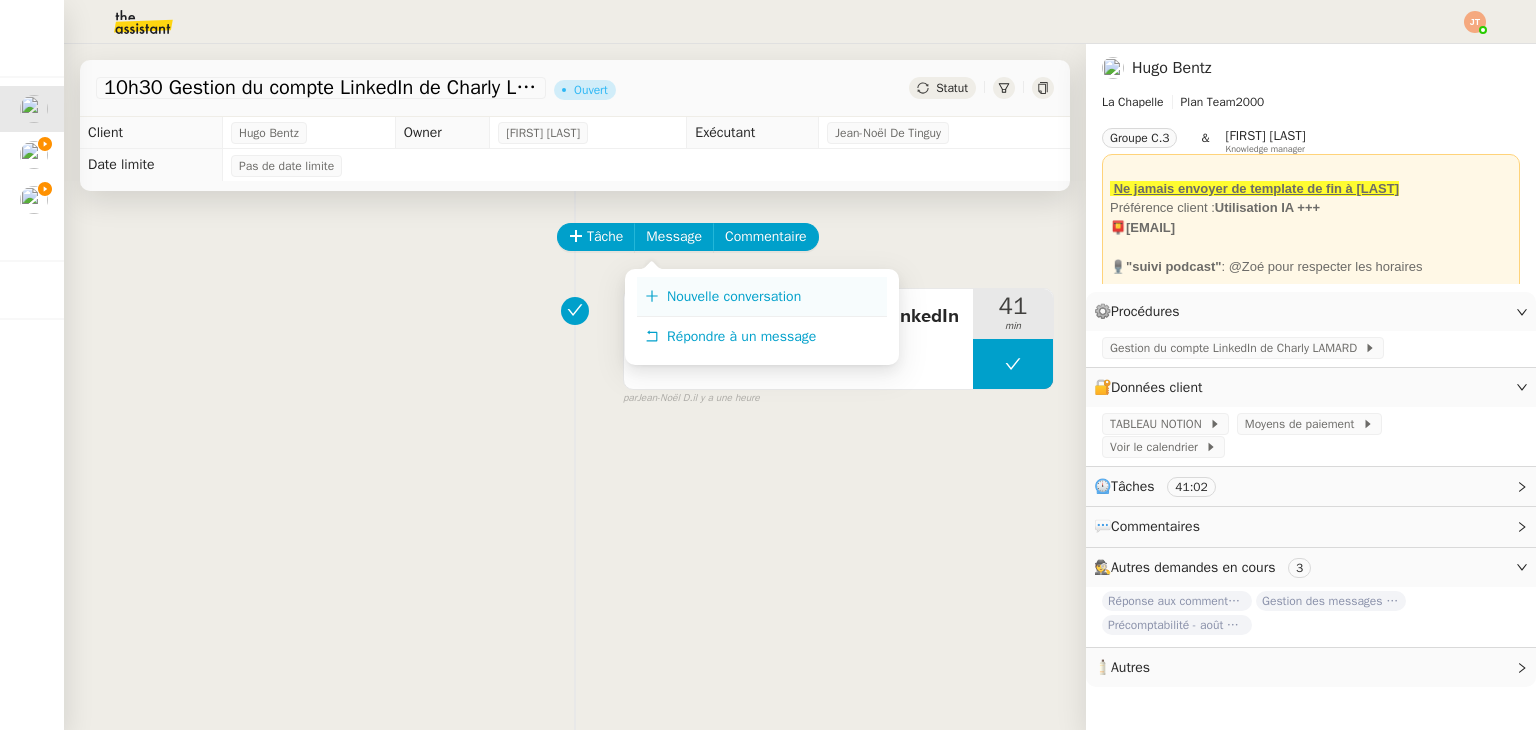 click on "Nouvelle conversation" at bounding box center [734, 296] 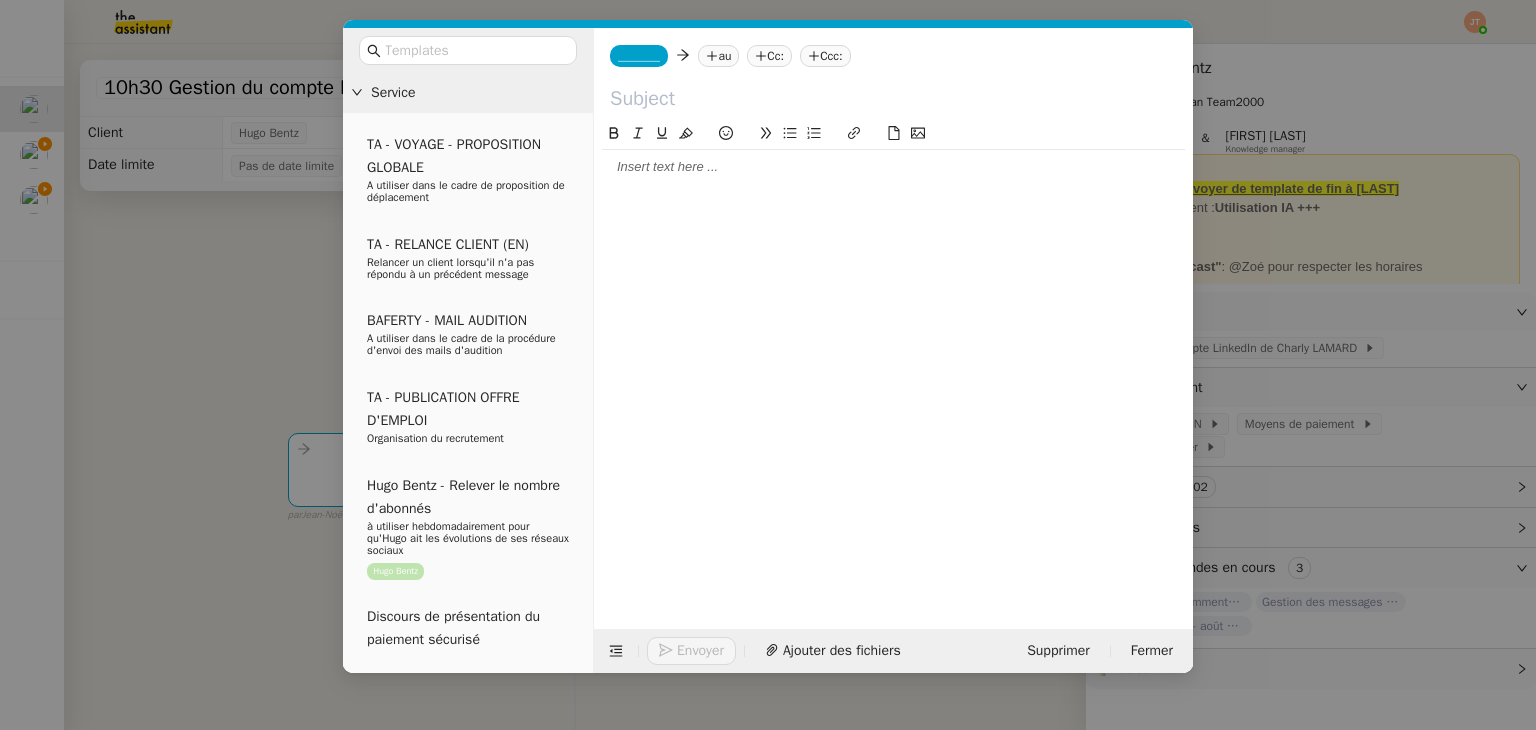 click 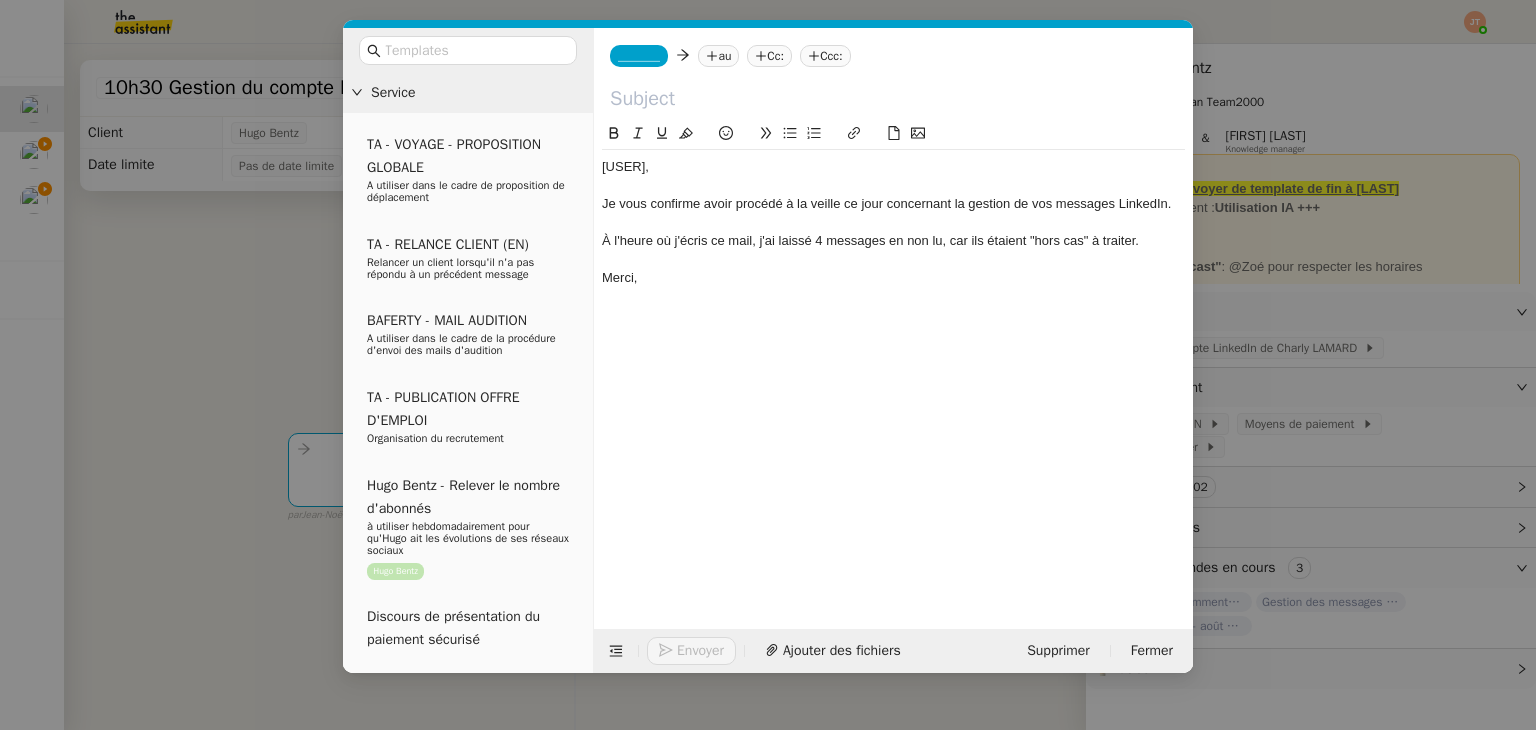 scroll, scrollTop: 0, scrollLeft: 0, axis: both 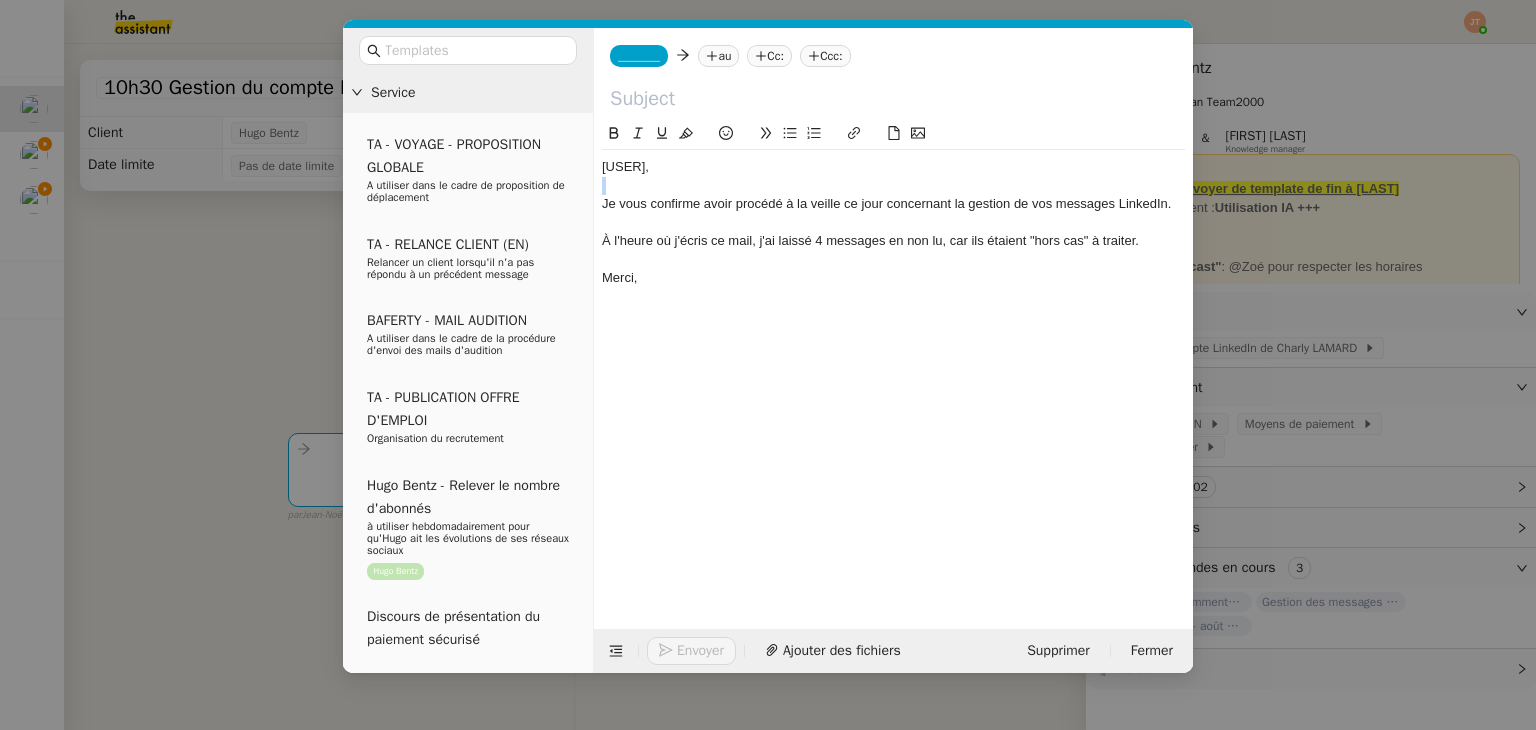 click 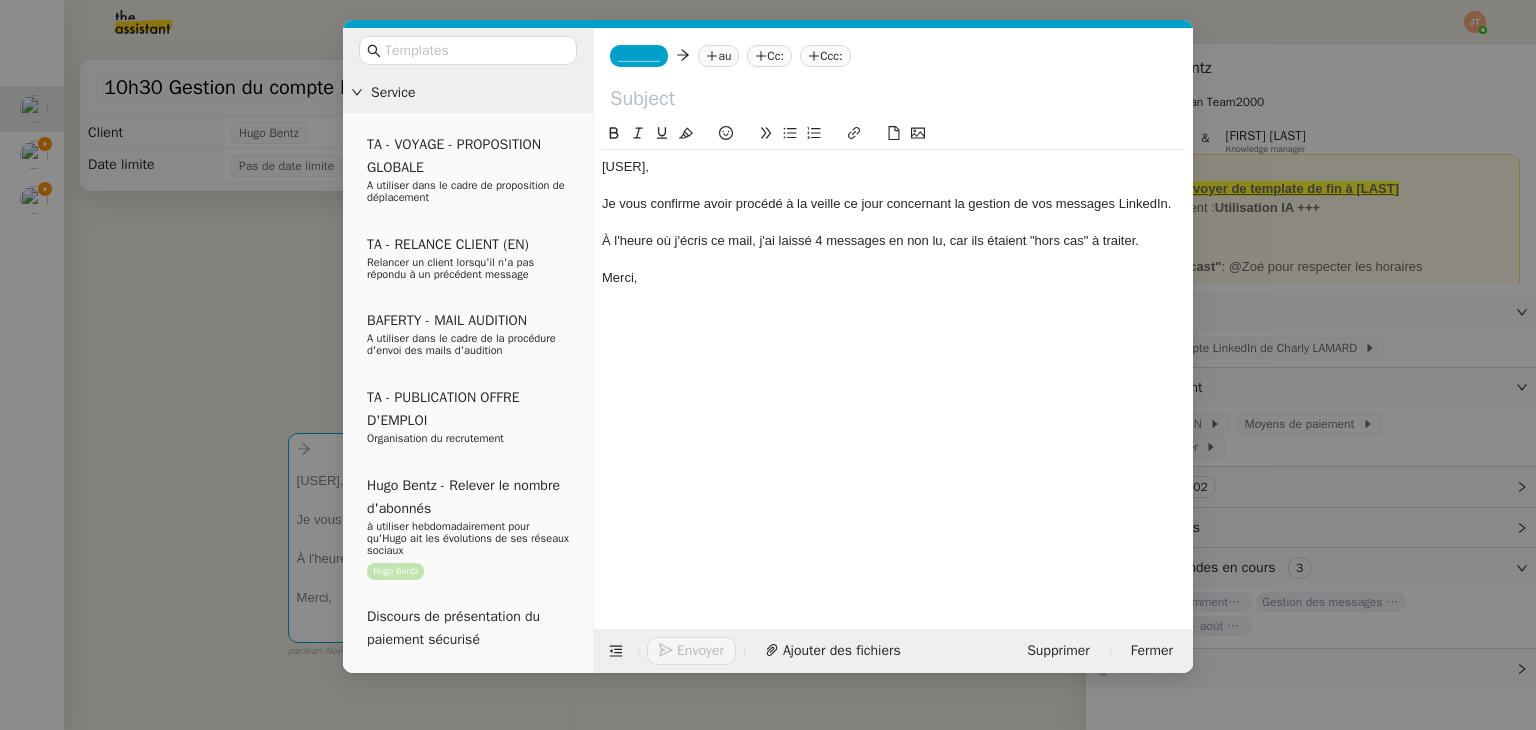 click on "Service TA - VOYAGE - PROPOSITION GLOBALE    A utiliser dans le cadre de proposition de déplacement TA - RELANCE CLIENT (EN)    Relancer un client lorsqu'il n'a pas répondu à un précédent message BAFERTY - MAIL AUDITION    A utiliser dans le cadre de la procédure d'envoi des mails d'audition TA - PUBLICATION OFFRE D'EMPLOI     Organisation du recrutement Hugo Bentz - Relever le nombre d'abonnés    à utiliser hebdomadairement pour qu'Hugo ait les évolutions de ses réseaux sociaux  Hugo Bentz Discours de présentation du paiement sécurisé    TA - VOYAGES - PROPOSITION ITINERAIRE    Soumettre les résultats d'une recherche TA - CONFIRMATION PAIEMENT (EN)    Confirmer avec le client de modèle de transaction - Attention Plan Pro nécessaire. TA - COURRIER EXPEDIE (recommandé)    A utiliser dans le cadre de l'envoi d'un courrier recommandé TA - PARTAGE DE CALENDRIER (EN)    A utiliser pour demander au client de partager son calendrier afin de faciliter l'accès et la gestion" at bounding box center [768, 365] 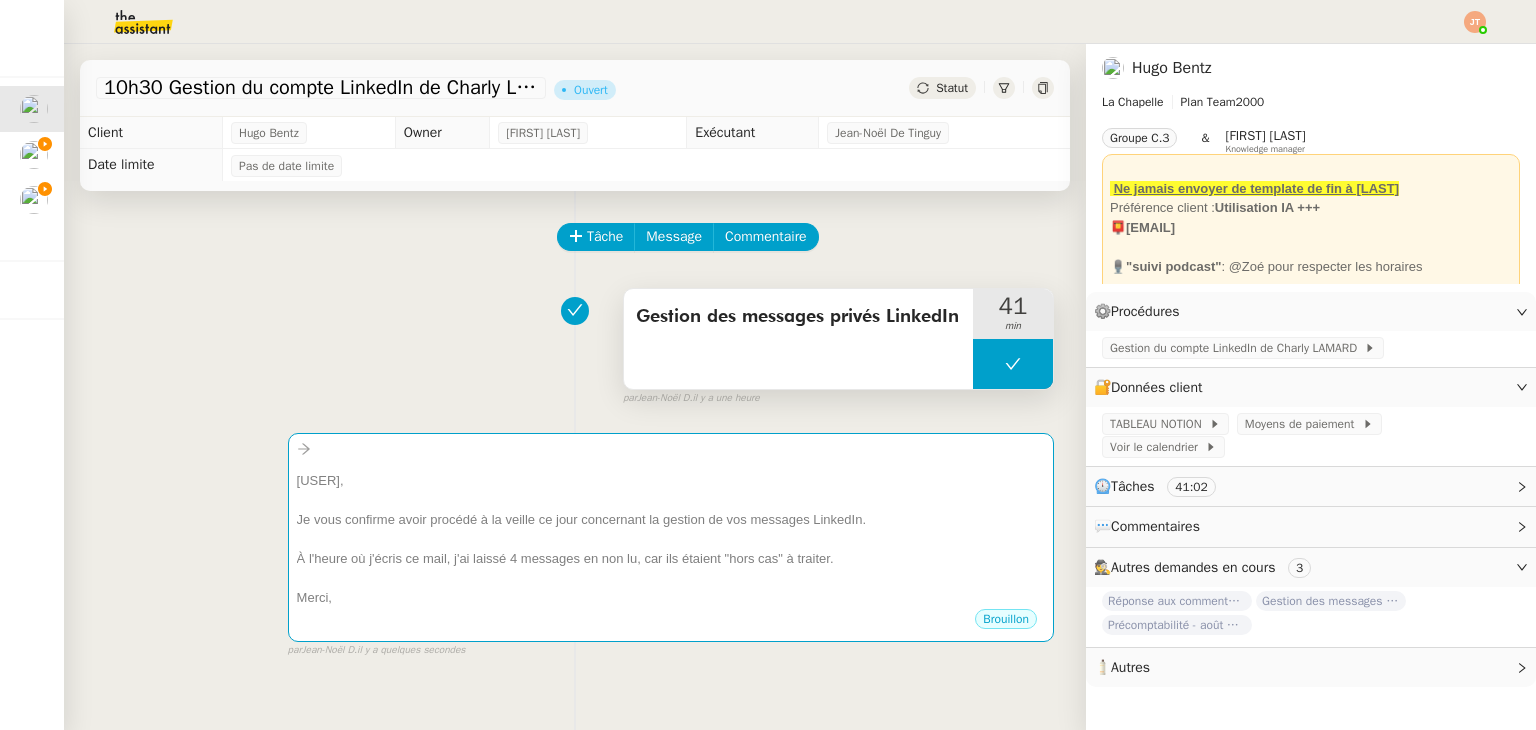 click on "Gestion des messages privés LinkedIn" at bounding box center (798, 339) 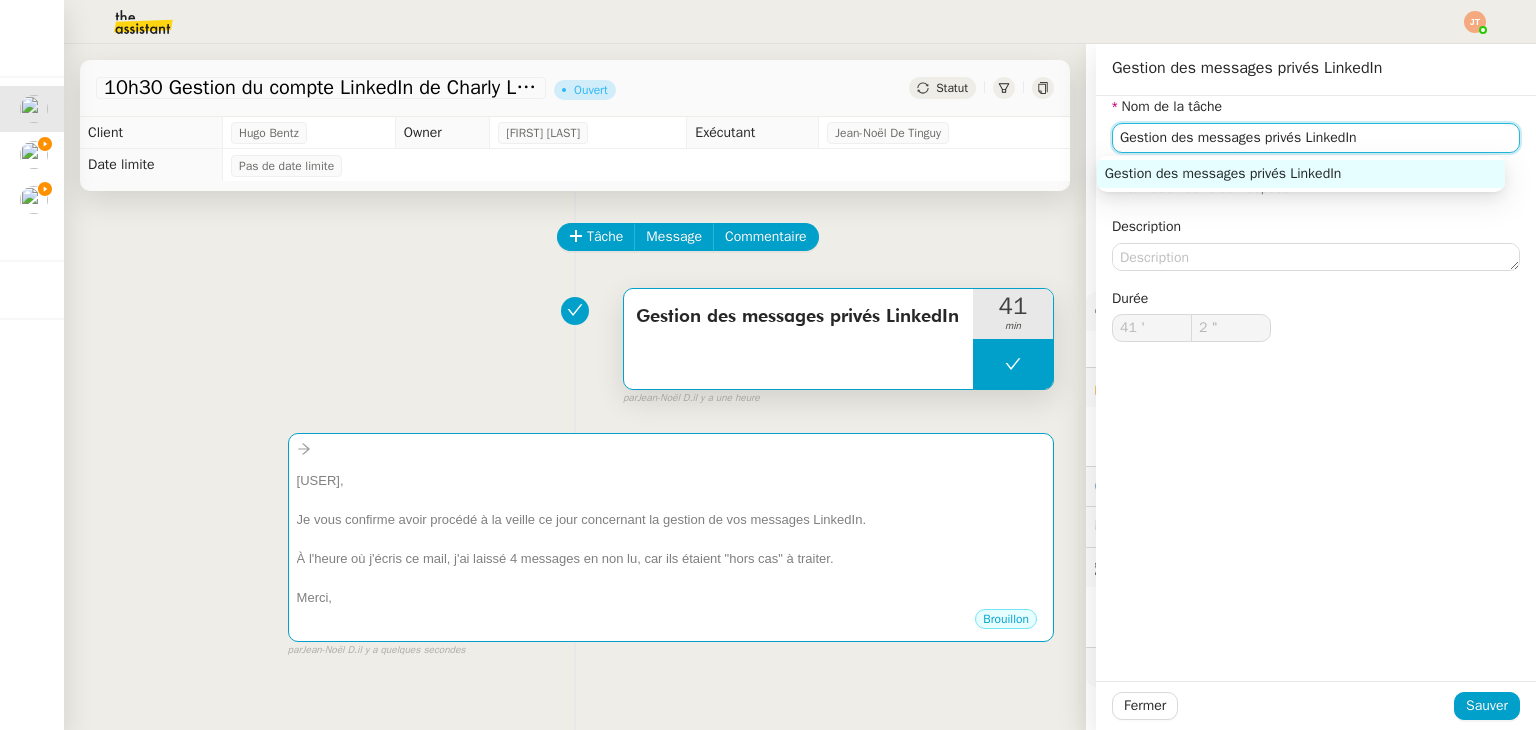 click on "Gestion des messages privés LinkedIn" 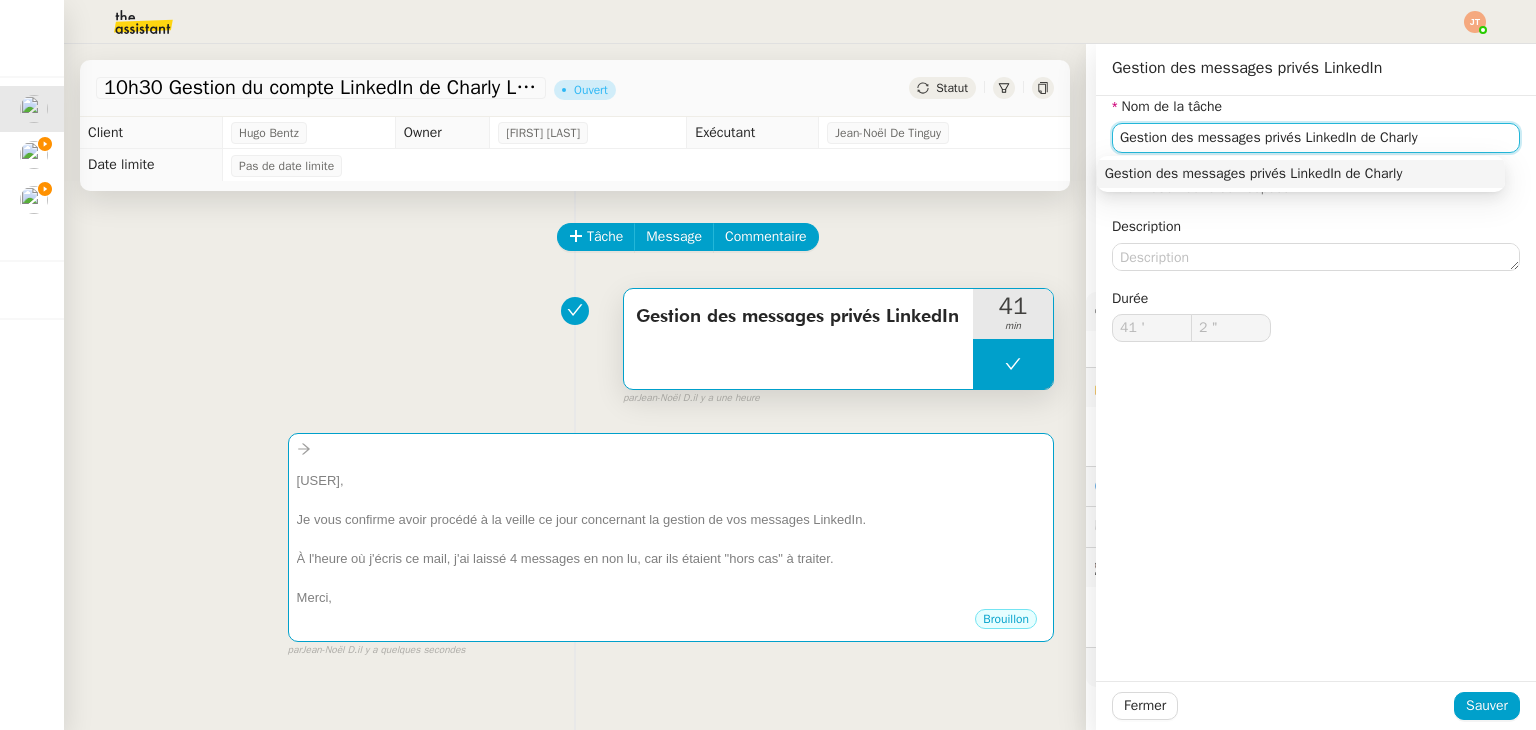drag, startPoint x: 1405, startPoint y: 140, endPoint x: 1094, endPoint y: 146, distance: 311.05786 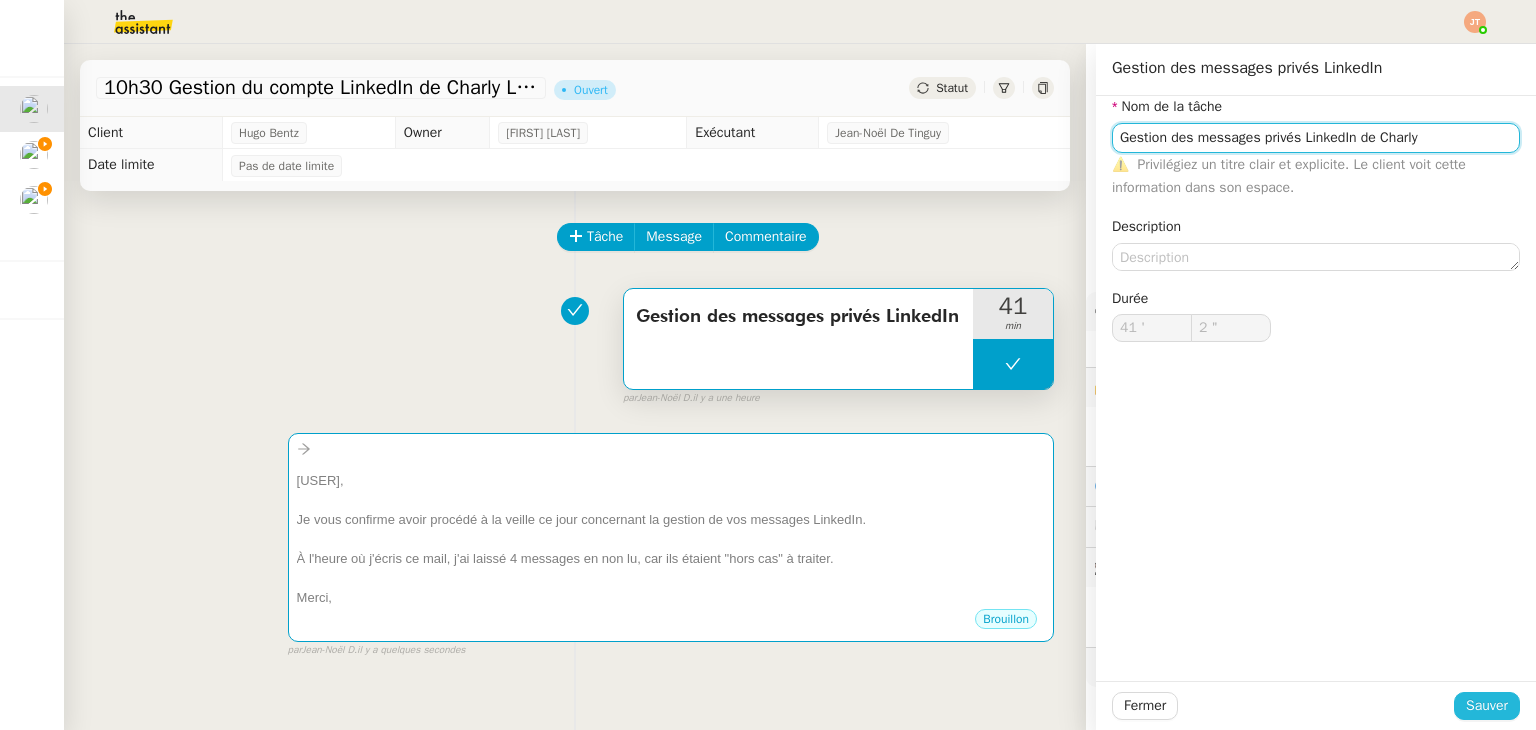 type on "Gestion des messages privés LinkedIn de Charly" 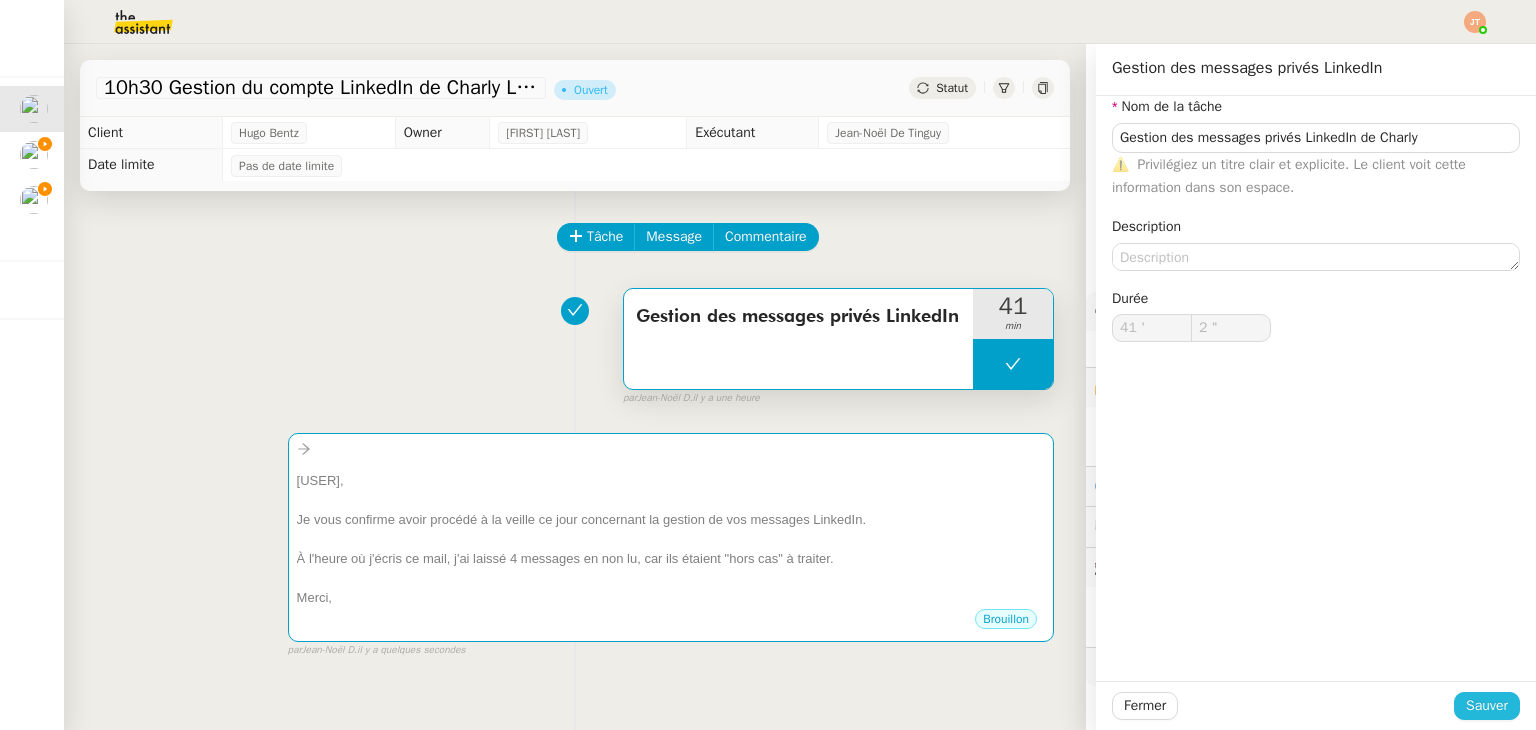 click on "Sauver" 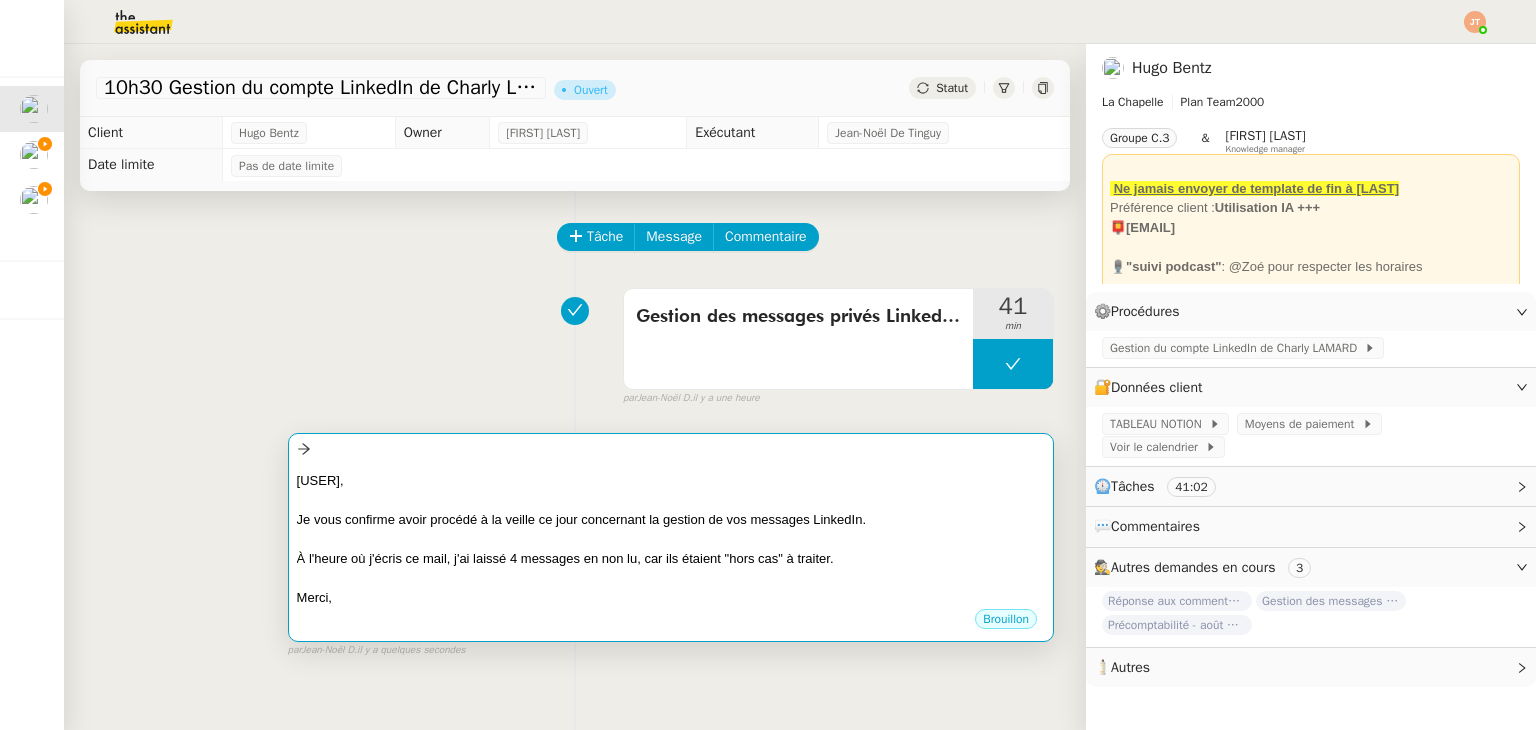 click on "Je vous confirme avoir procédé à la veille ce jour concernant la gestion de vos messages LinkedIn." at bounding box center [671, 520] 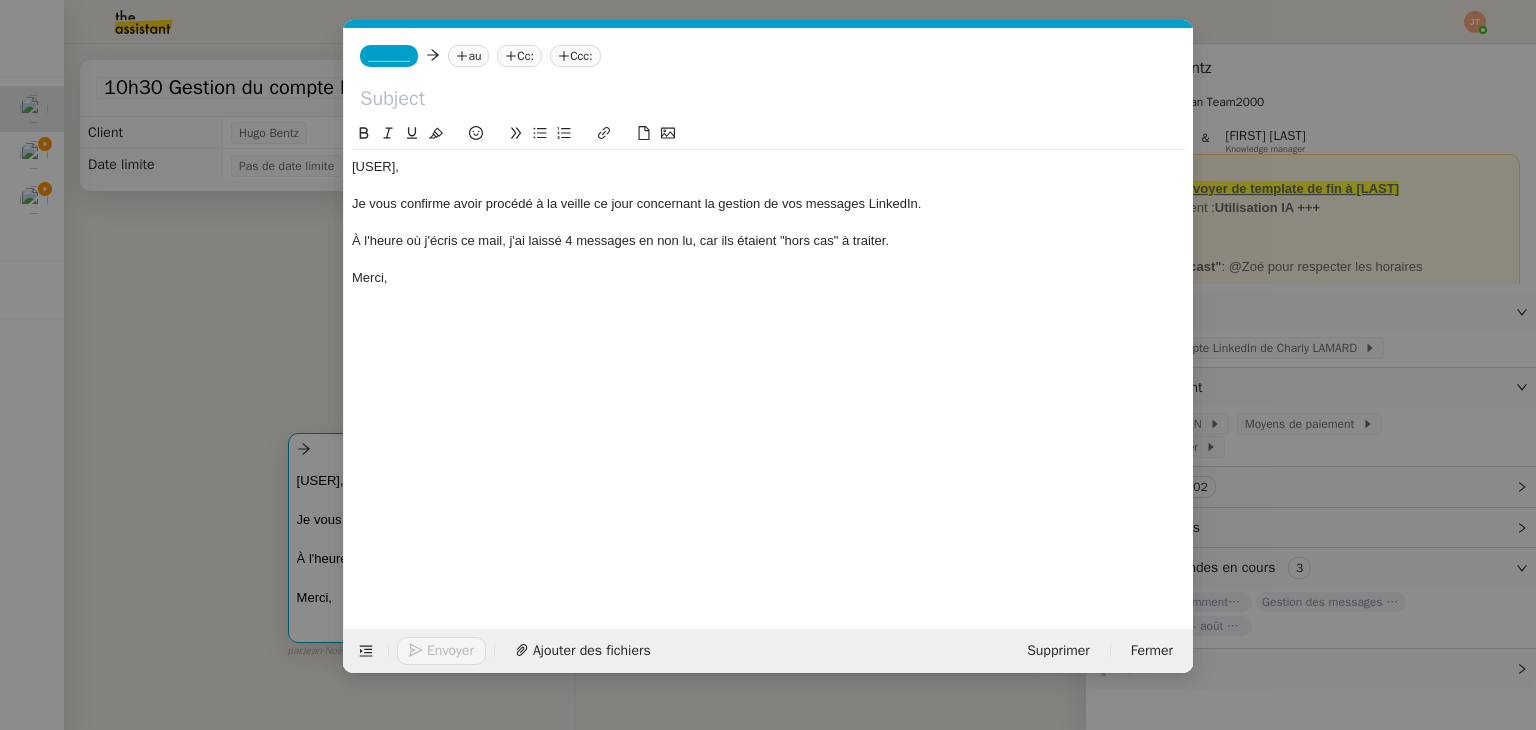 scroll, scrollTop: 0, scrollLeft: 42, axis: horizontal 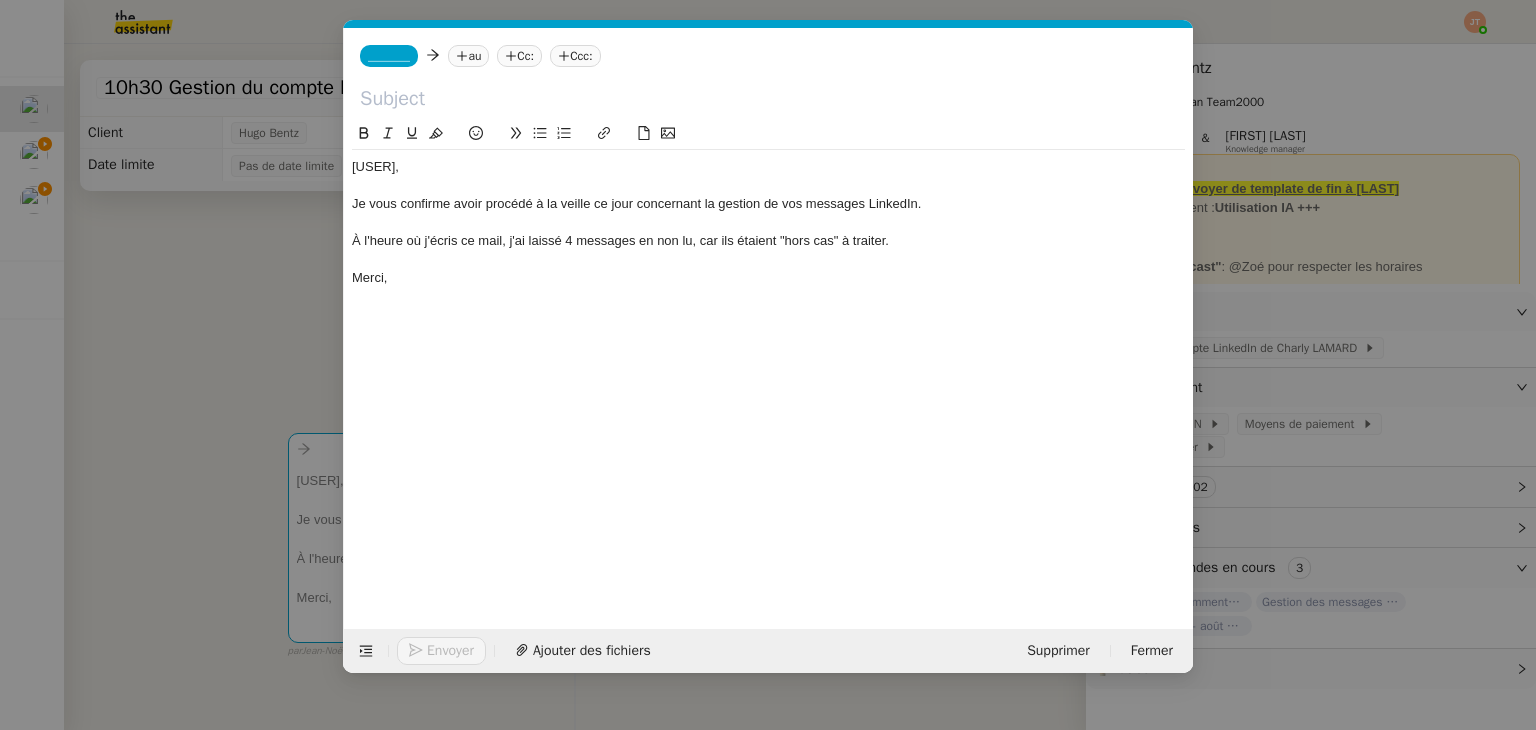 paste on "Gestion des messages privés LinkedIn de Charly" 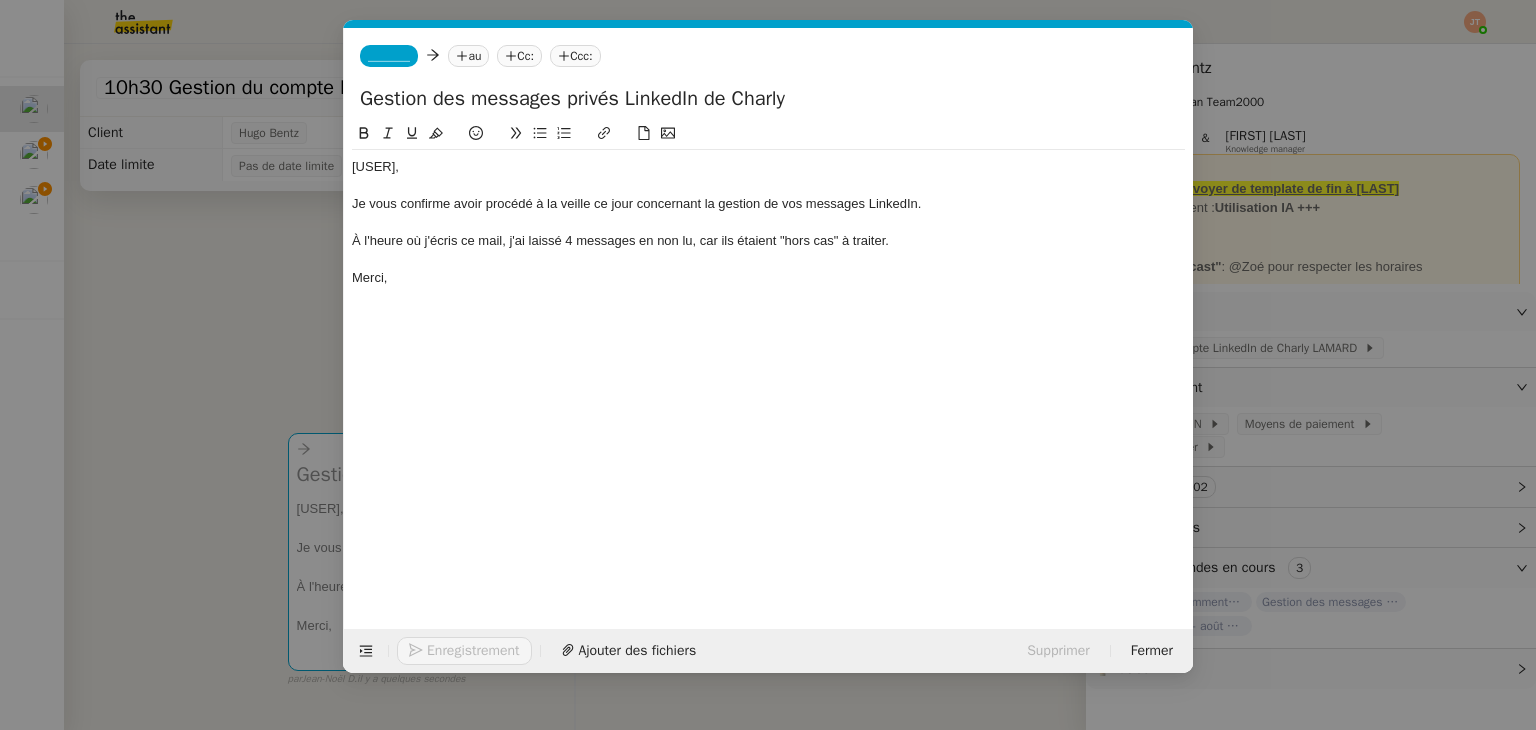 type on "Gestion des messages privés LinkedIn de Charly" 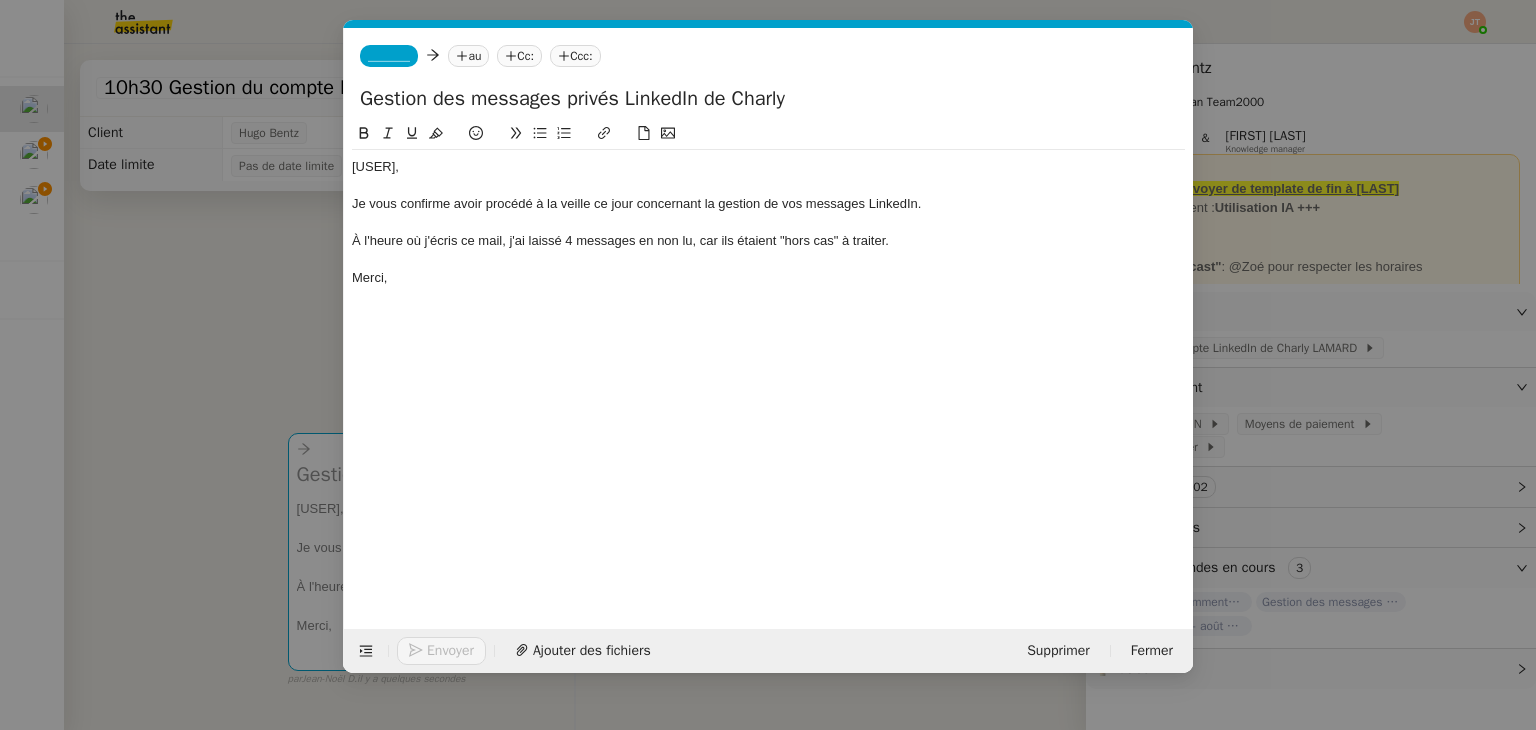 click on "_______" 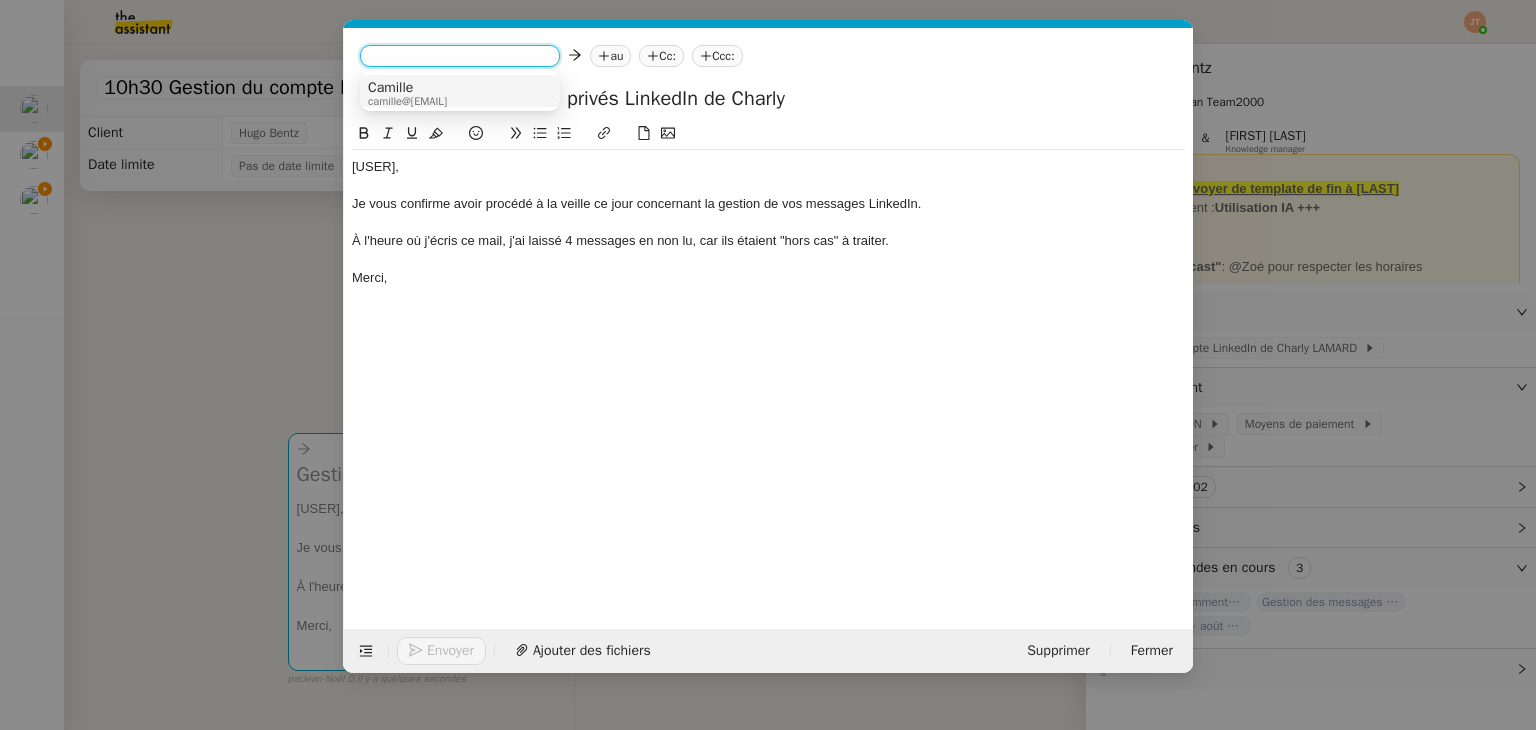click on "camille@[EMAIL]" at bounding box center (407, 101) 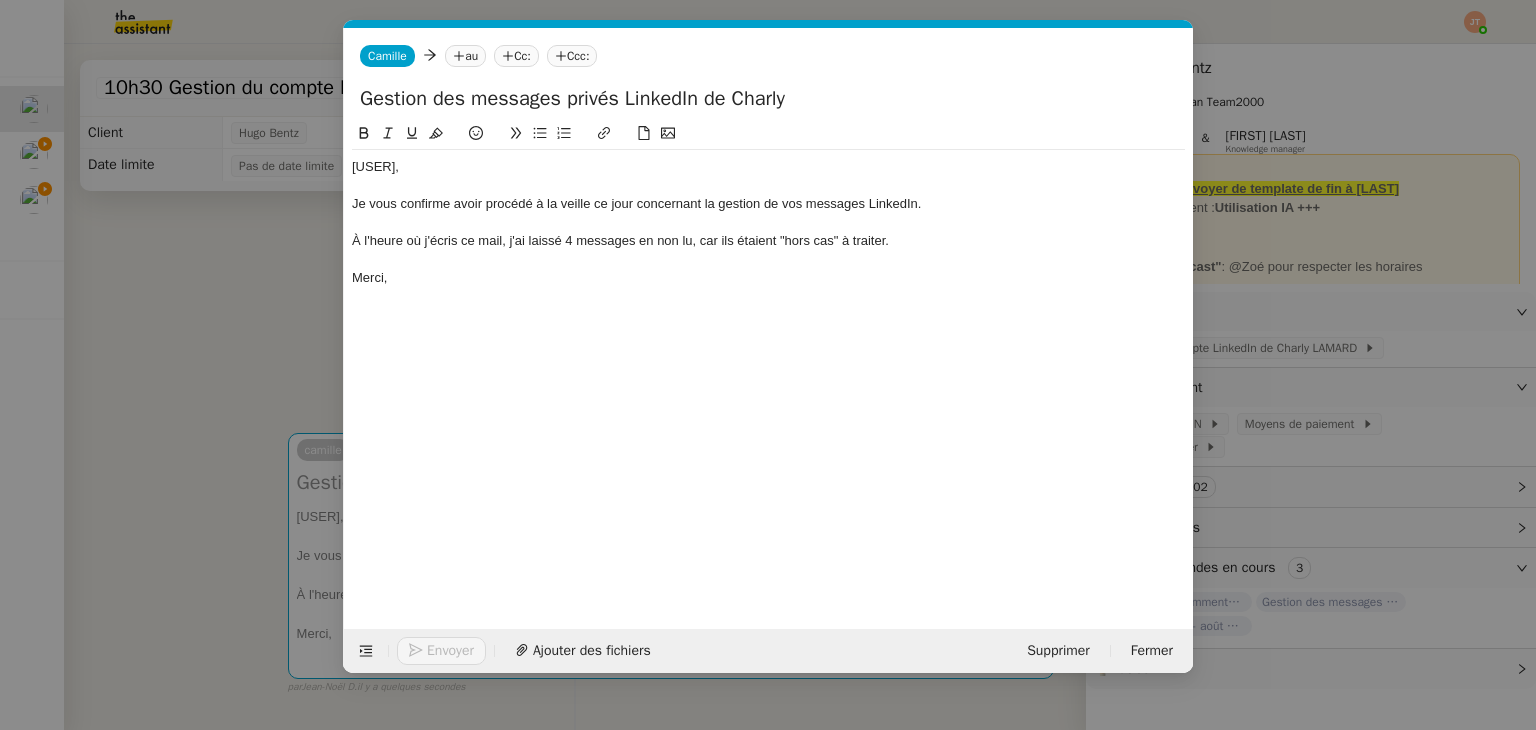 click 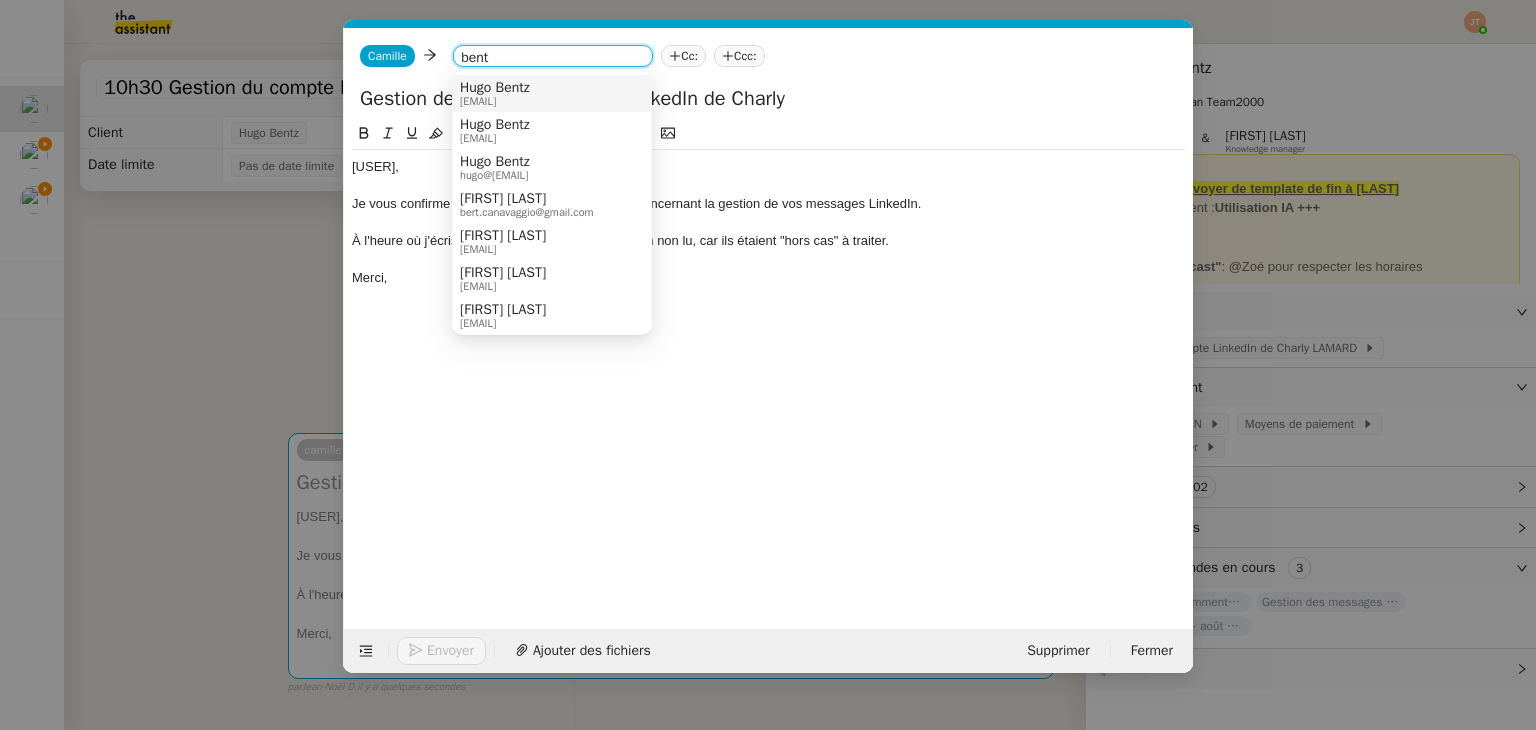 type on "bent" 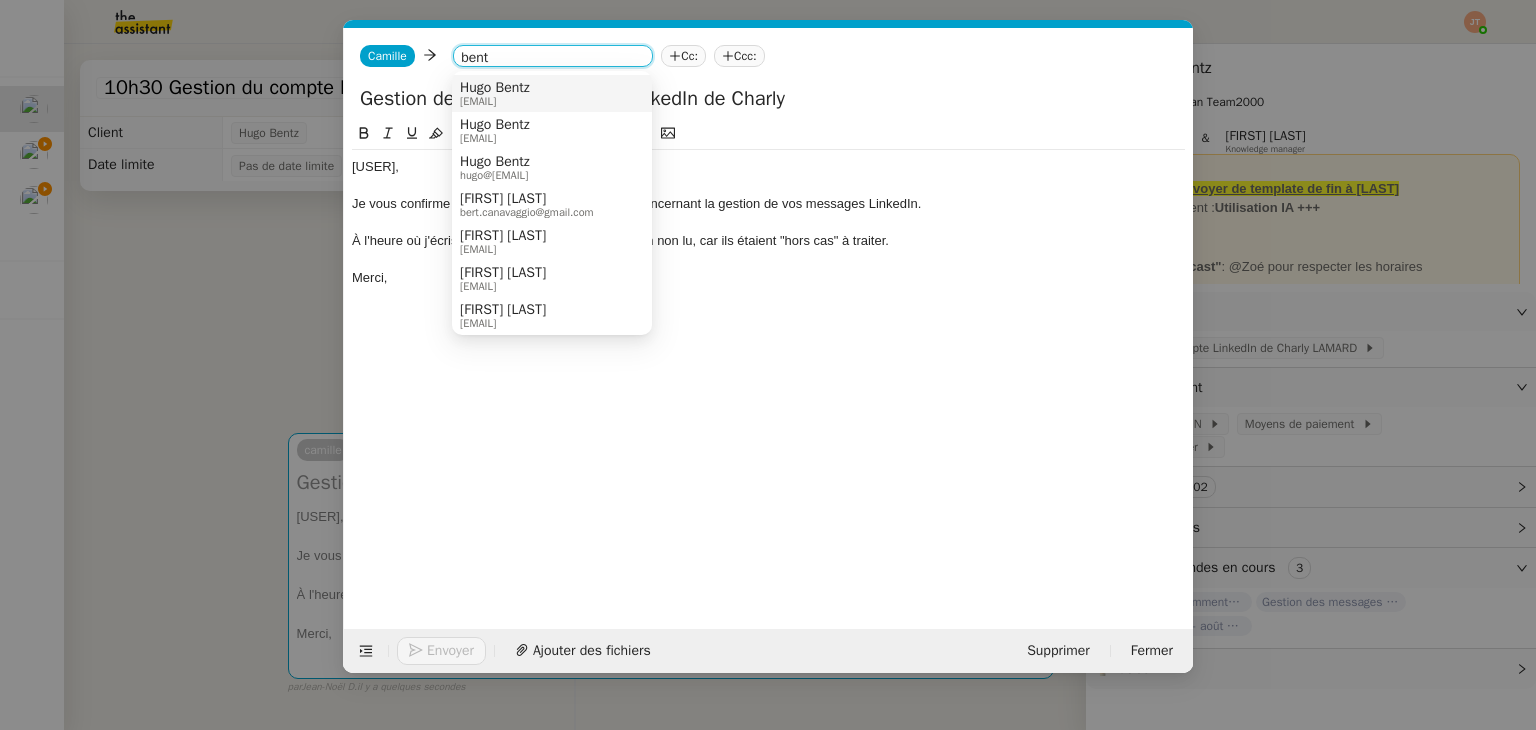 click on "Hugo Bentz" at bounding box center (495, 88) 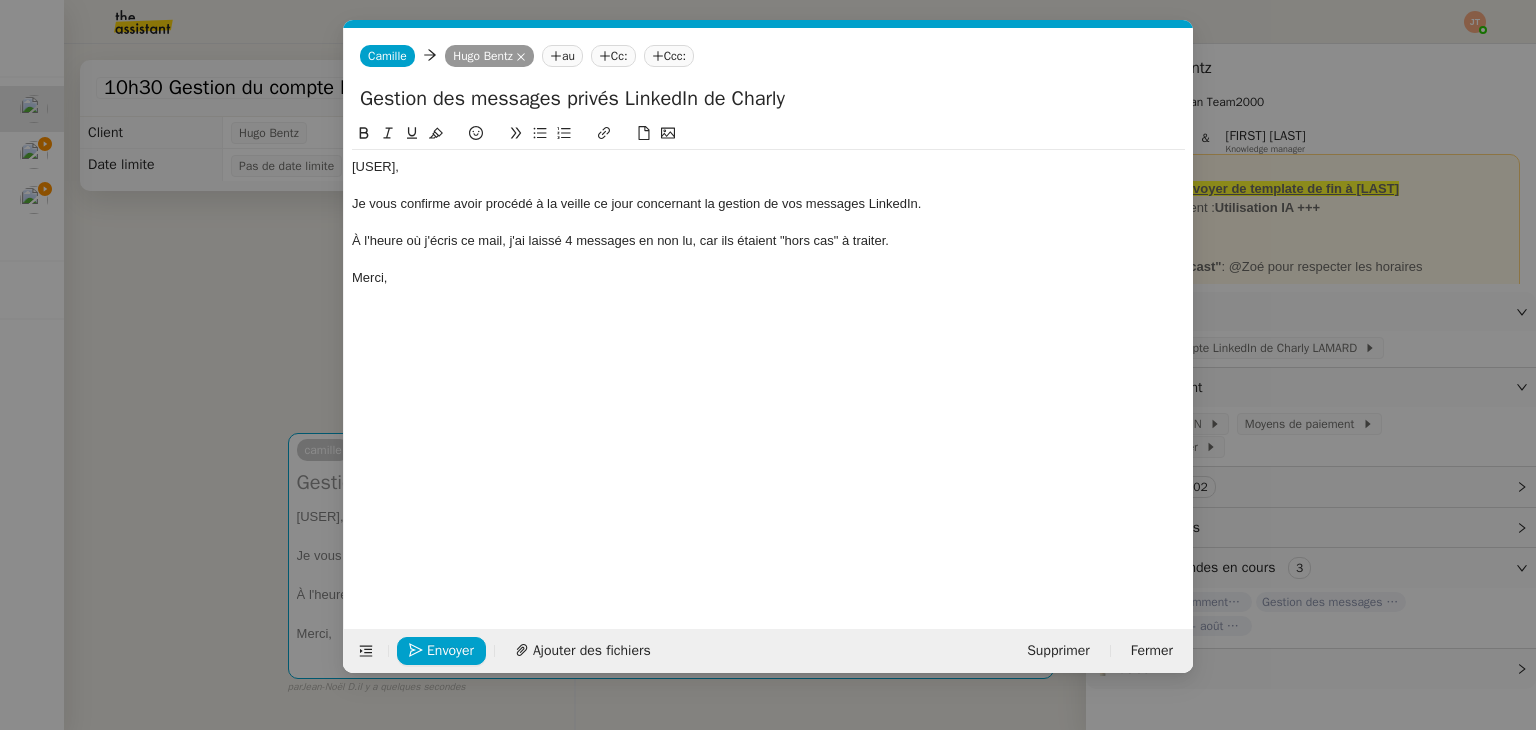 click on "Service TA - VOYAGE - PROPOSITION GLOBALE    A utiliser dans le cadre de proposition de déplacement TA - RELANCE CLIENT (EN)    Relancer un client lorsqu'il n'a pas répondu à un précédent message BAFERTY - MAIL AUDITION    A utiliser dans le cadre de la procédure d'envoi des mails d'audition TA - PUBLICATION OFFRE D'EMPLOI     Organisation du recrutement Hugo Bentz - Relever le nombre d'abonnés    à utiliser hebdomadairement pour qu'Hugo ait les évolutions de ses réseaux sociaux  Hugo Bentz Discours de présentation du paiement sécurisé    TA - VOYAGES - PROPOSITION ITINERAIRE    Soumettre les résultats d'une recherche TA - CONFIRMATION PAIEMENT (EN)    Confirmer avec le client de modèle de transaction - Attention Plan Pro nécessaire. TA - COURRIER EXPEDIE (recommandé)    A utiliser dans le cadre de l'envoi d'un courrier recommandé TA - PARTAGE DE CALENDRIER (EN)    A utiliser pour demander au client de partager son calendrier afin de faciliter l'accès et la gestion" at bounding box center (768, 365) 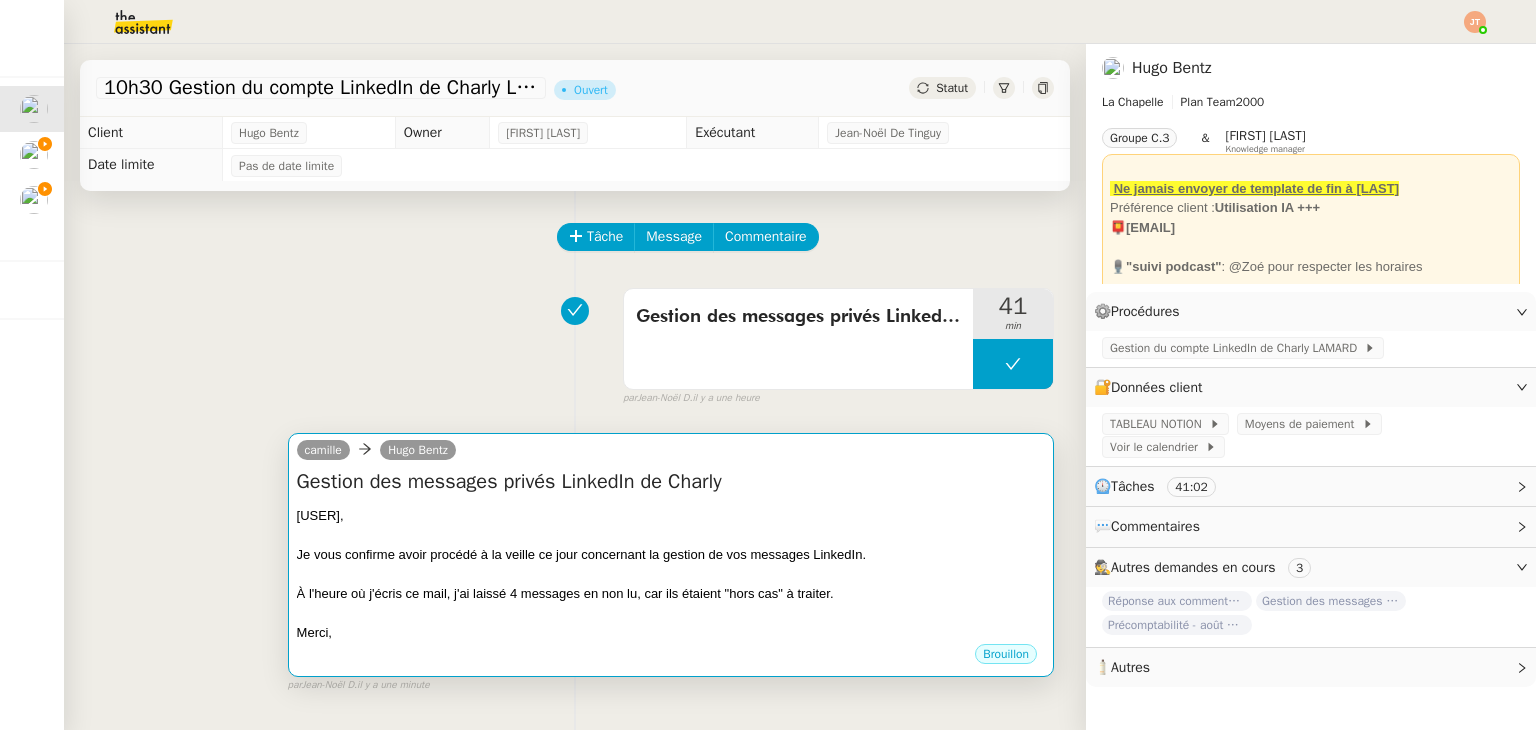 click on "[FIRST]      [LAST]" at bounding box center [671, 453] 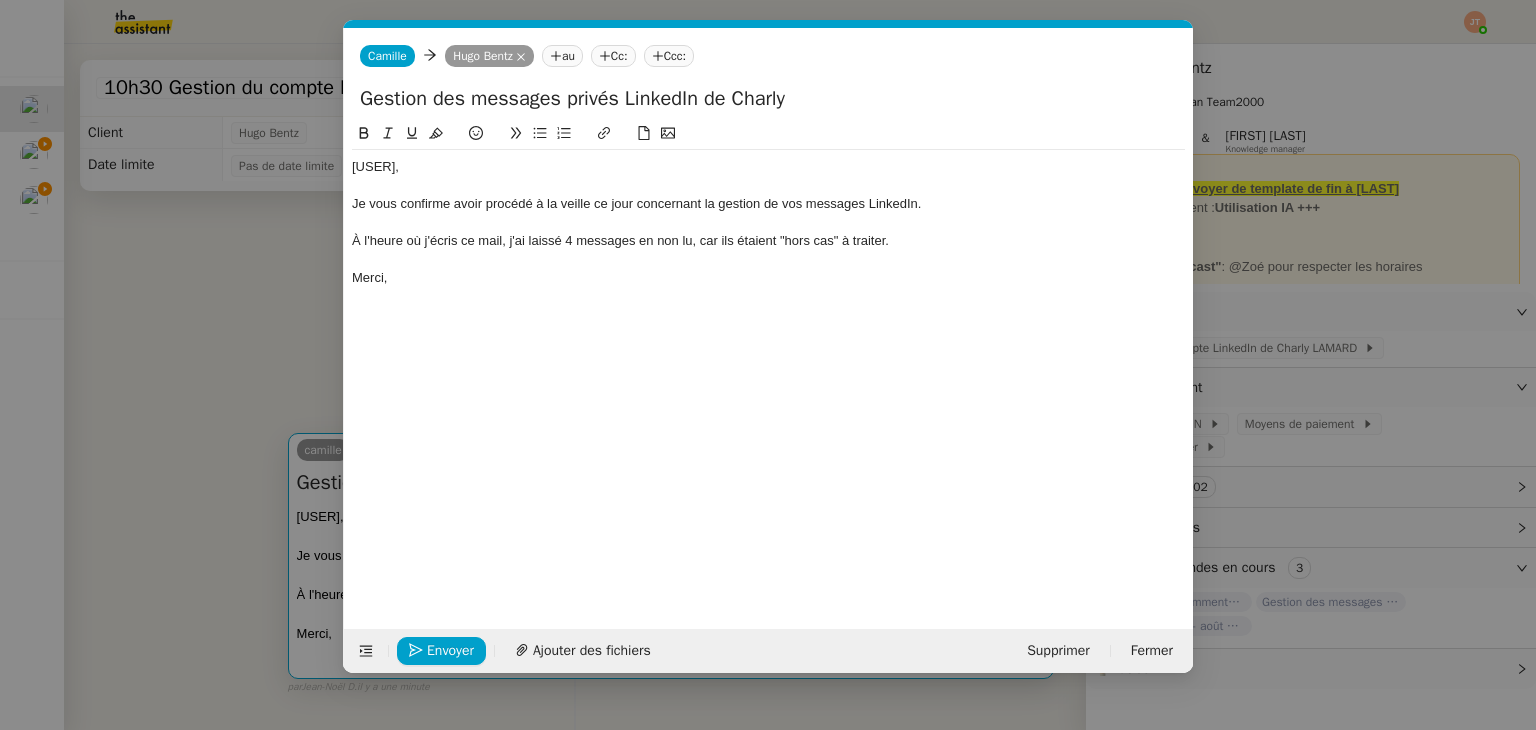 scroll, scrollTop: 0, scrollLeft: 42, axis: horizontal 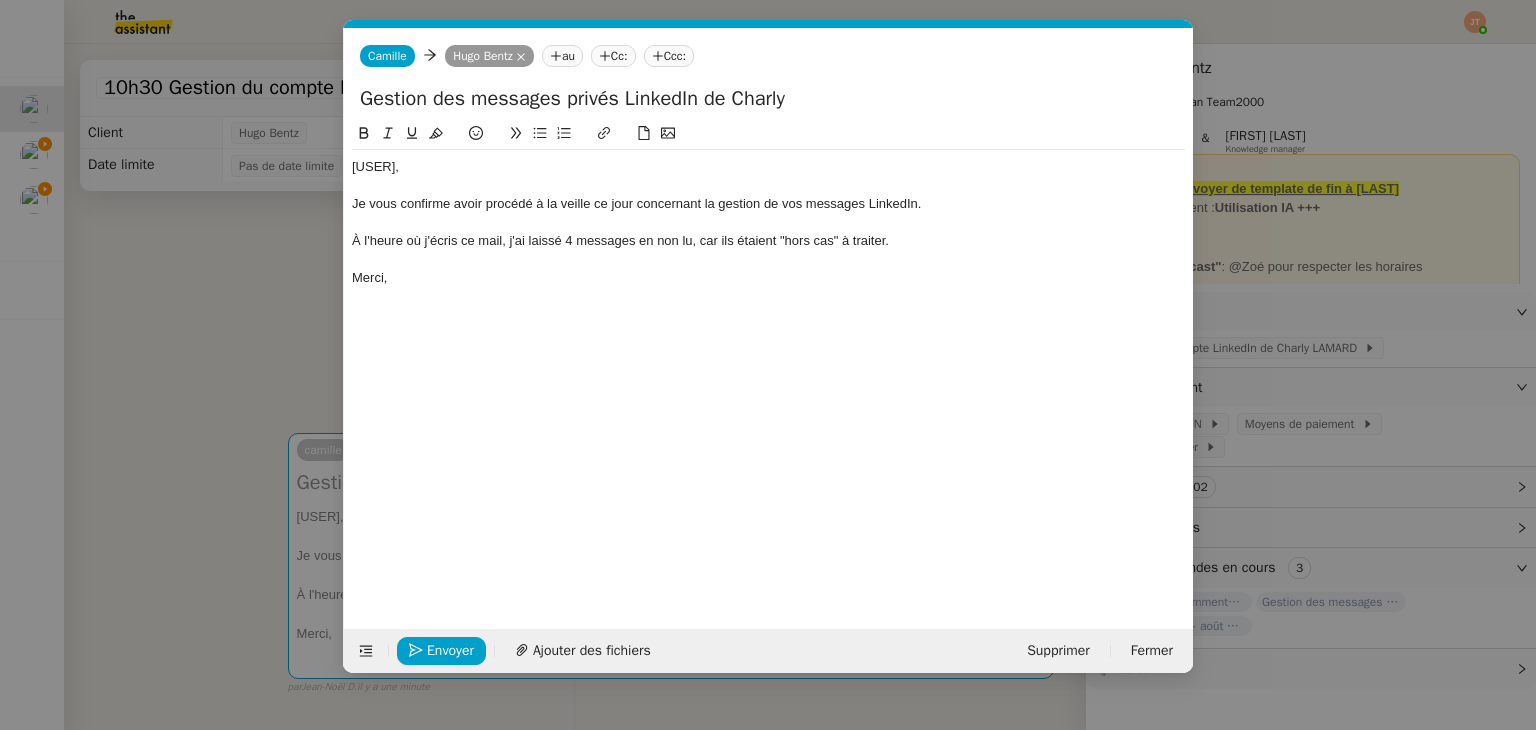 click on "À l'heure où j'écris ce mail, j'ai laissé 4 messages en non lu, car ils étaient "hors cas" à traiter." 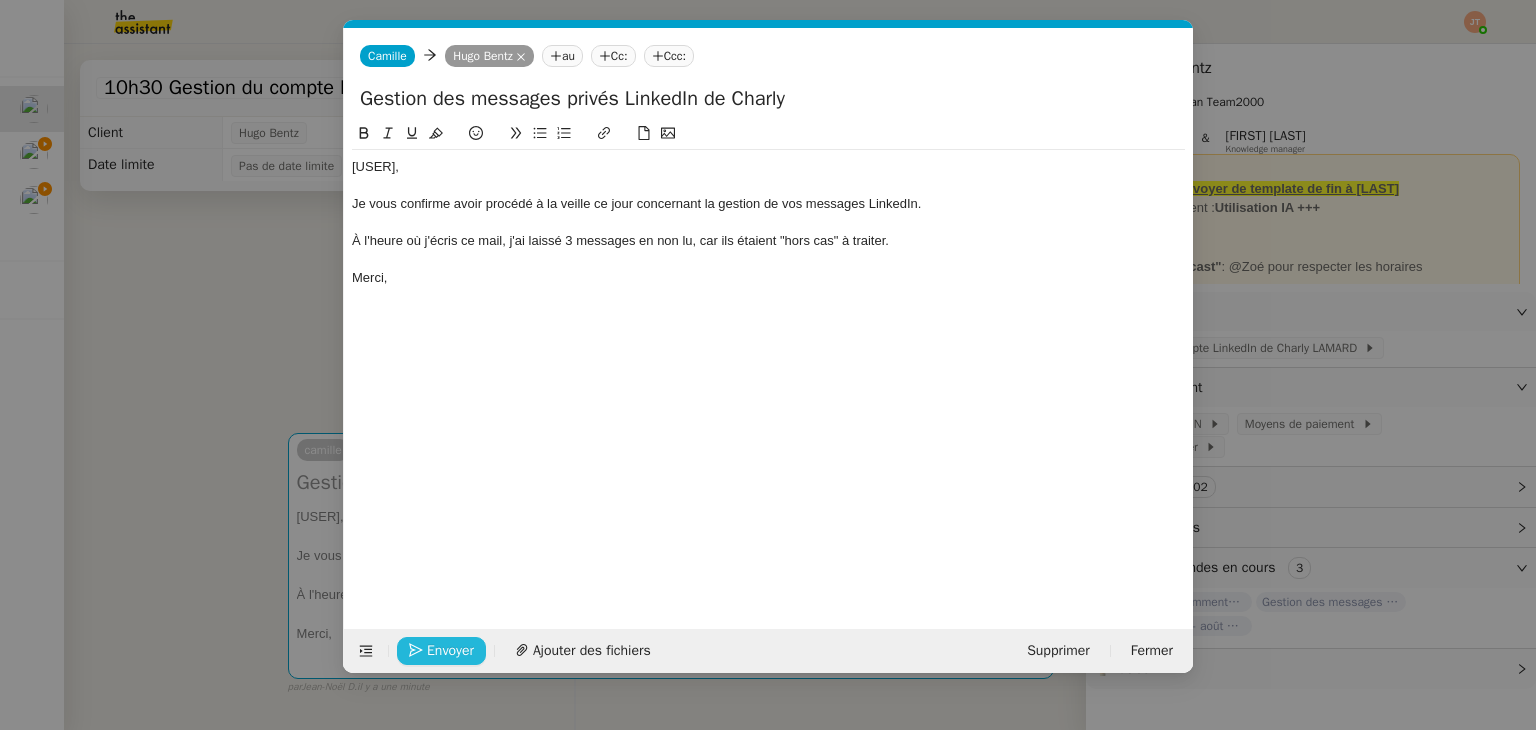 click on "Envoyer" 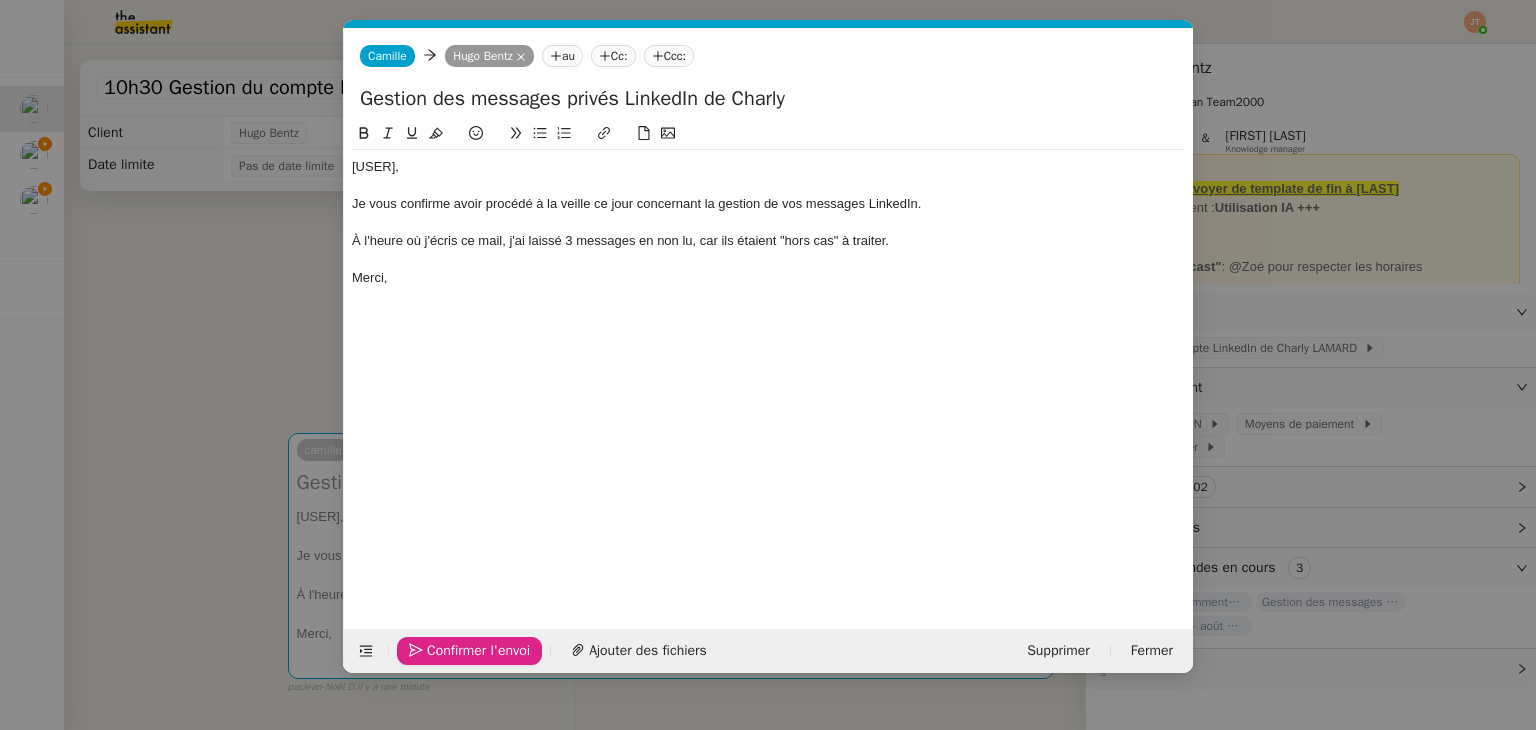 click on "Confirmer l'envoi" 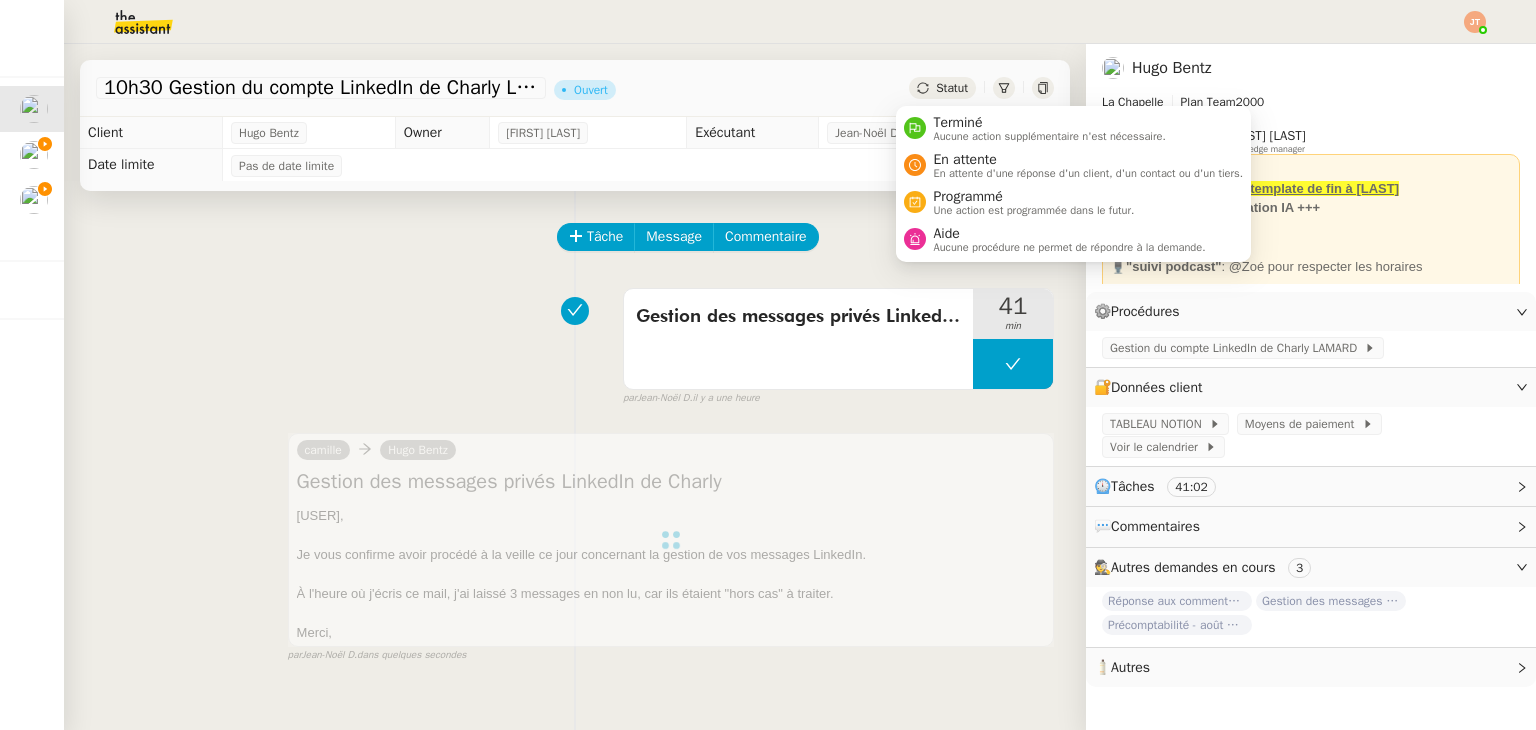 click on "Statut" 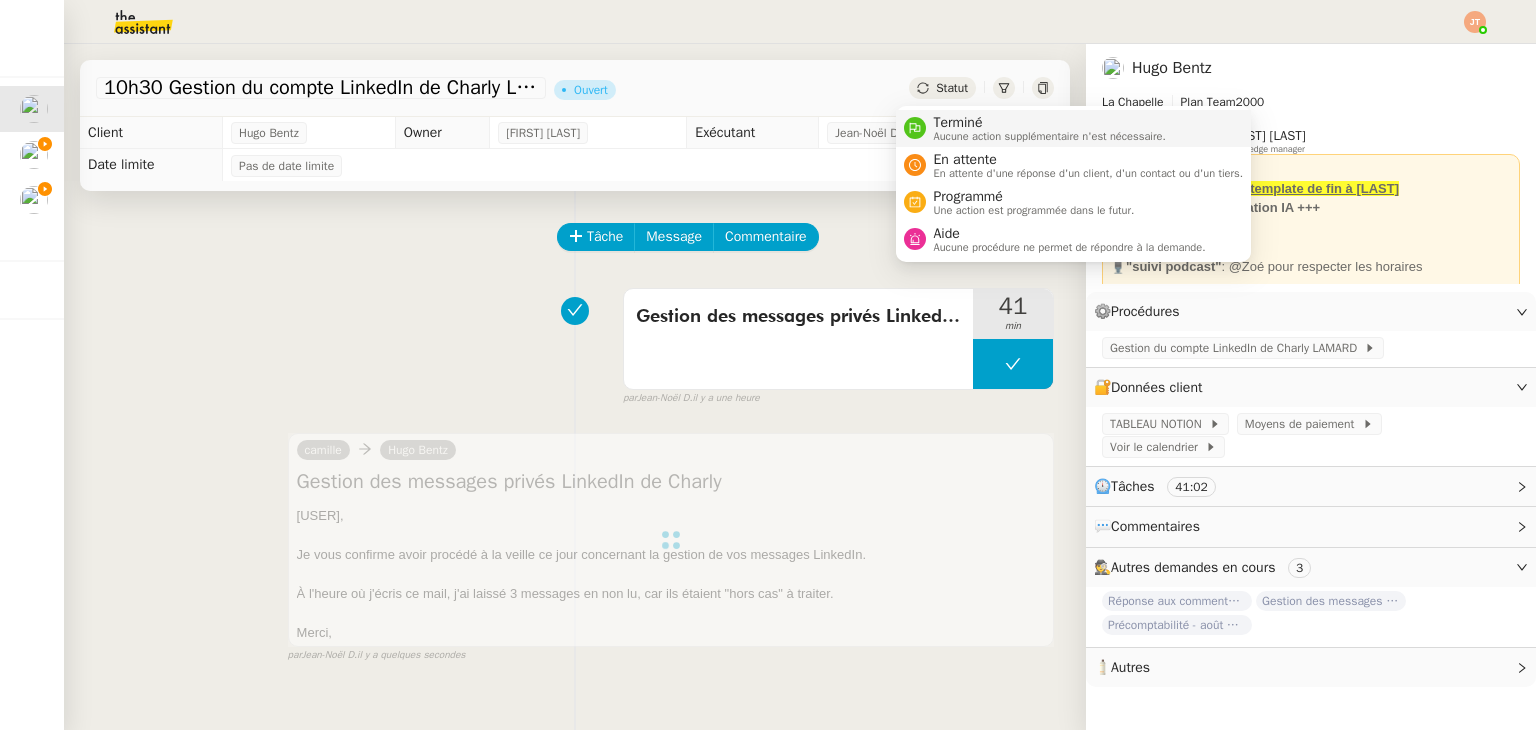 click on "Terminé" at bounding box center [1050, 123] 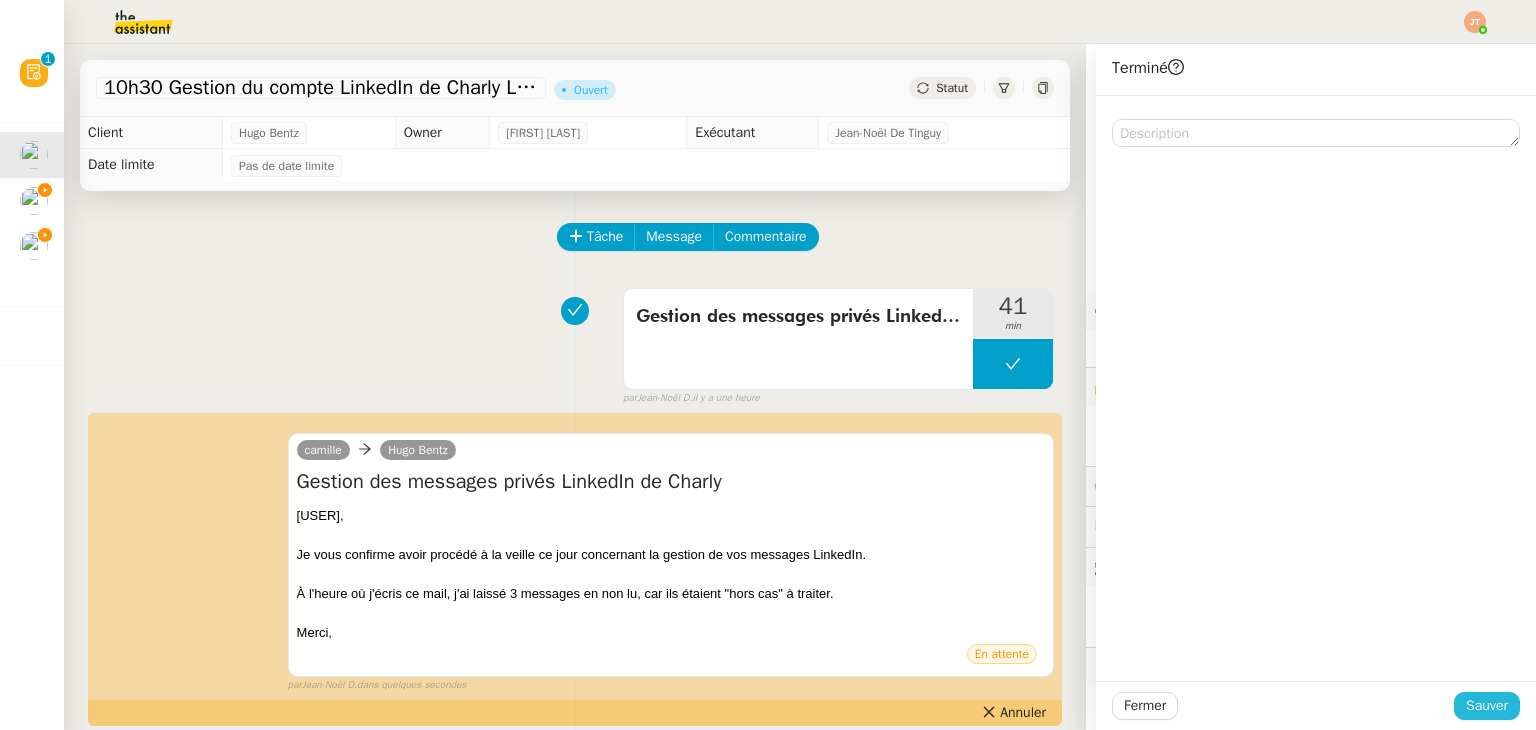 click on "Sauver" 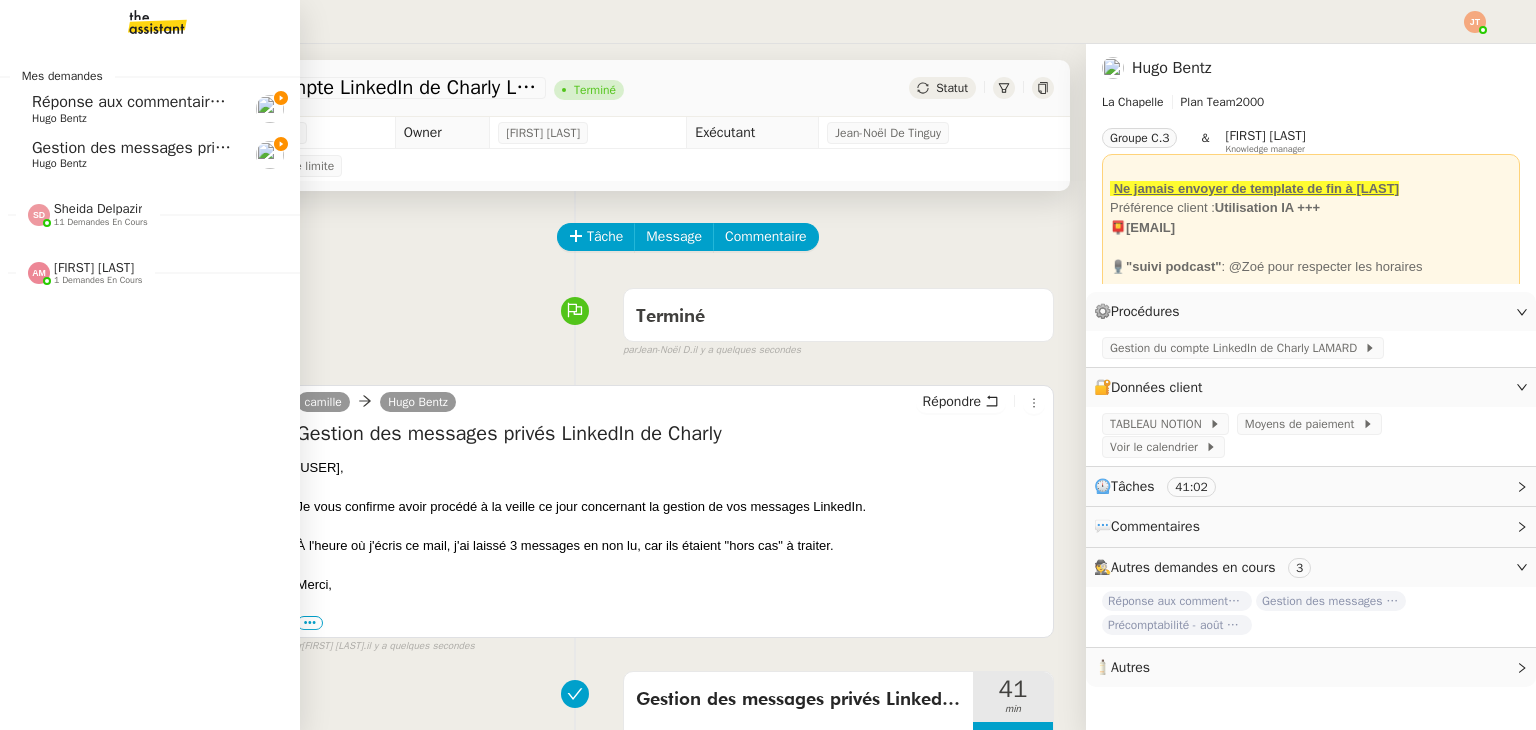 click on "Réponse aux commentaires avec blabla.ai - 5 août 2025" 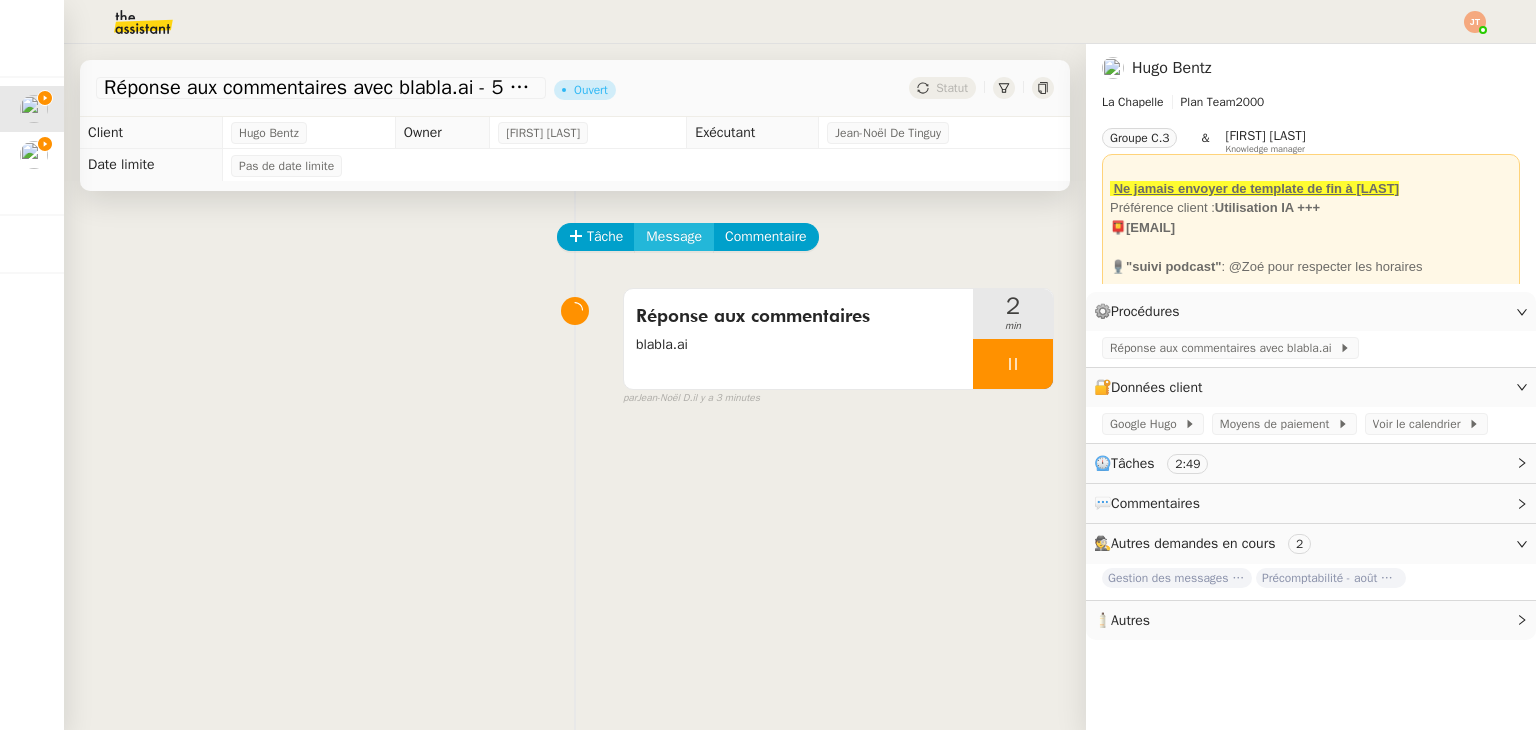click on "Message" 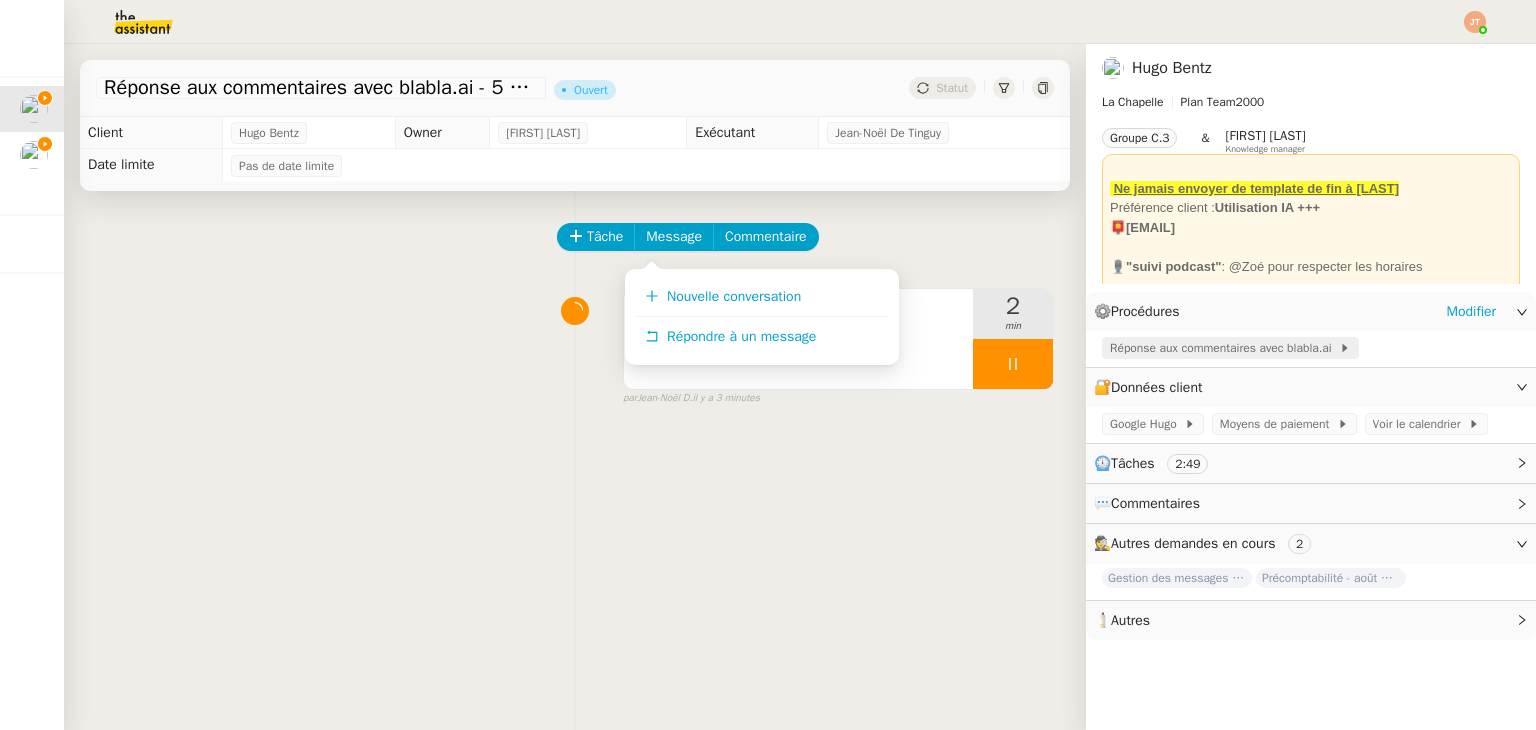 click on "Réponse aux commentaires avec blabla.ai" 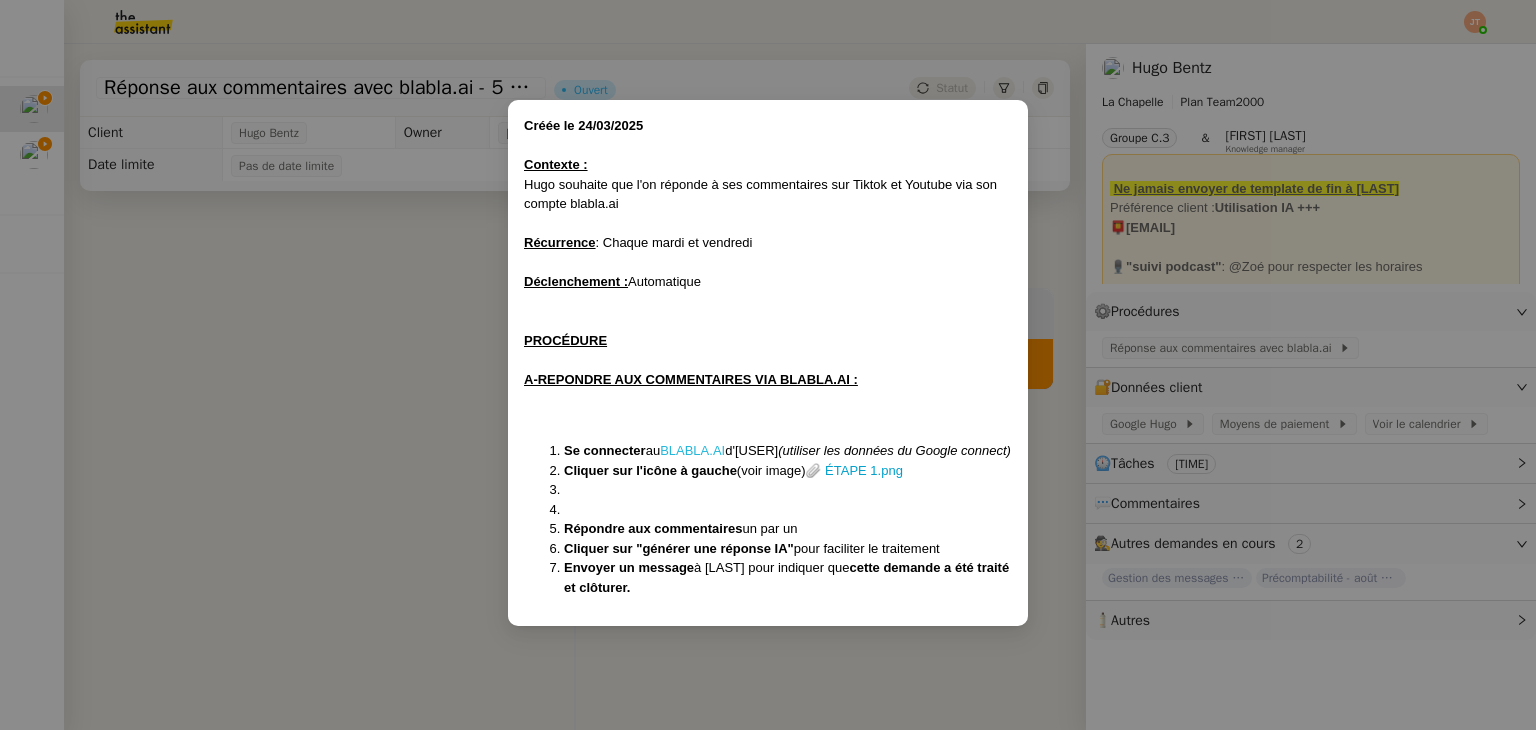 click on "BLABLA.AI" at bounding box center [692, 450] 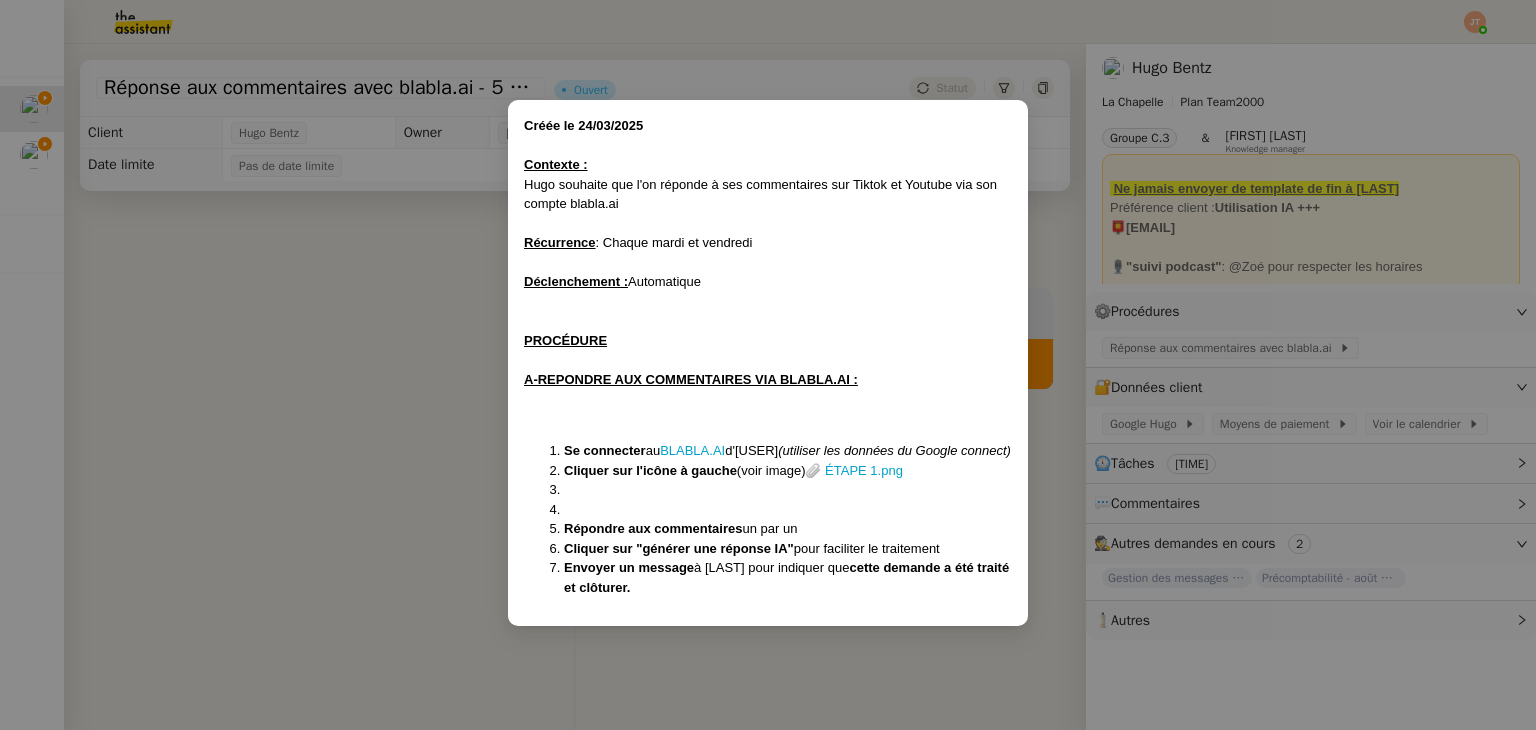 click on "Créée le [DATE] Contexte : [USER] souhaite que l'on réponde à ses commentaires sur Tiktok et Youtube via son compte blabla.ai Récurrence : Chaque mardi et vendredi Déclenchement : Automatique PROCÉDURE A-REPONDRE AUX COMMENTAIRES VIA BLABLA.AI : Se connecter au BLABLA.AI d'[USER] (utiliser les données du Google connect) Cliquer sur l'icône à gauche (voir image) 📎 ÉTAPE 1.png Répondre aux commentaires un par un Cliquer sur "générer une réponse IA" pour faciliter le traitement Envoyer un message à [USER] pour indiquer que cette demande a été traité et clôturer." at bounding box center (768, 365) 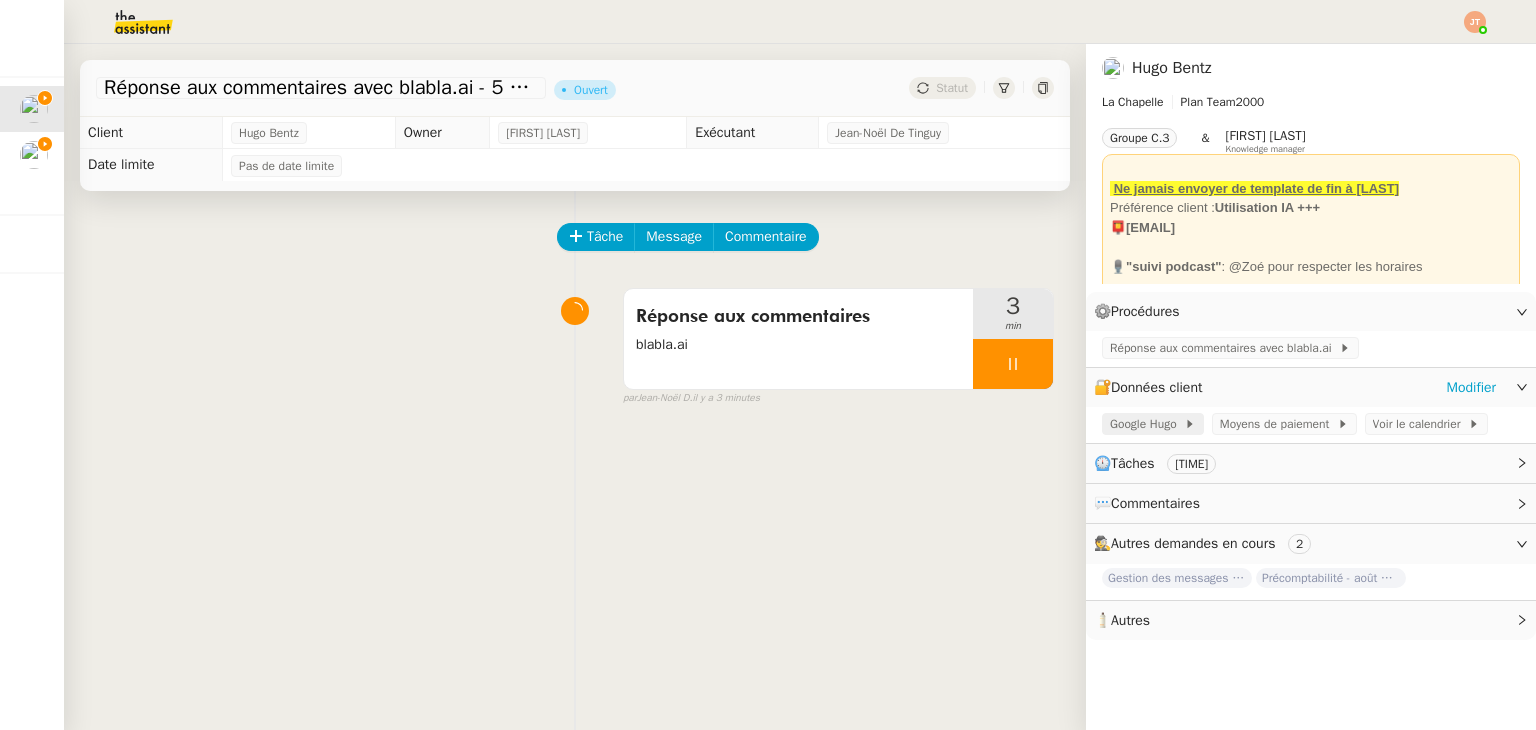 click on "Google Hugo" 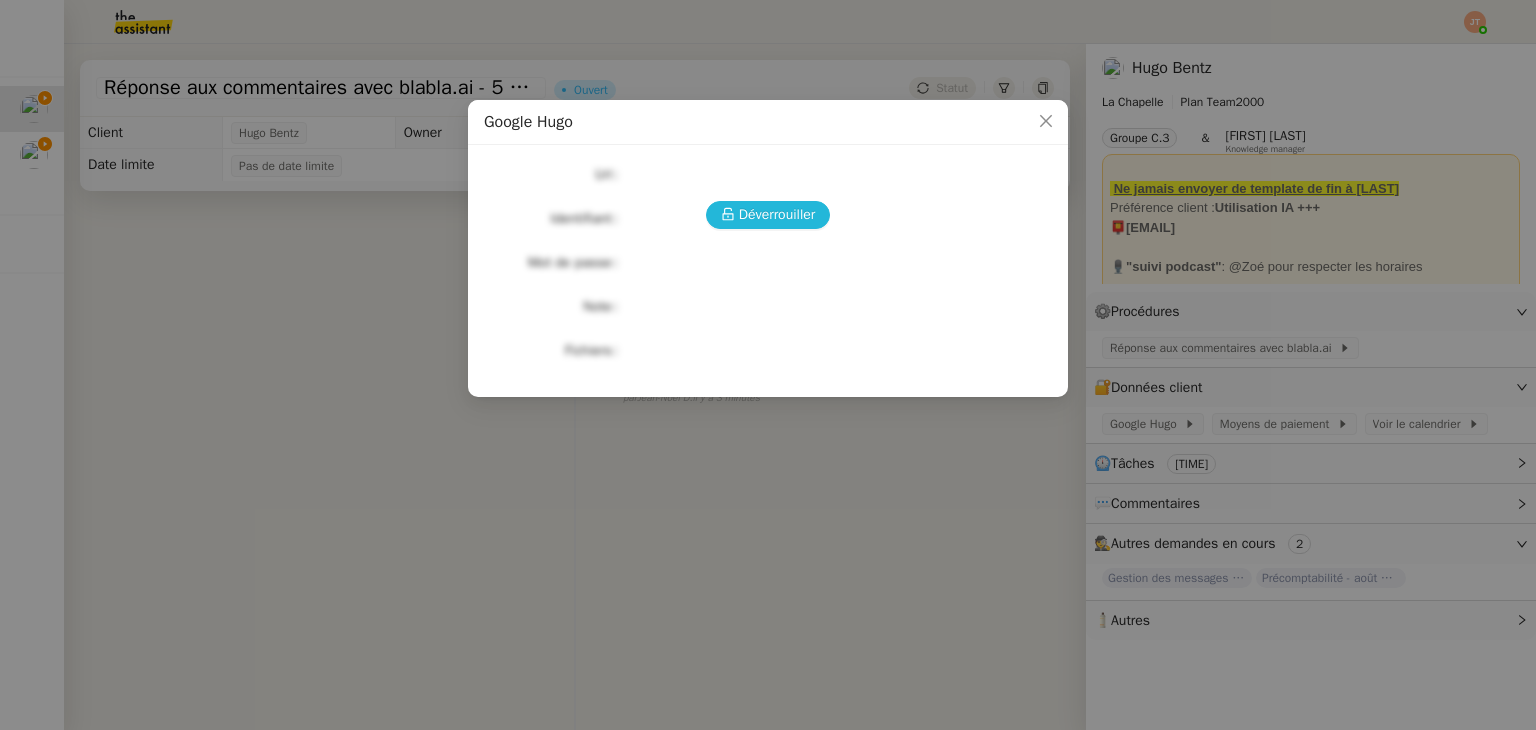 click on "Déverrouiller" at bounding box center [777, 214] 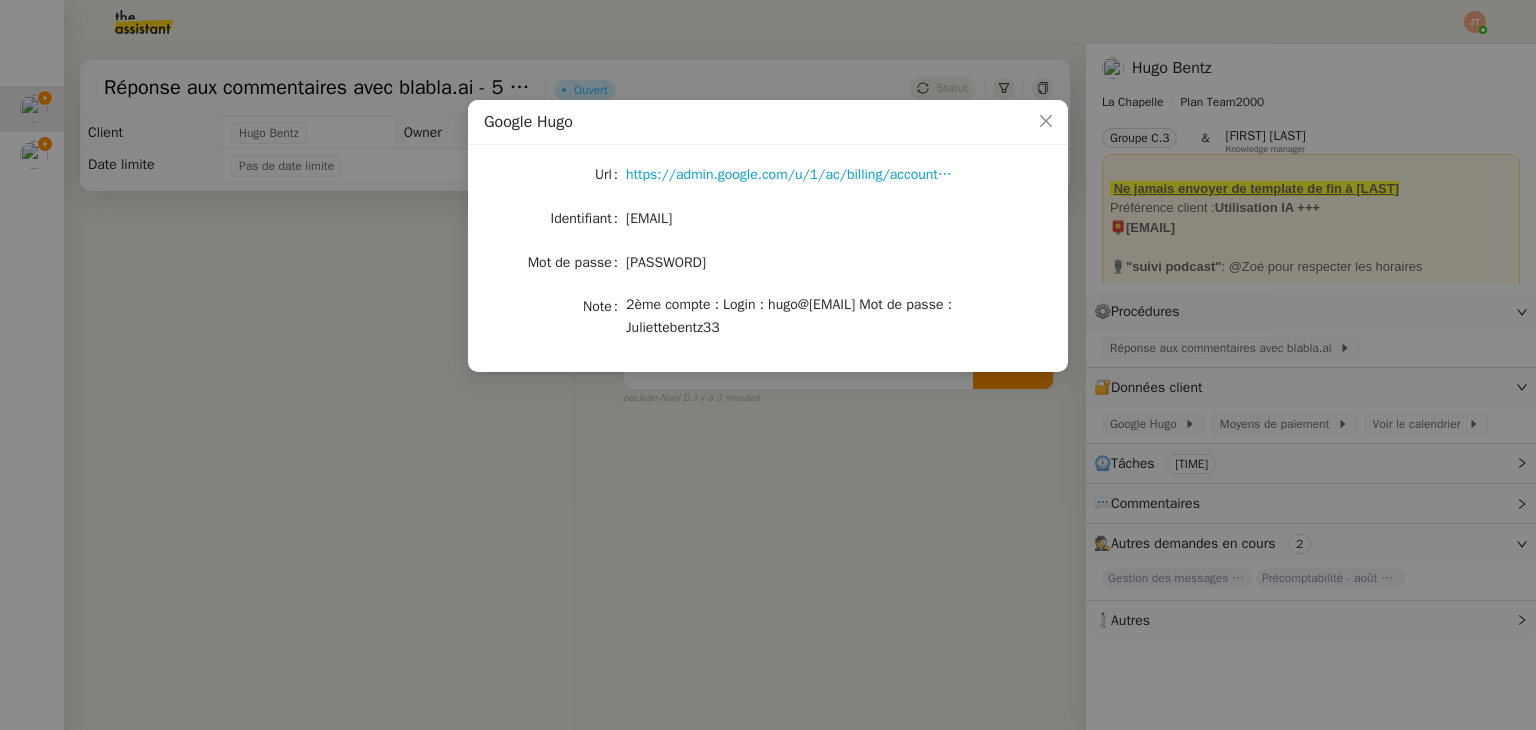 drag, startPoint x: 750, startPoint y: 262, endPoint x: 626, endPoint y: 262, distance: 124 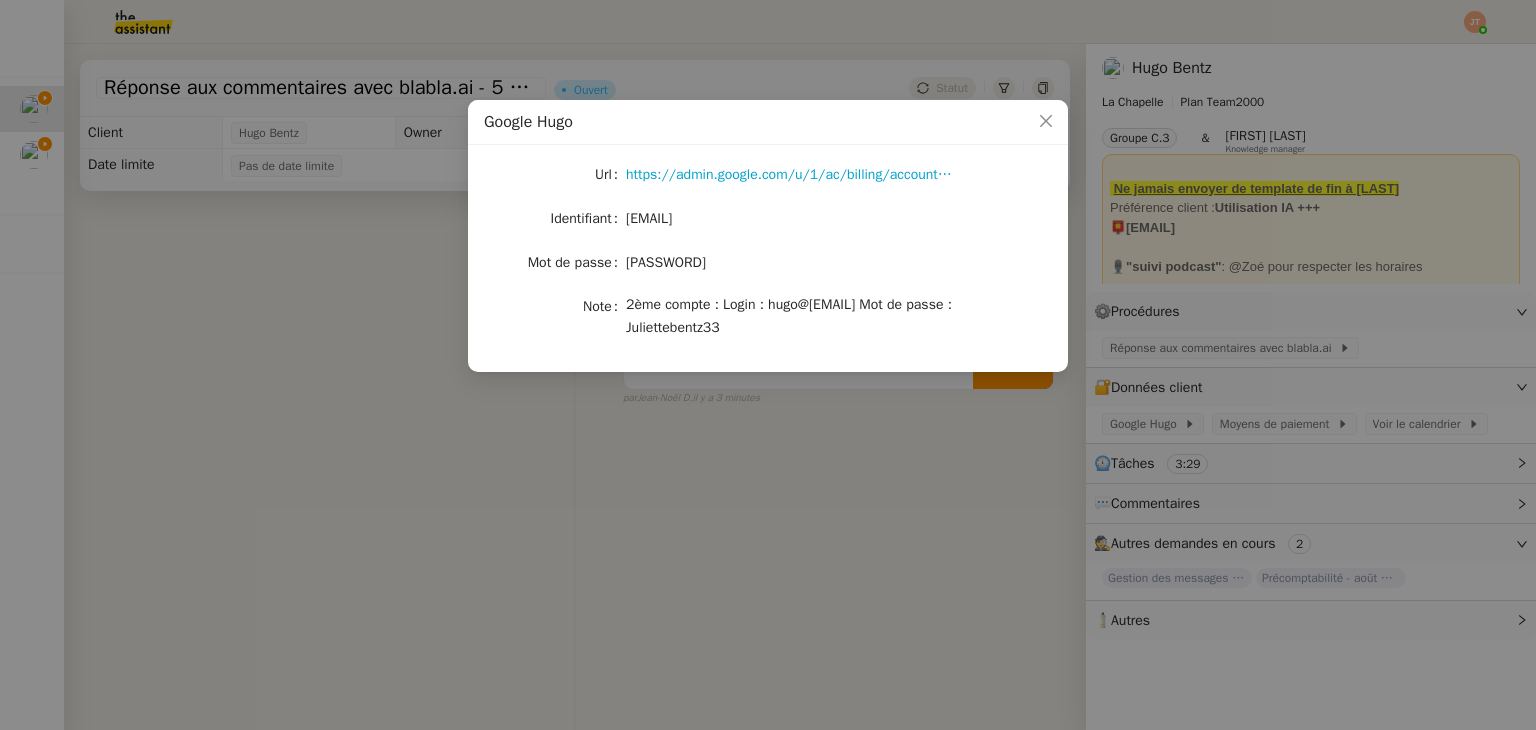 click on "Google Hugo  Url https://admin.google.com/u/1/ac/billing/accounts/WySyVq5qFVteMksEl-70jw/transactions    Identifiant hugo@[EMAIL] Mot de passe Mdpgoogle2024@ Note 2ème compte :
Login : hugo@[EMAIL]
Mot de passe : Juliettebentz33" at bounding box center [768, 365] 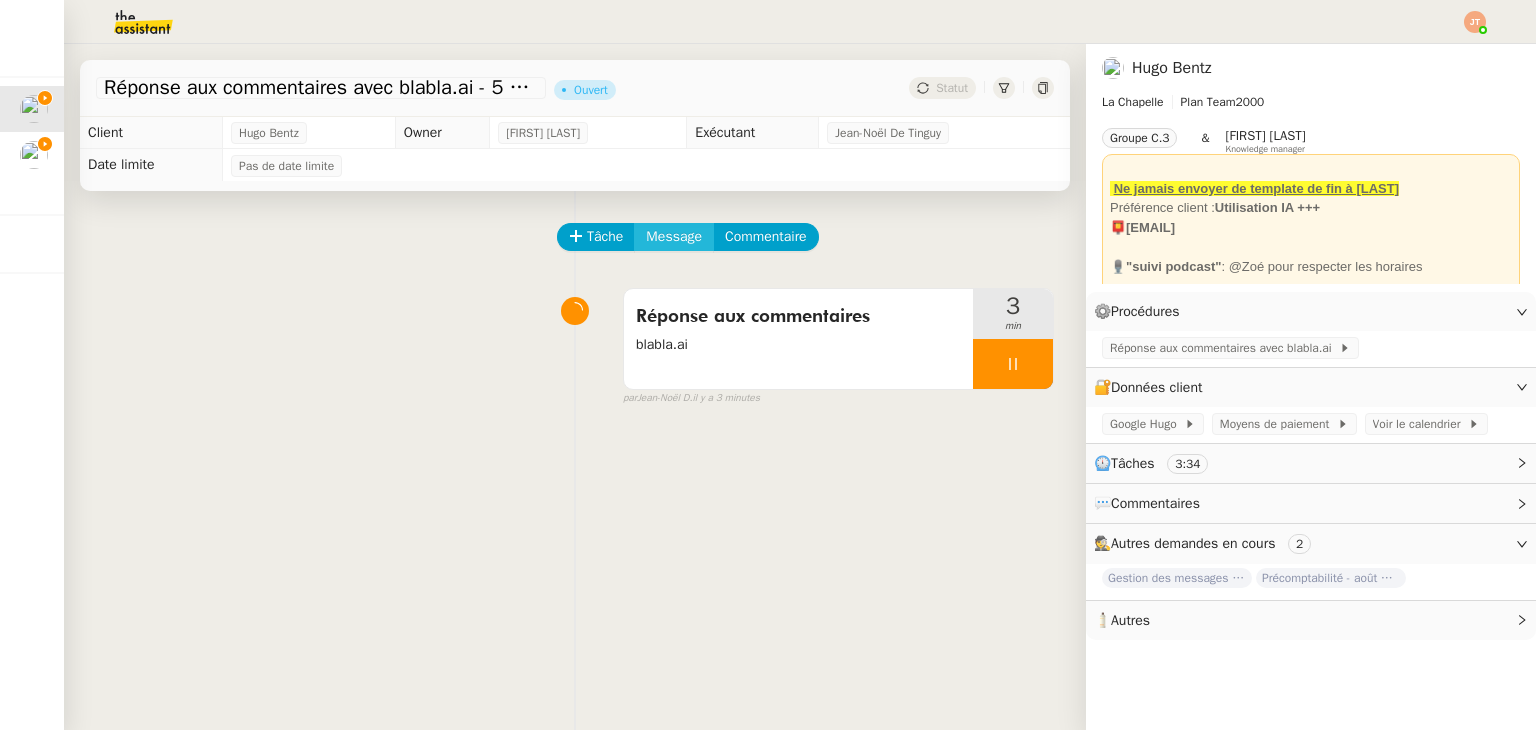 click on "Message" 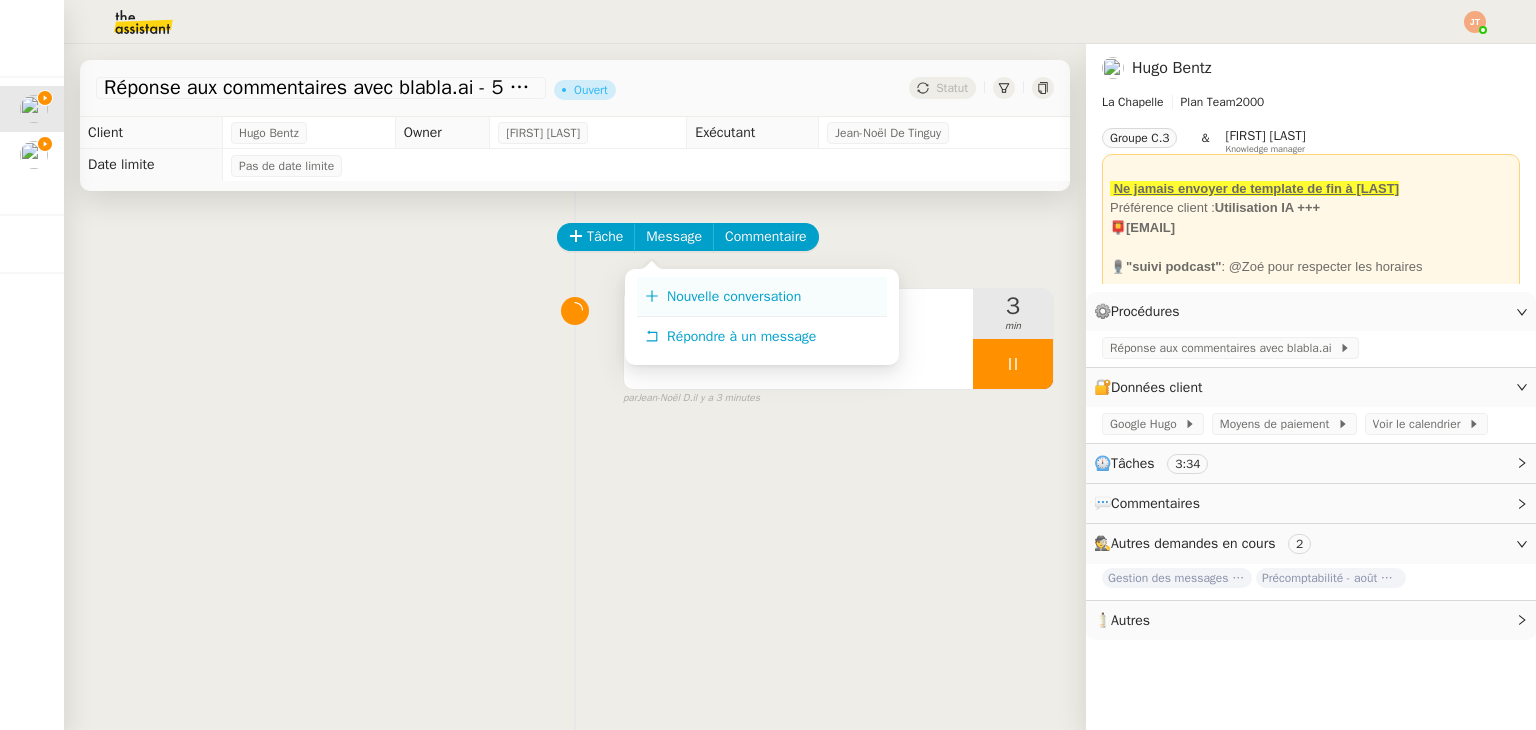 click on "Nouvelle conversation" at bounding box center (734, 296) 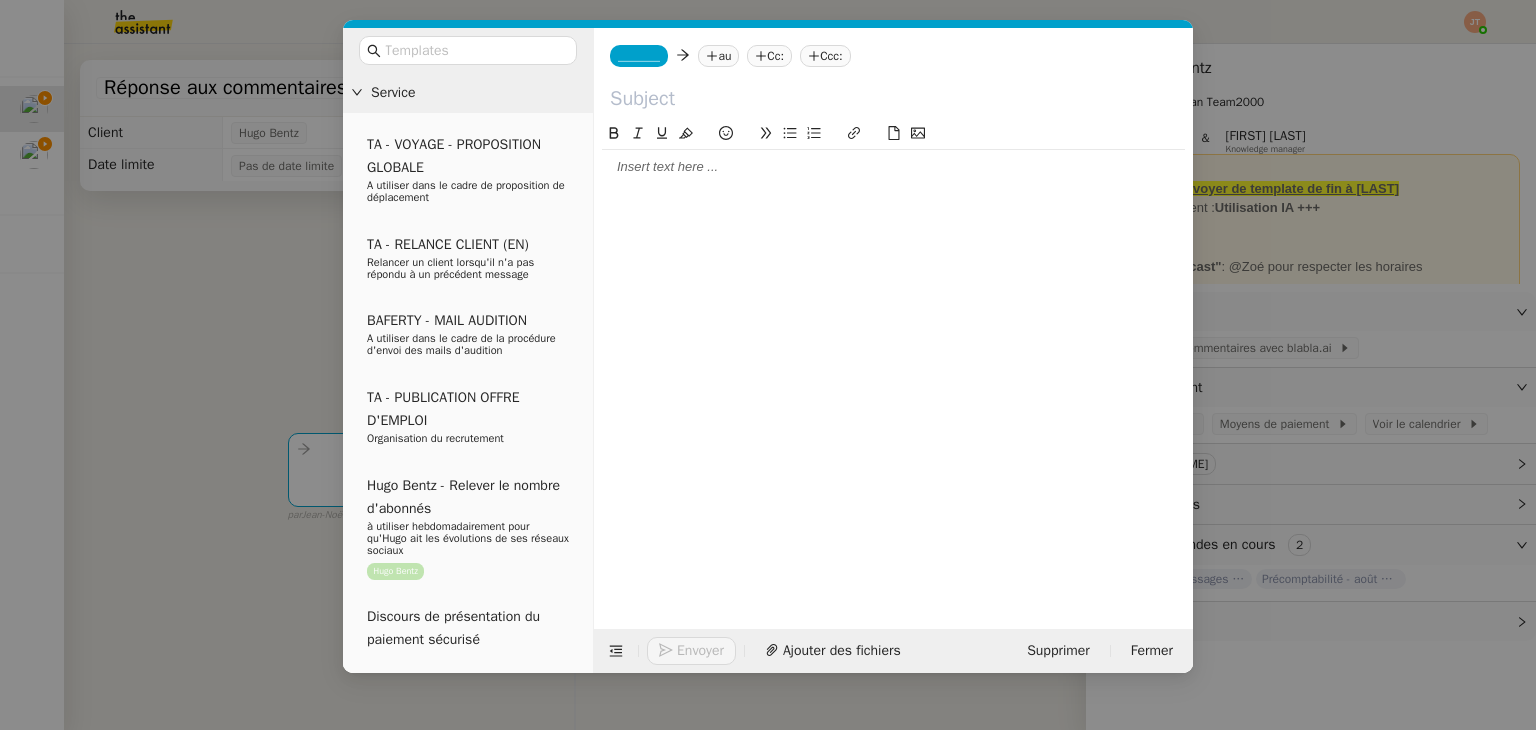 click 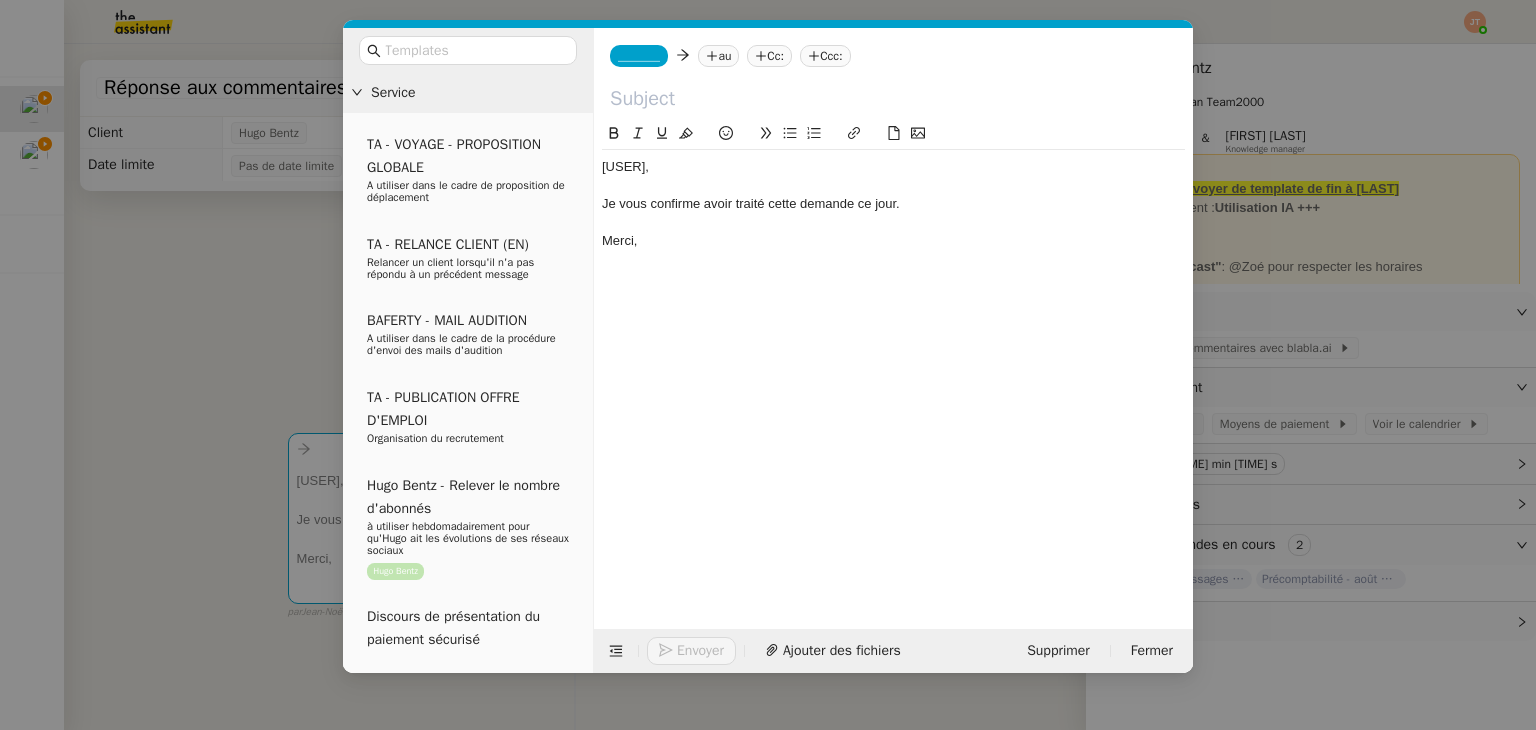 click on "Service TA - VOYAGE - PROPOSITION GLOBALE    A utiliser dans le cadre de proposition de déplacement TA - RELANCE CLIENT (EN)    Relancer un client lorsqu'il n'a pas répondu à un précédent message BAFERTY - MAIL AUDITION    A utiliser dans le cadre de la procédure d'envoi des mails d'audition TA - PUBLICATION OFFRE D'EMPLOI     Organisation du recrutement Hugo Bentz - Relever le nombre d'abonnés    à utiliser hebdomadairement pour qu'Hugo ait les évolutions de ses réseaux sociaux  Hugo Bentz Discours de présentation du paiement sécurisé    TA - VOYAGES - PROPOSITION ITINERAIRE    Soumettre les résultats d'une recherche TA - CONFIRMATION PAIEMENT (EN)    Confirmer avec le client de modèle de transaction - Attention Plan Pro nécessaire. TA - COURRIER EXPEDIE (recommandé)    A utiliser dans le cadre de l'envoi d'un courrier recommandé TA - PARTAGE DE CALENDRIER (EN)    A utiliser pour demander au client de partager son calendrier afin de faciliter l'accès et la gestion" at bounding box center [768, 365] 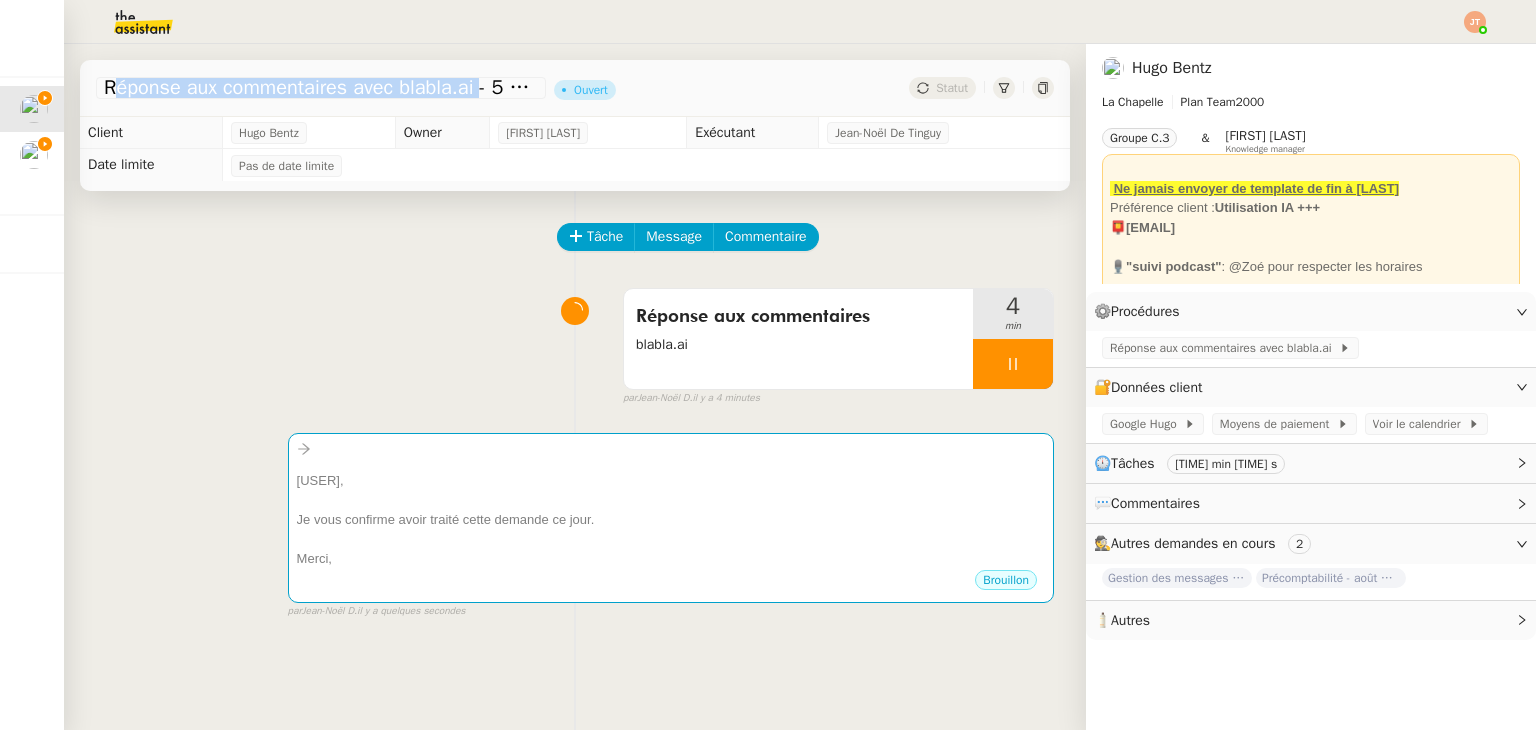drag, startPoint x: 106, startPoint y: 88, endPoint x: 477, endPoint y: 93, distance: 371.0337 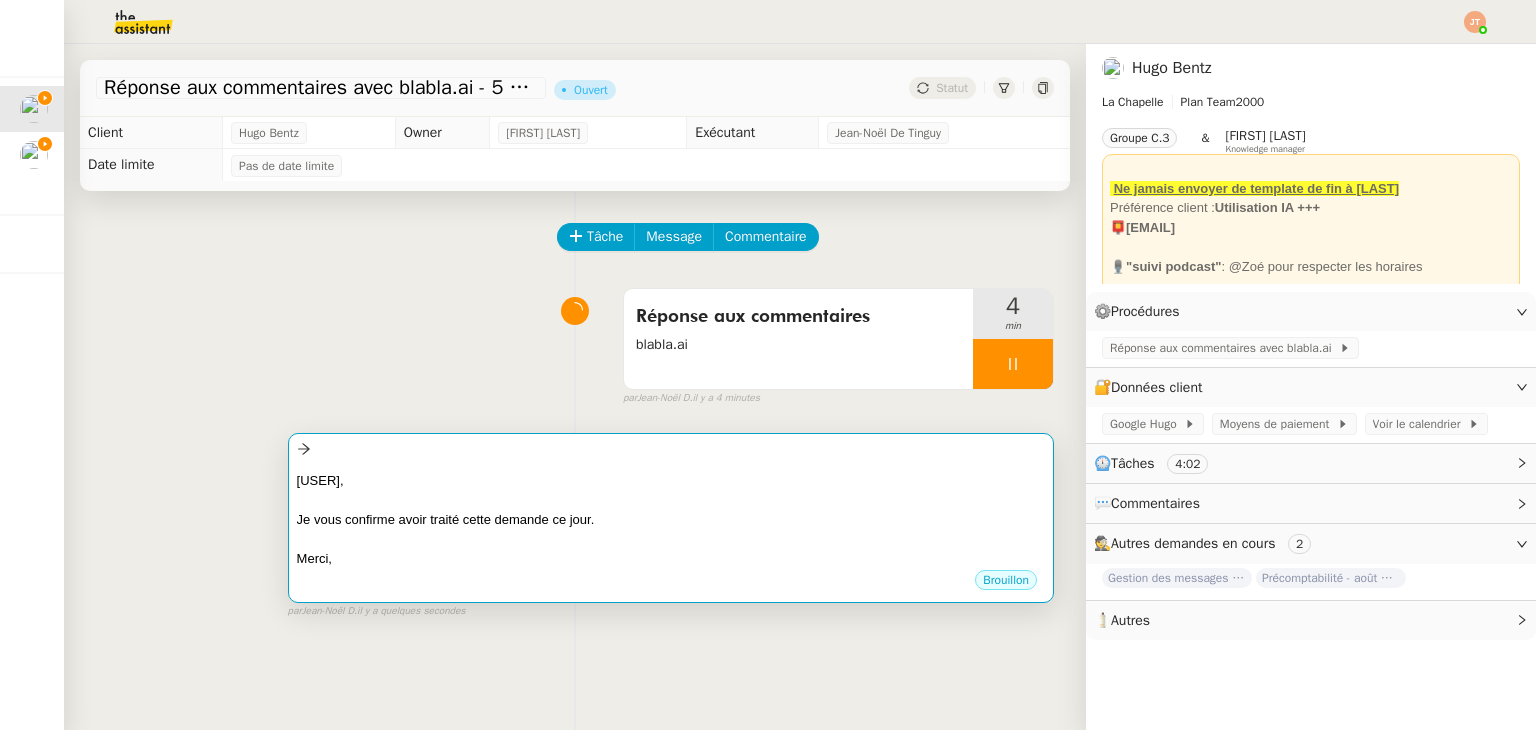 click at bounding box center (671, 500) 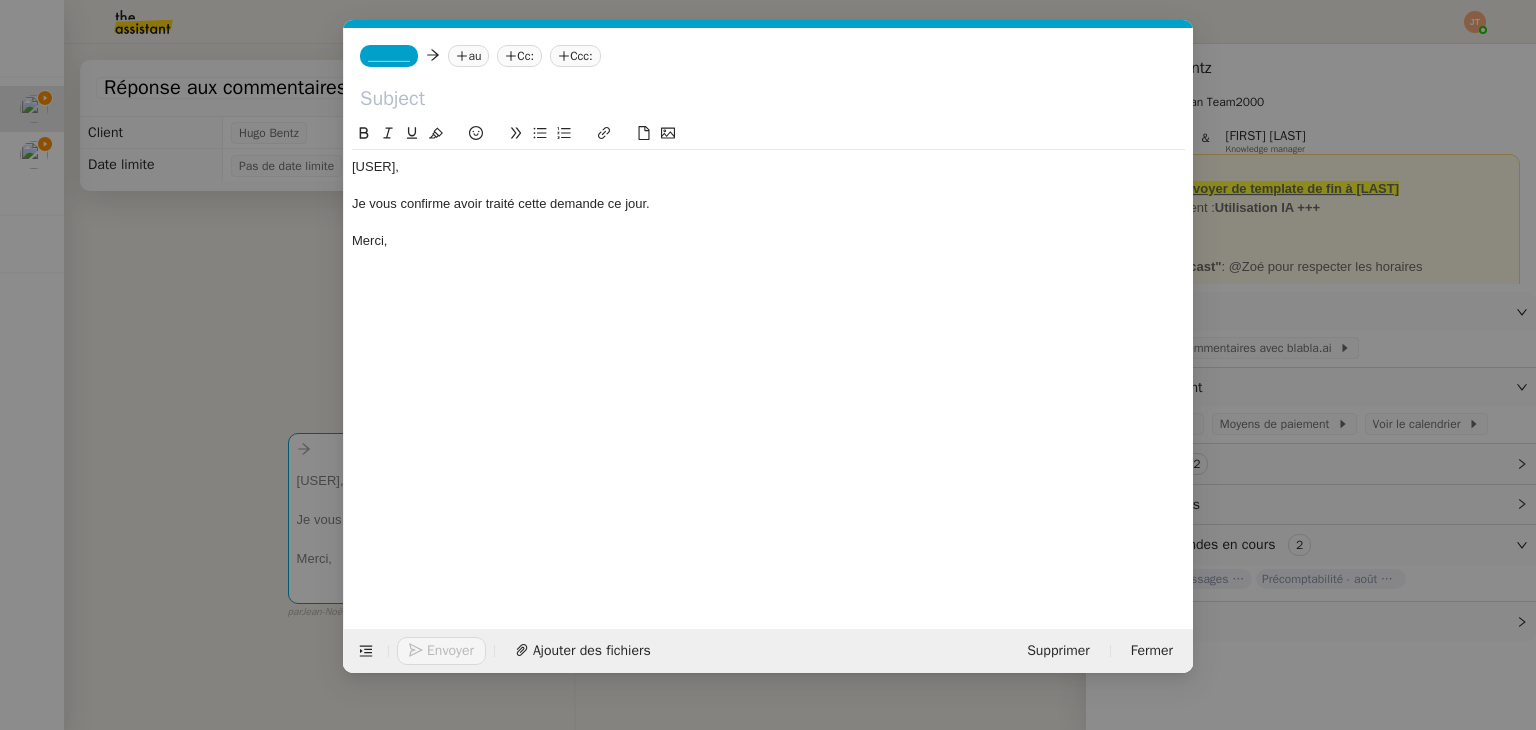 scroll, scrollTop: 0, scrollLeft: 42, axis: horizontal 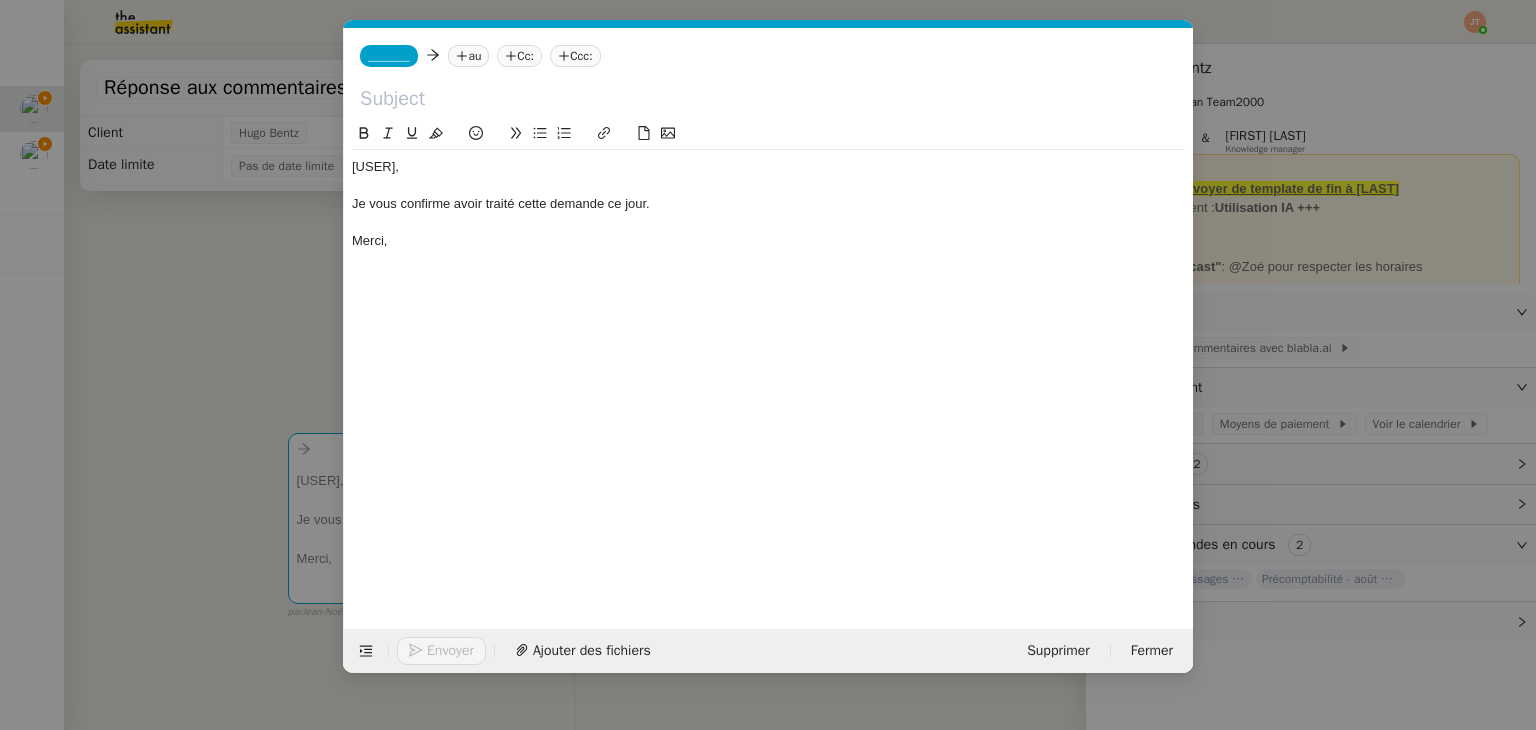 click 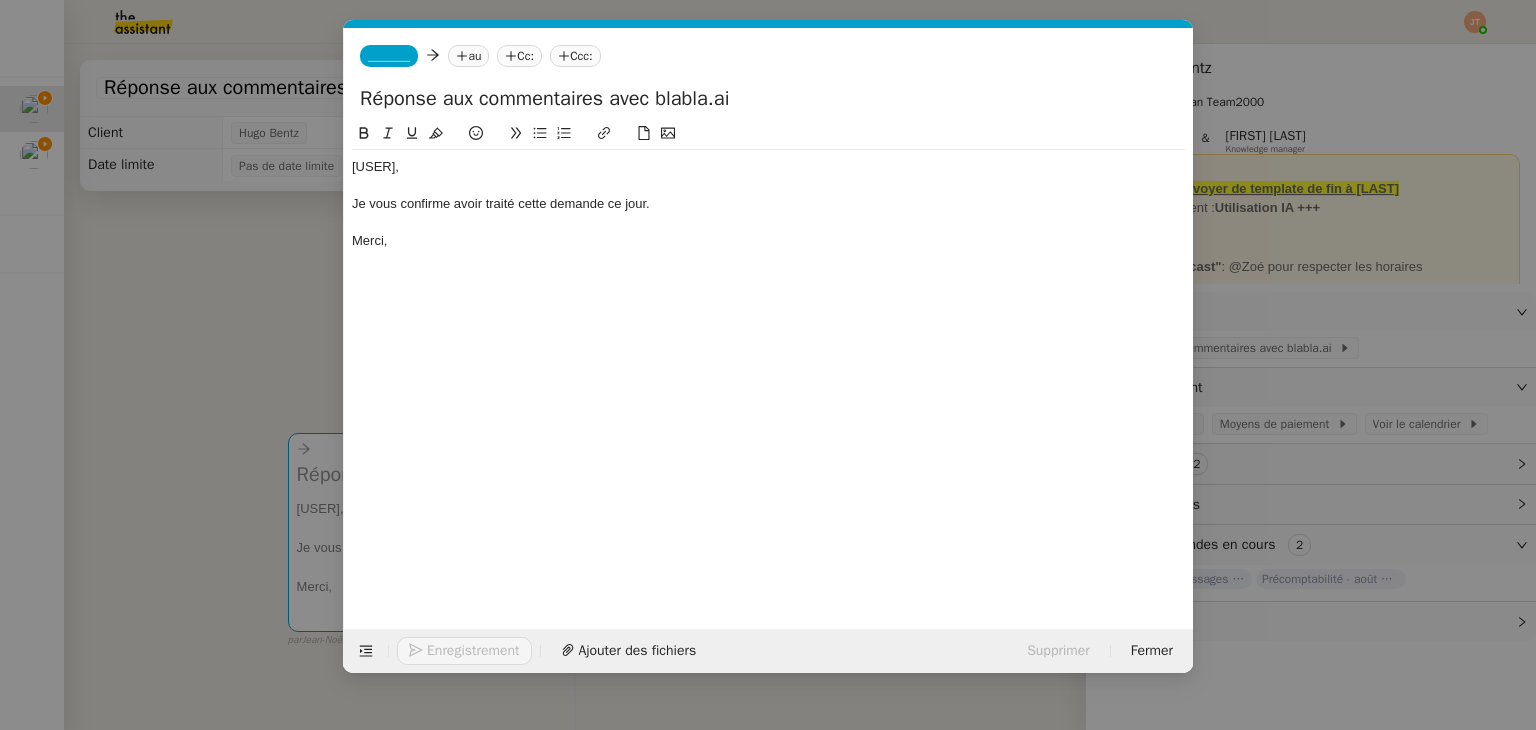 type on "Réponse aux commentaires avec blabla.ai" 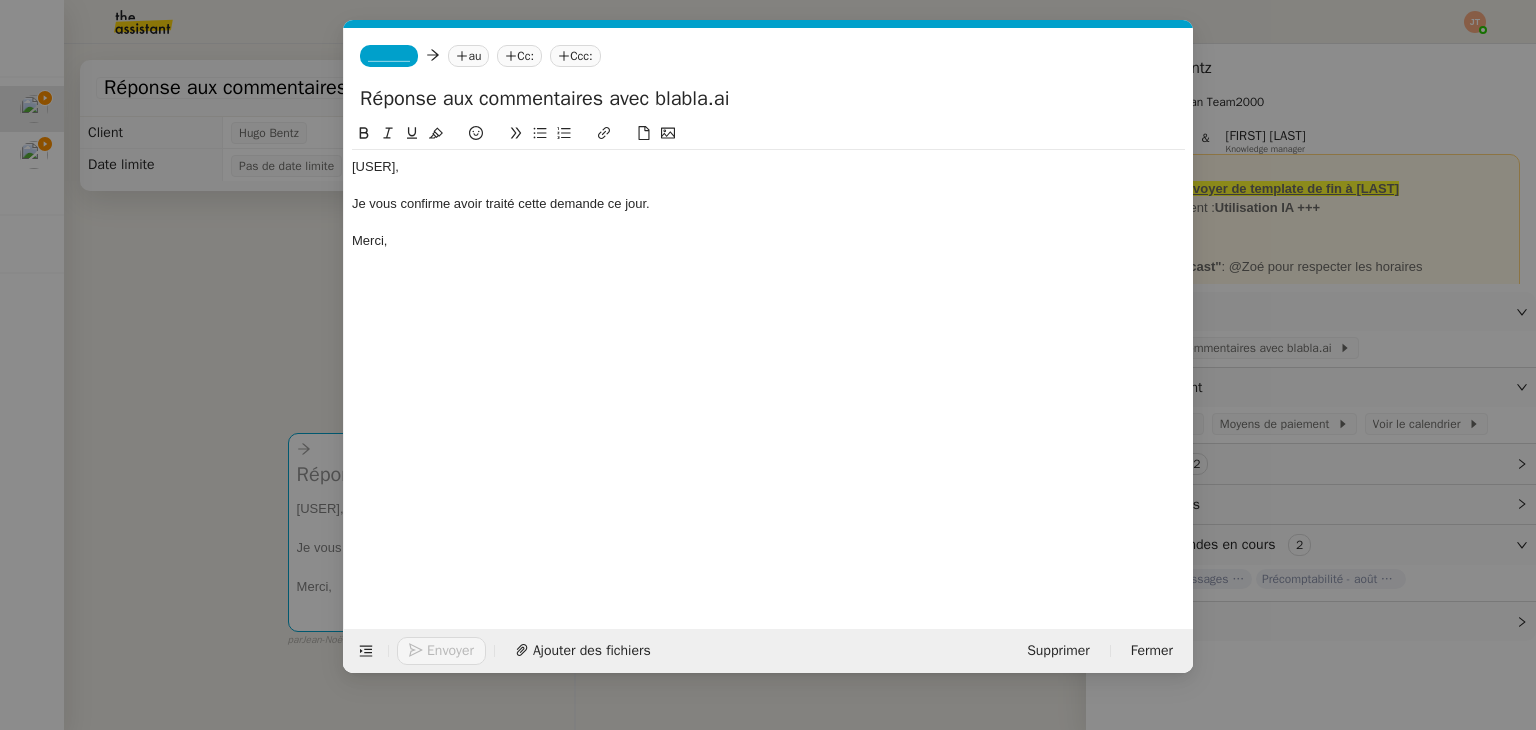 click on "_______" 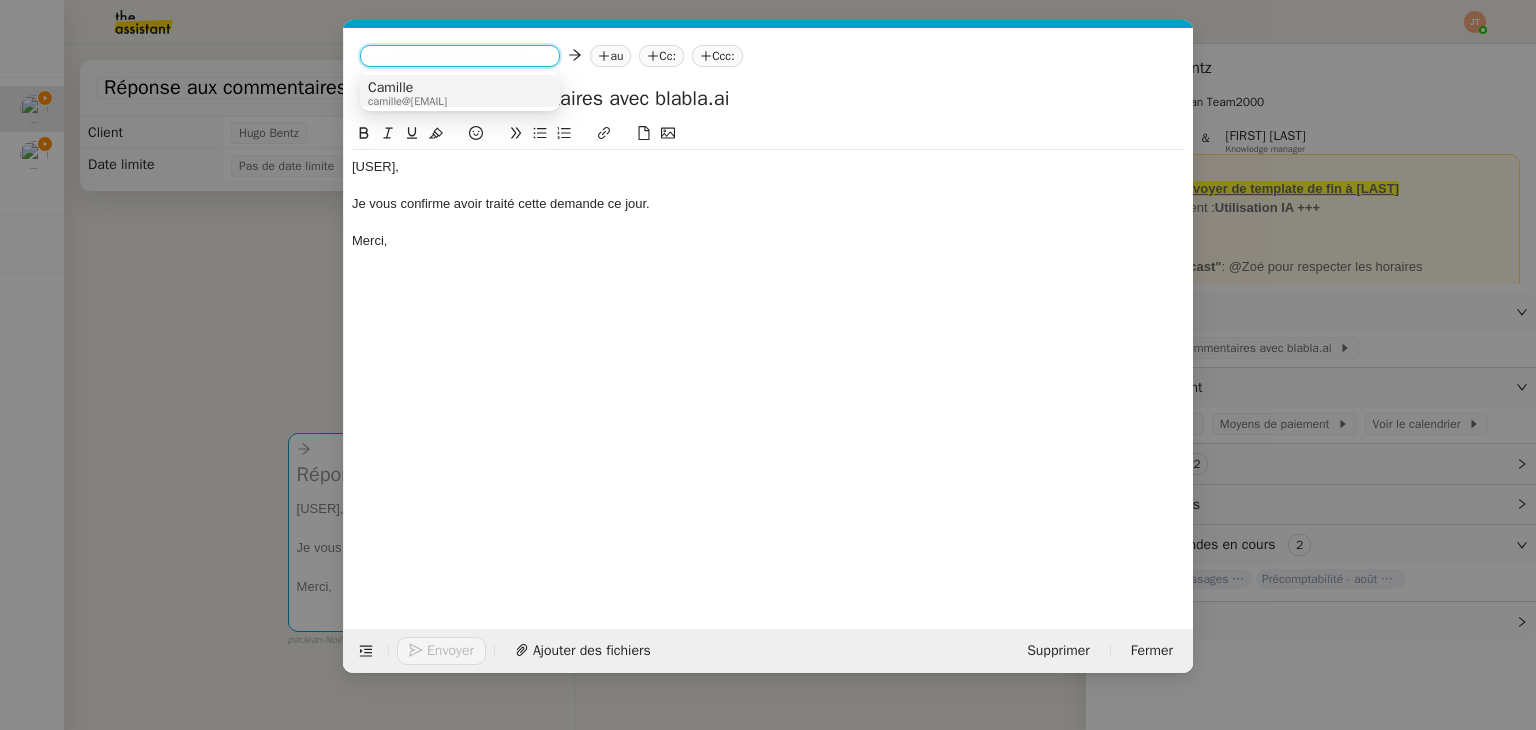 click on "camille@[EMAIL]" at bounding box center (407, 101) 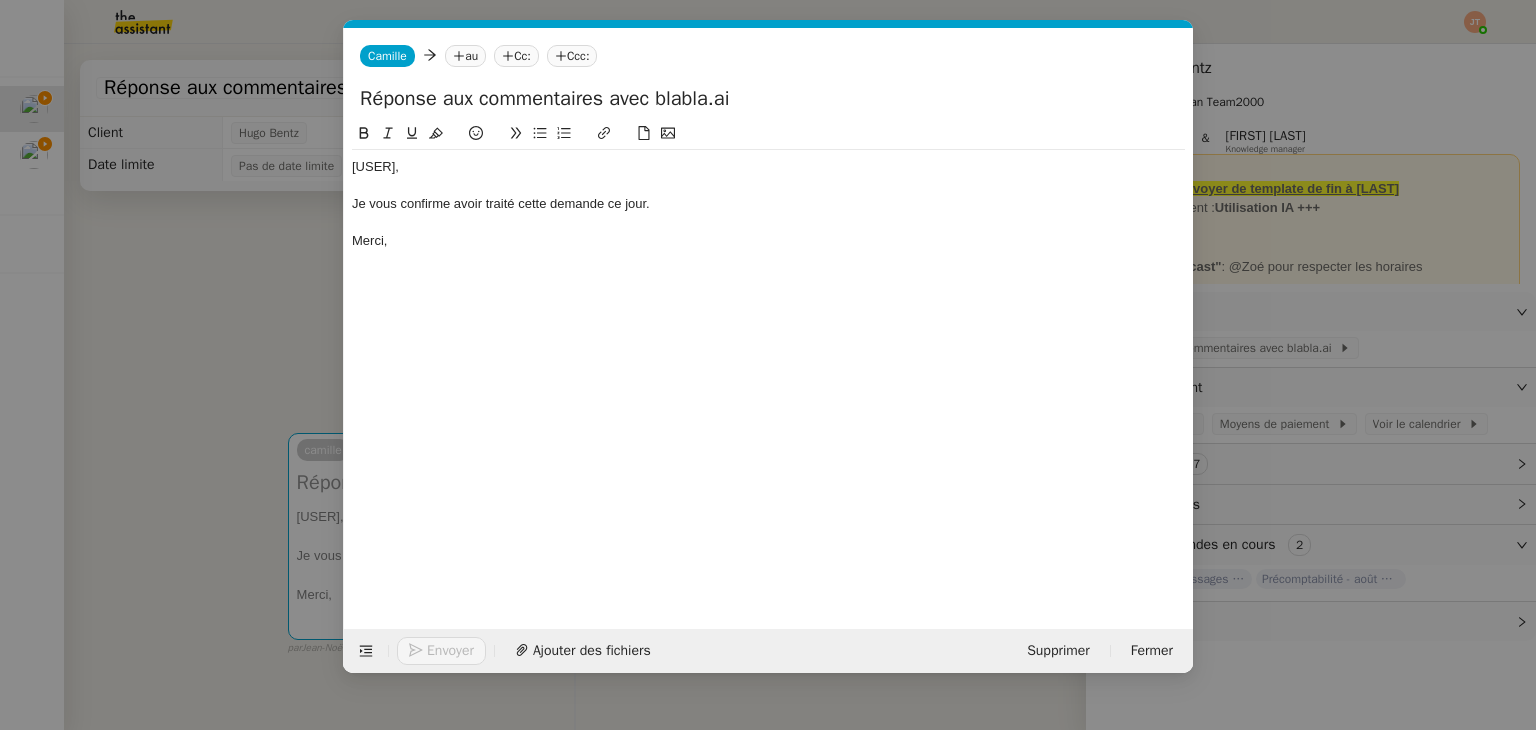 click 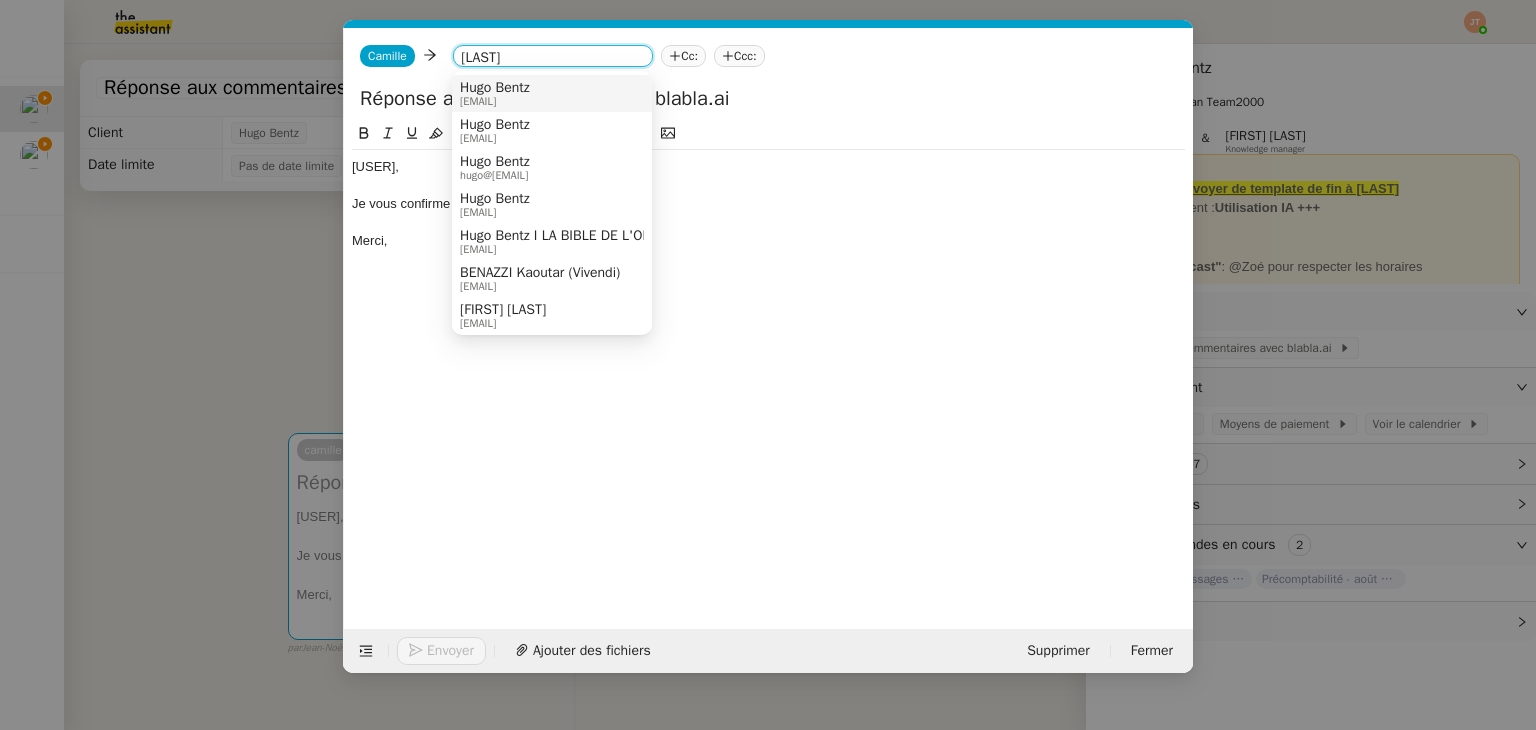 type on "[LAST]" 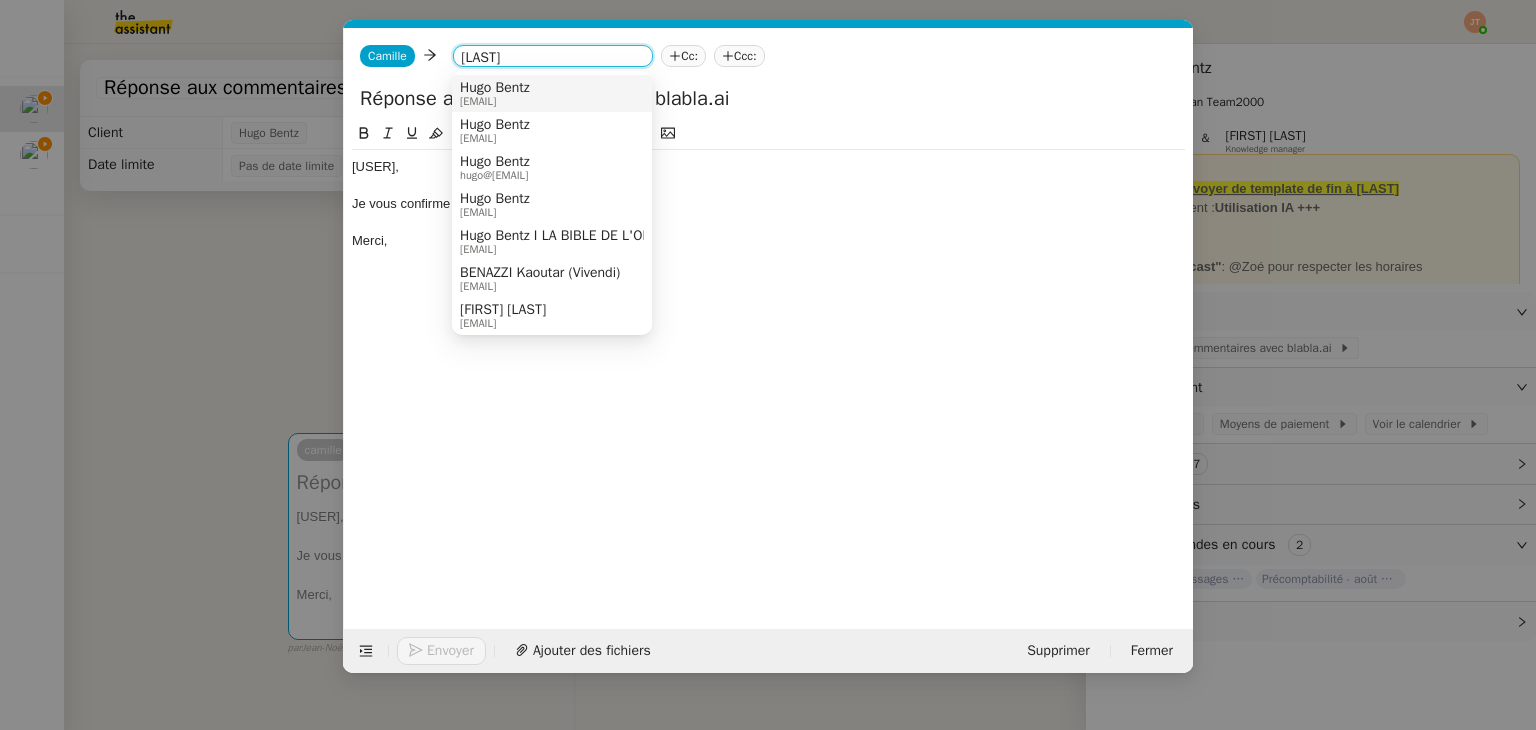 click on "Hugo Bentz" at bounding box center (495, 88) 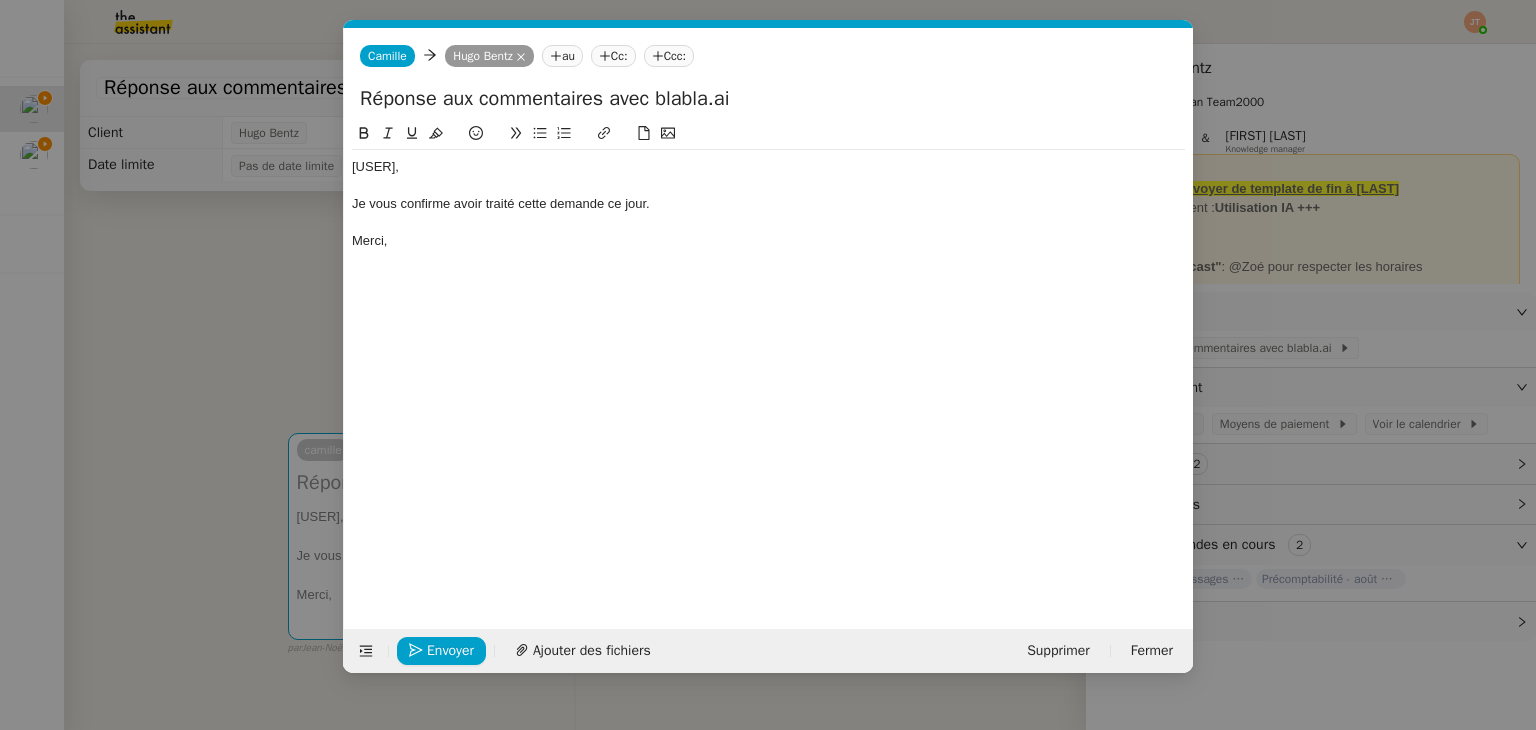 click on "Service TA - VOYAGE - PROPOSITION GLOBALE    A utiliser dans le cadre de proposition de déplacement TA - RELANCE CLIENT (EN)    Relancer un client lorsqu'il n'a pas répondu à un précédent message BAFERTY - MAIL AUDITION    A utiliser dans le cadre de la procédure d'envoi des mails d'audition TA - PUBLICATION OFFRE D'EMPLOI     Organisation du recrutement Hugo Bentz - Relever le nombre d'abonnés    à utiliser hebdomadairement pour qu'Hugo ait les évolutions de ses réseaux sociaux  Hugo Bentz Discours de présentation du paiement sécurisé    TA - VOYAGES - PROPOSITION ITINERAIRE    Soumettre les résultats d'une recherche TA - CONFIRMATION PAIEMENT (EN)    Confirmer avec le client de modèle de transaction - Attention Plan Pro nécessaire. TA - COURRIER EXPEDIE (recommandé)    A utiliser dans le cadre de l'envoi d'un courrier recommandé TA - PARTAGE DE CALENDRIER (EN)    A utiliser pour demander au client de partager son calendrier afin de faciliter l'accès et la gestion" at bounding box center [768, 365] 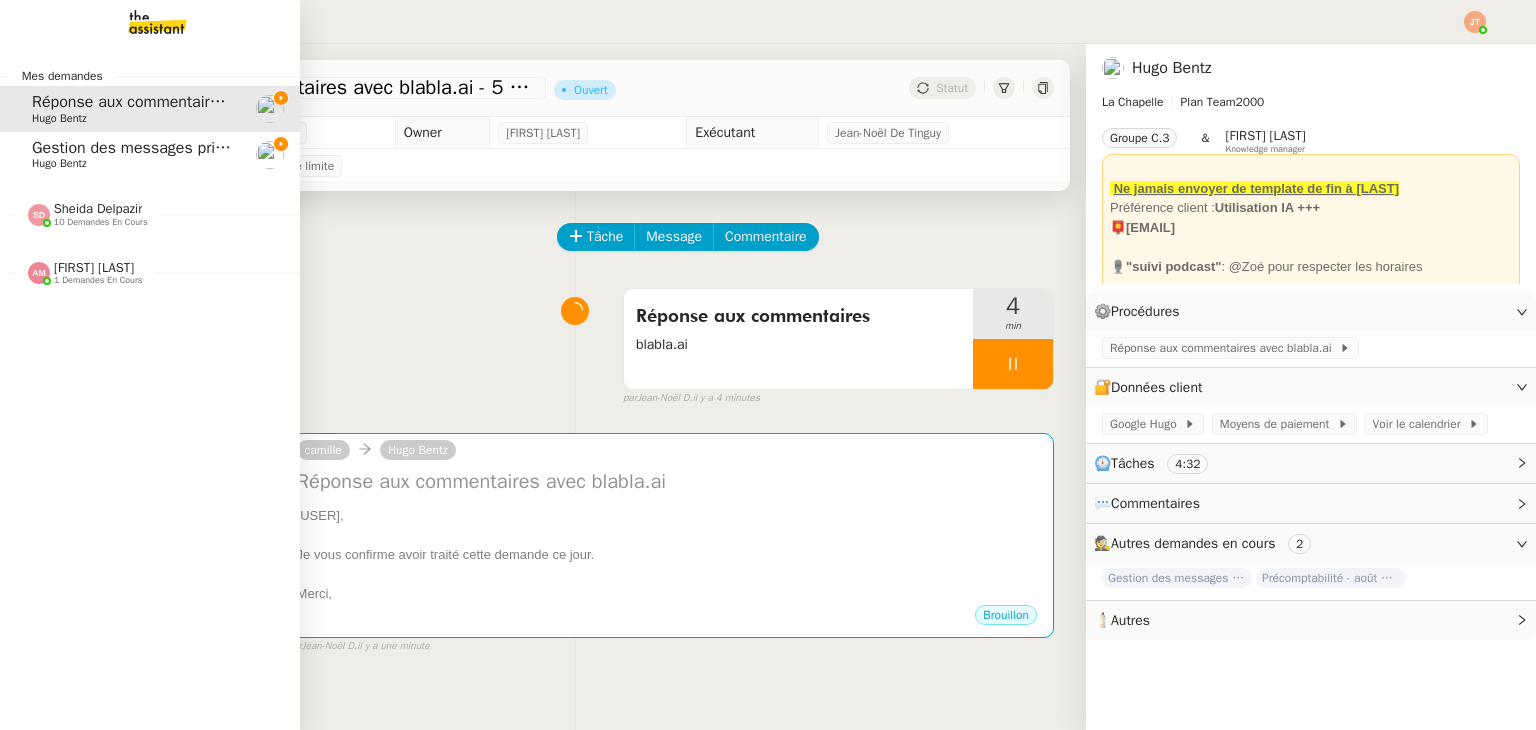 click on "Hugo Bentz" 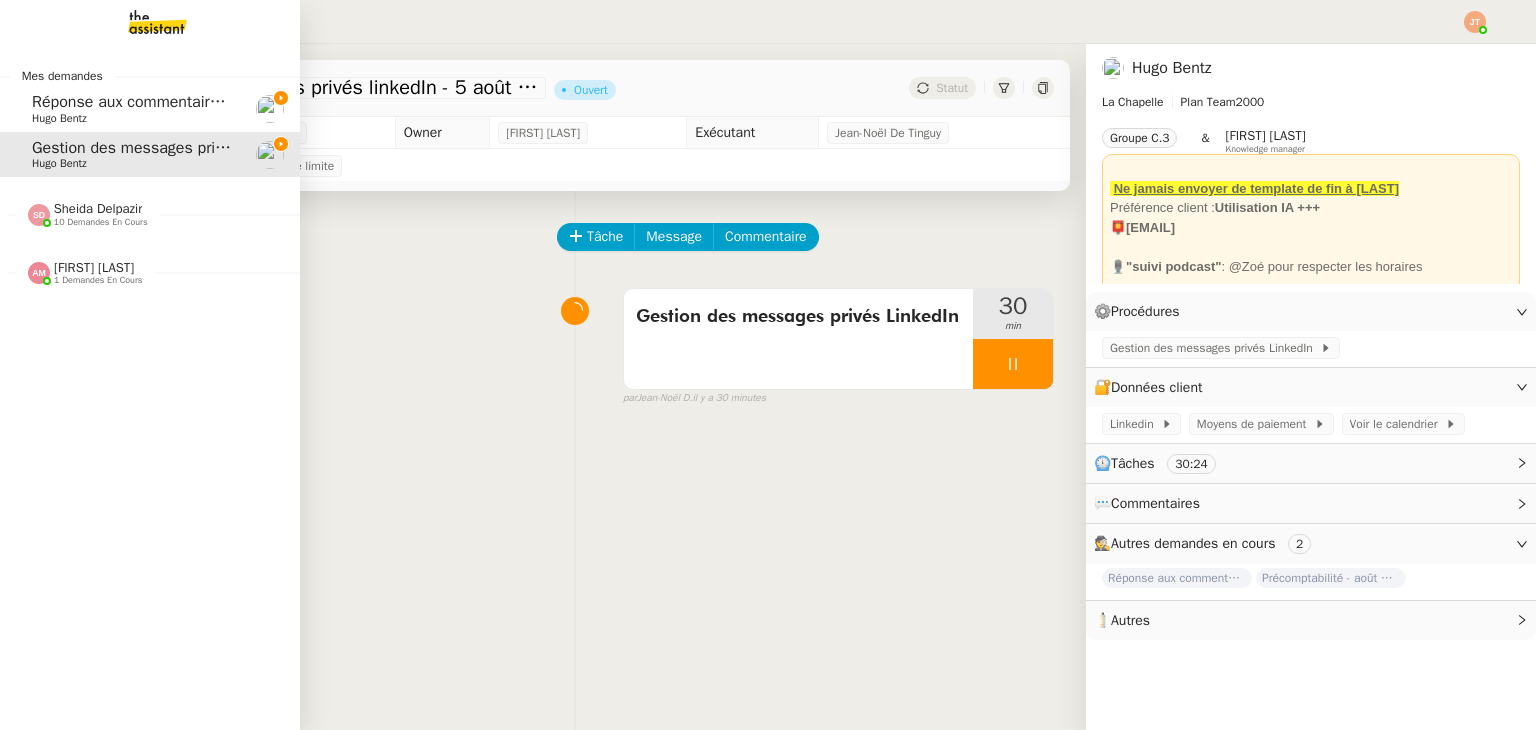 click on "Réponse aux commentaires avec blabla.ai - 5 août 2025" 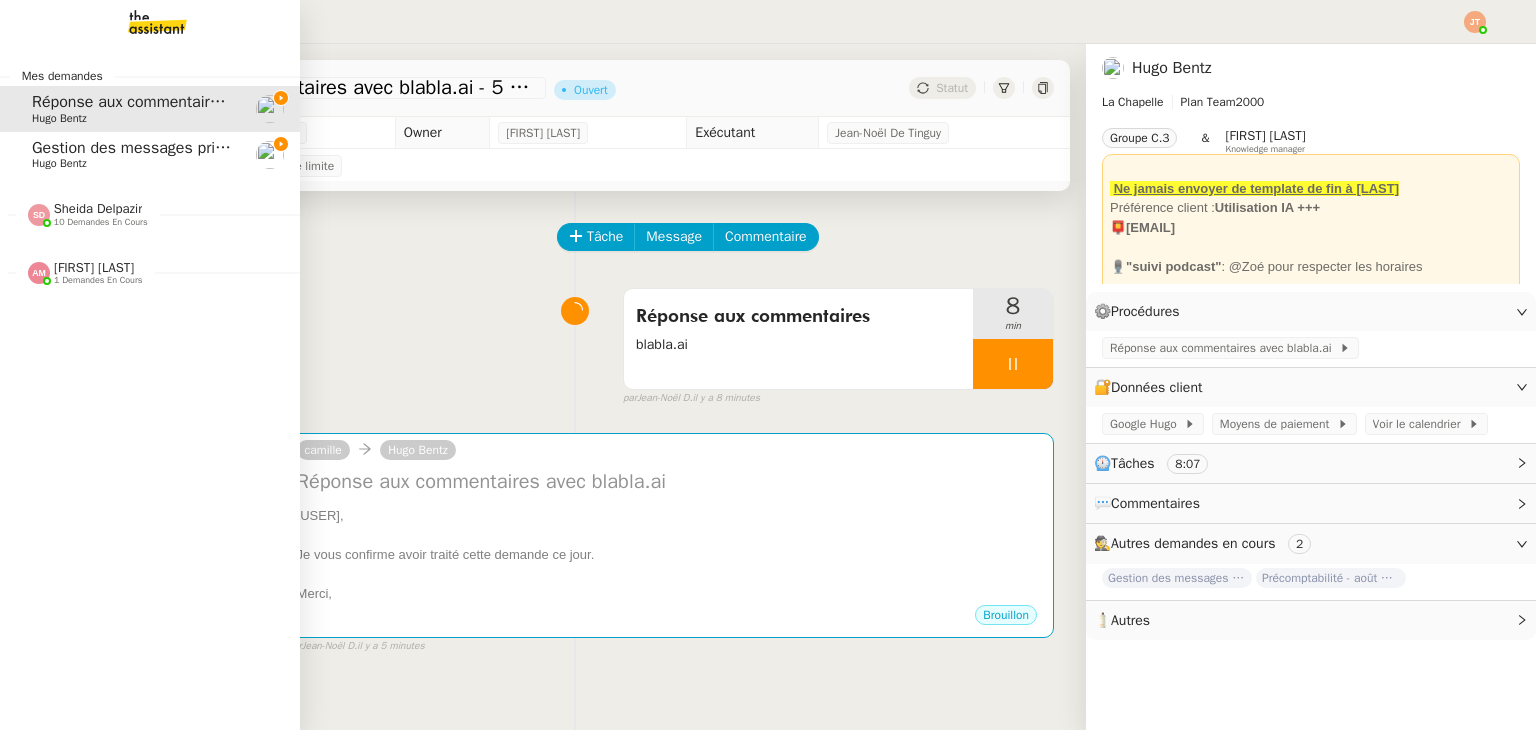 click on "Gestion des messages privés linkedIn - 5 août 2025" 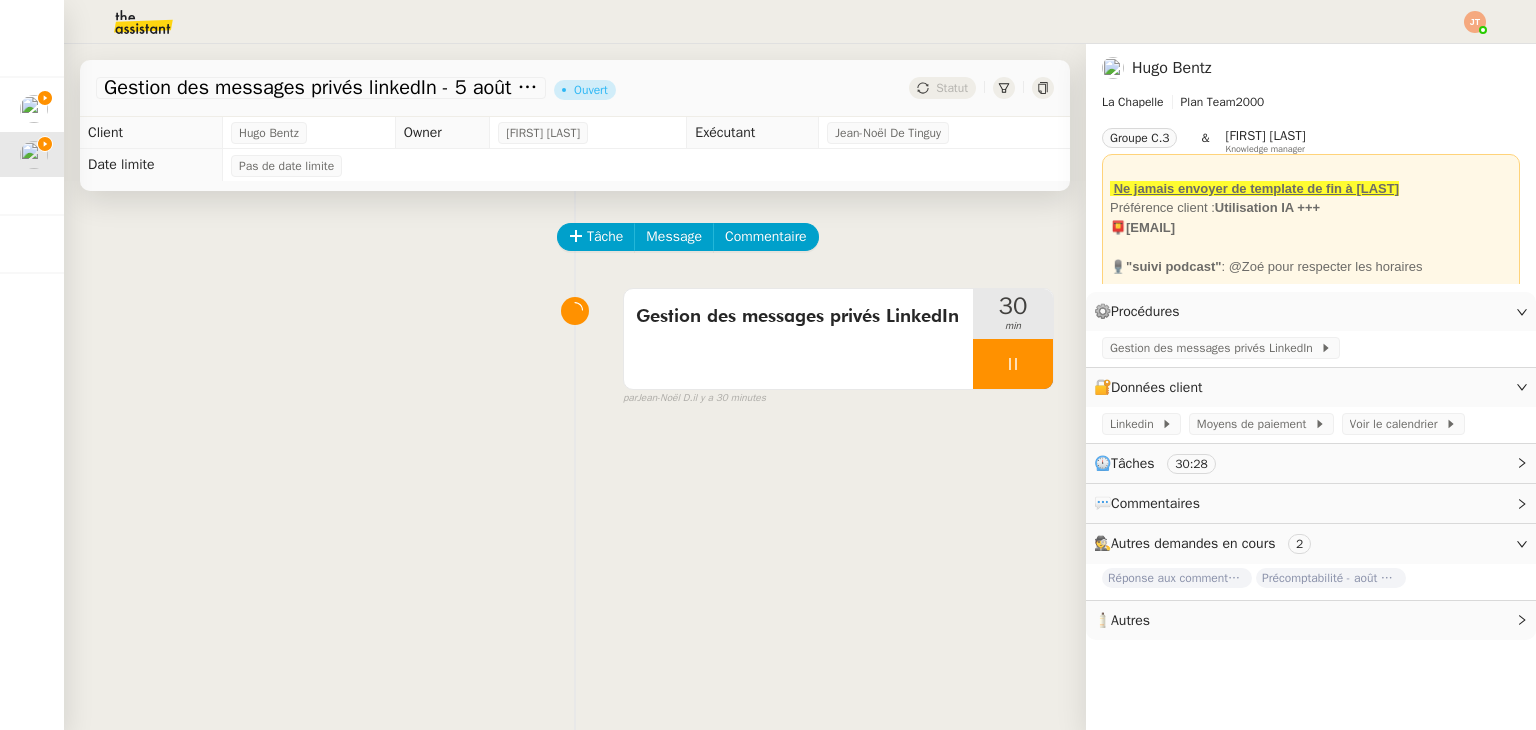 click 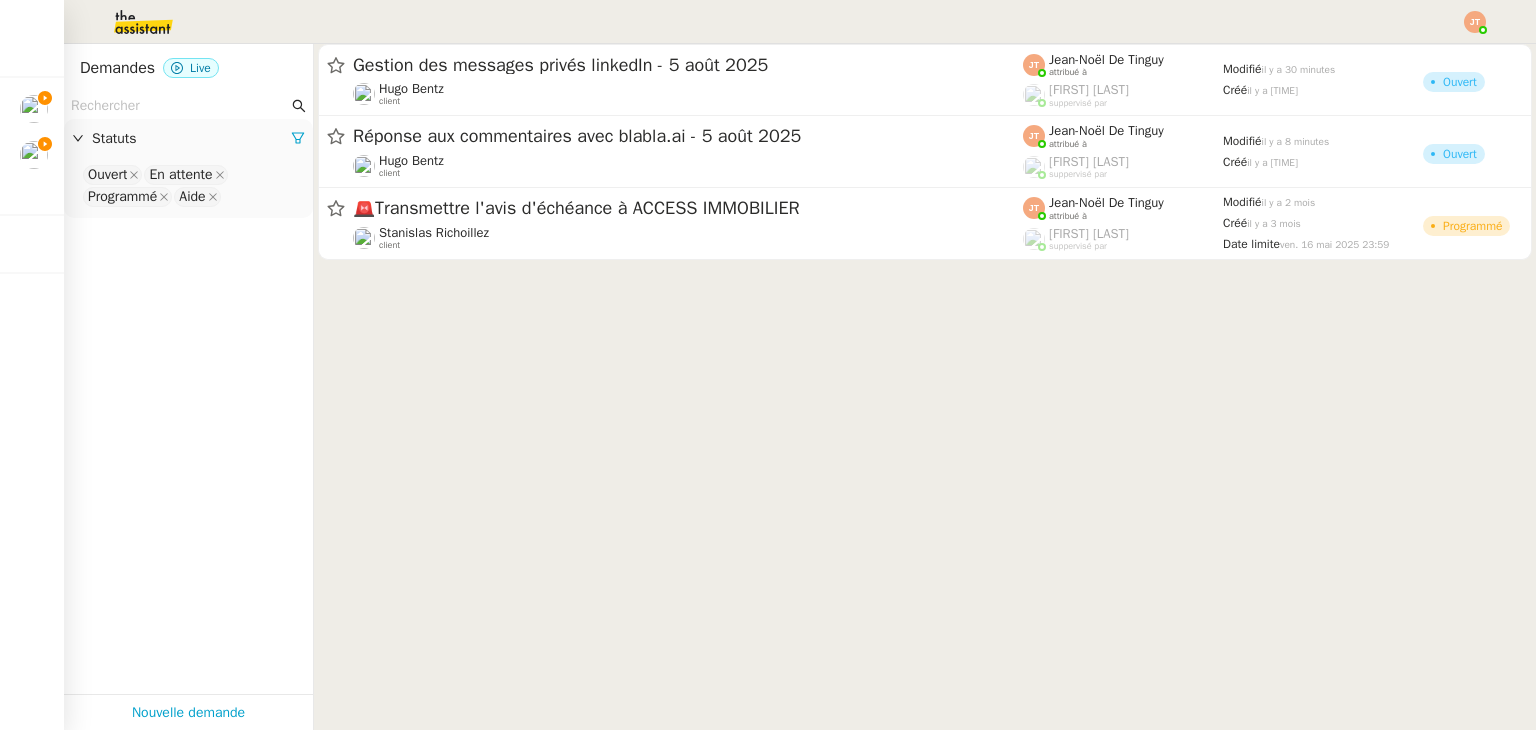 click 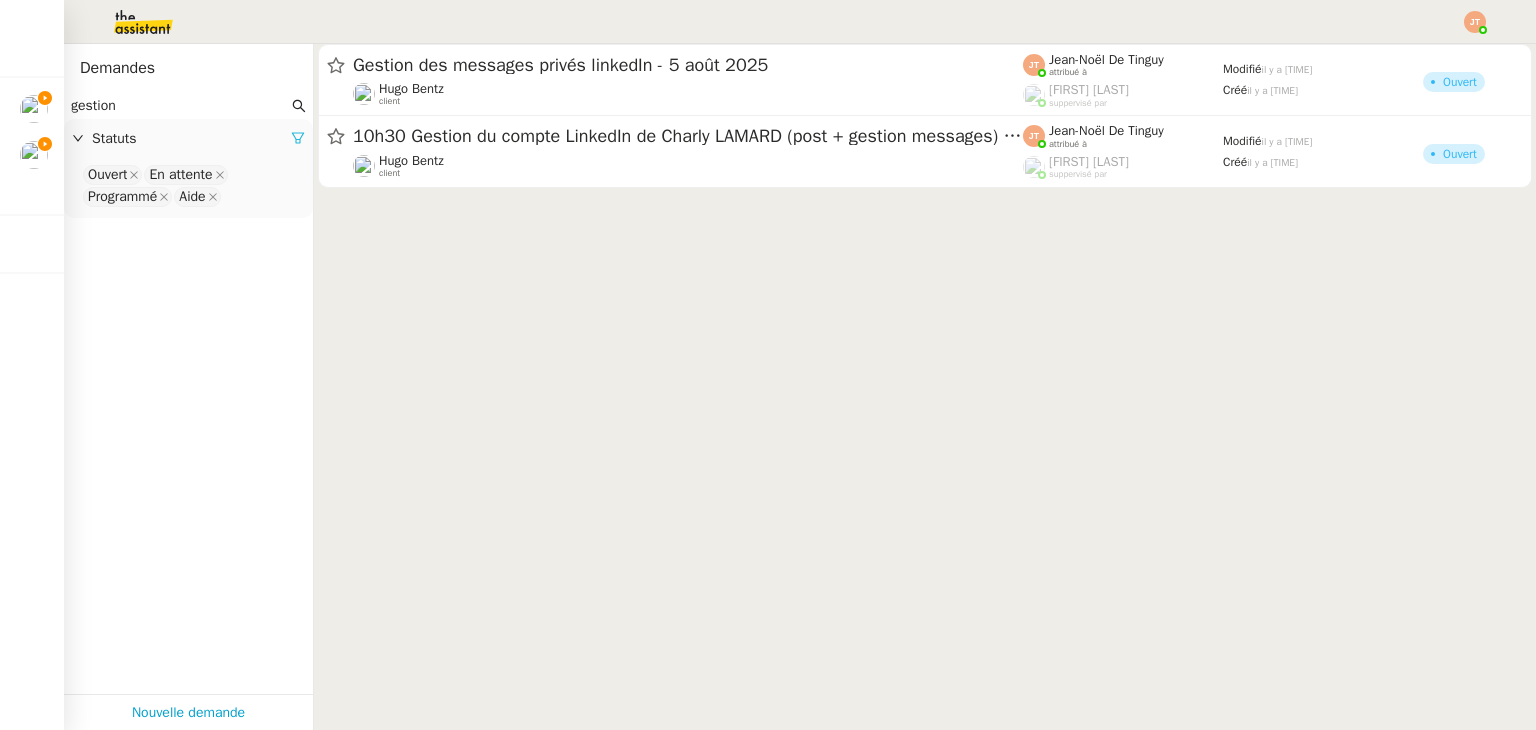 type on "gestion" 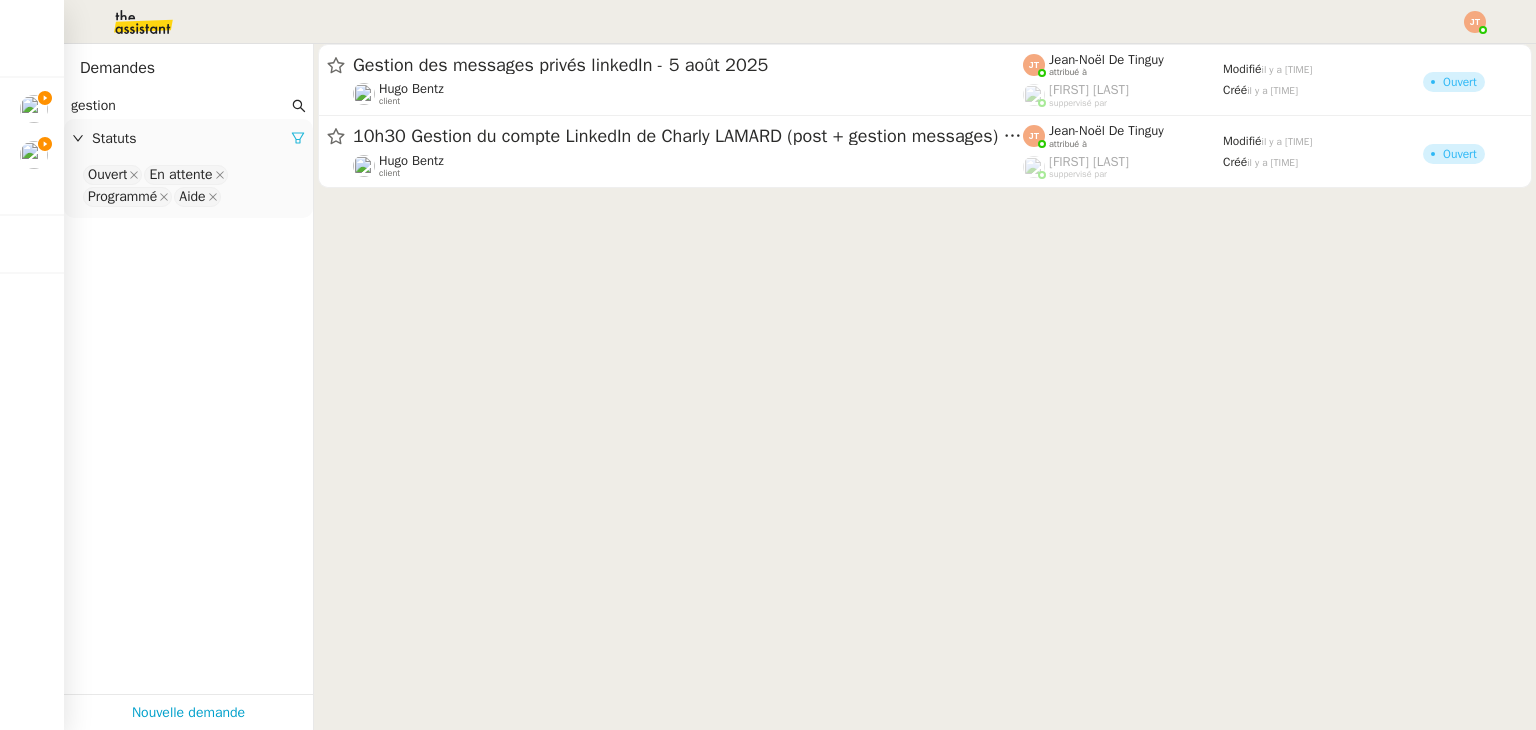 click 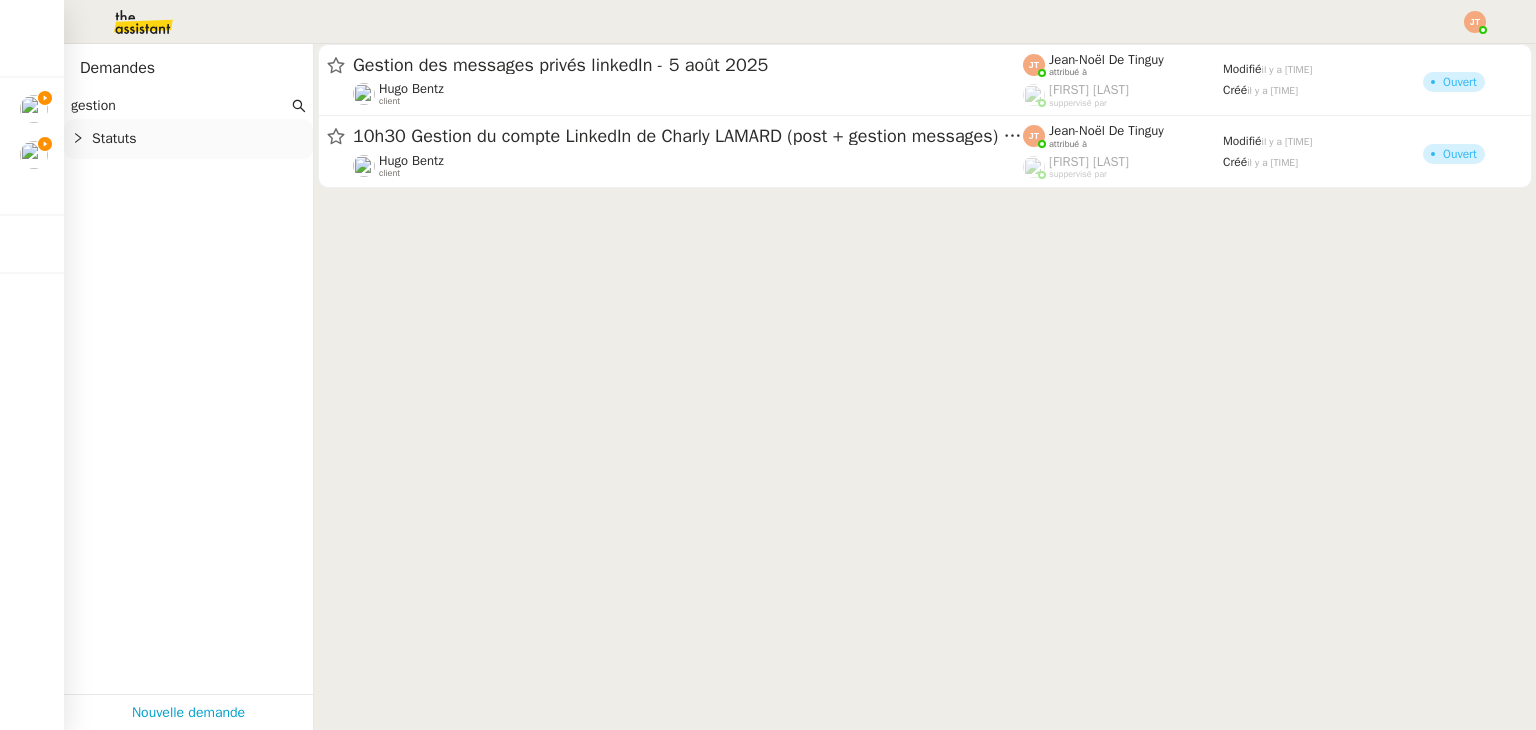 click on "Statuts" 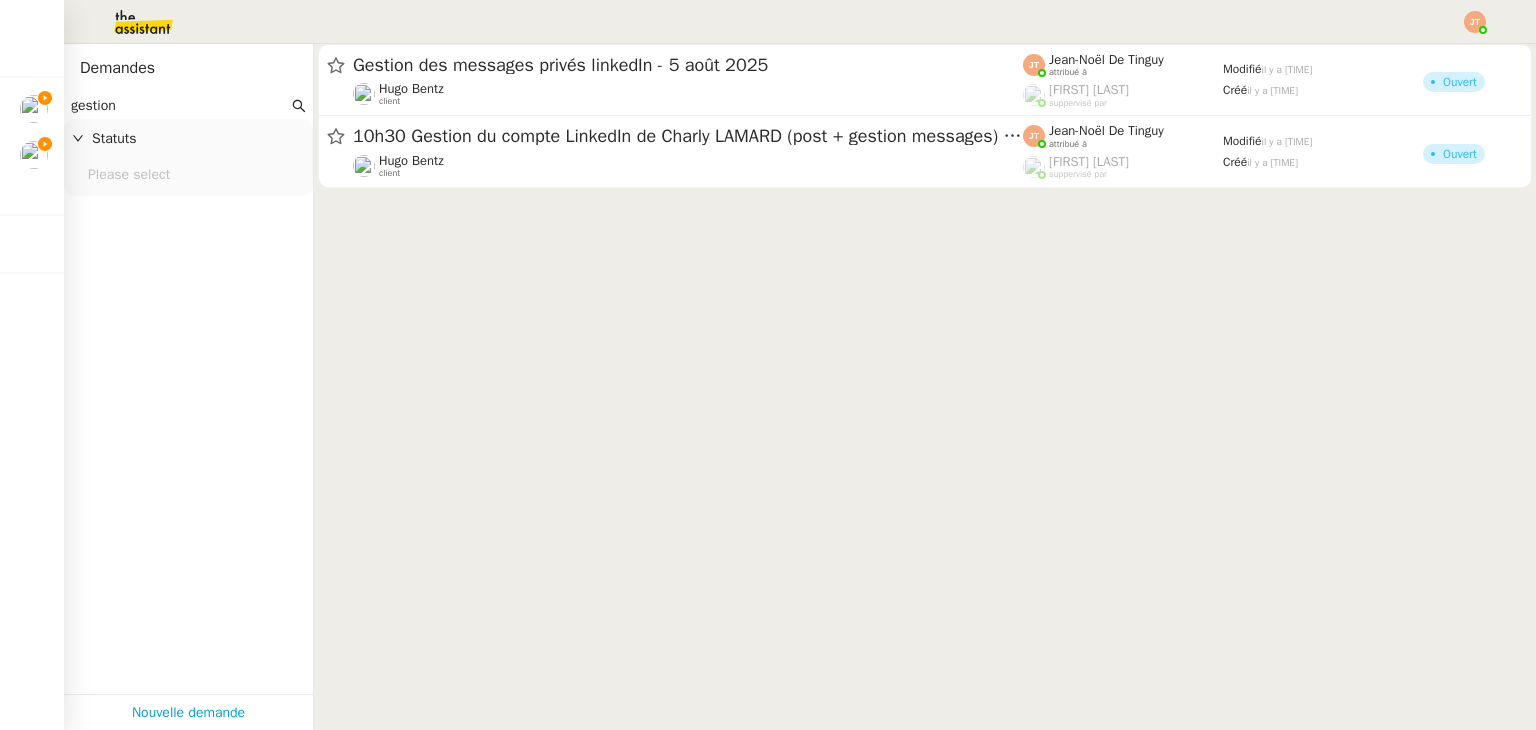 click on "Please select" 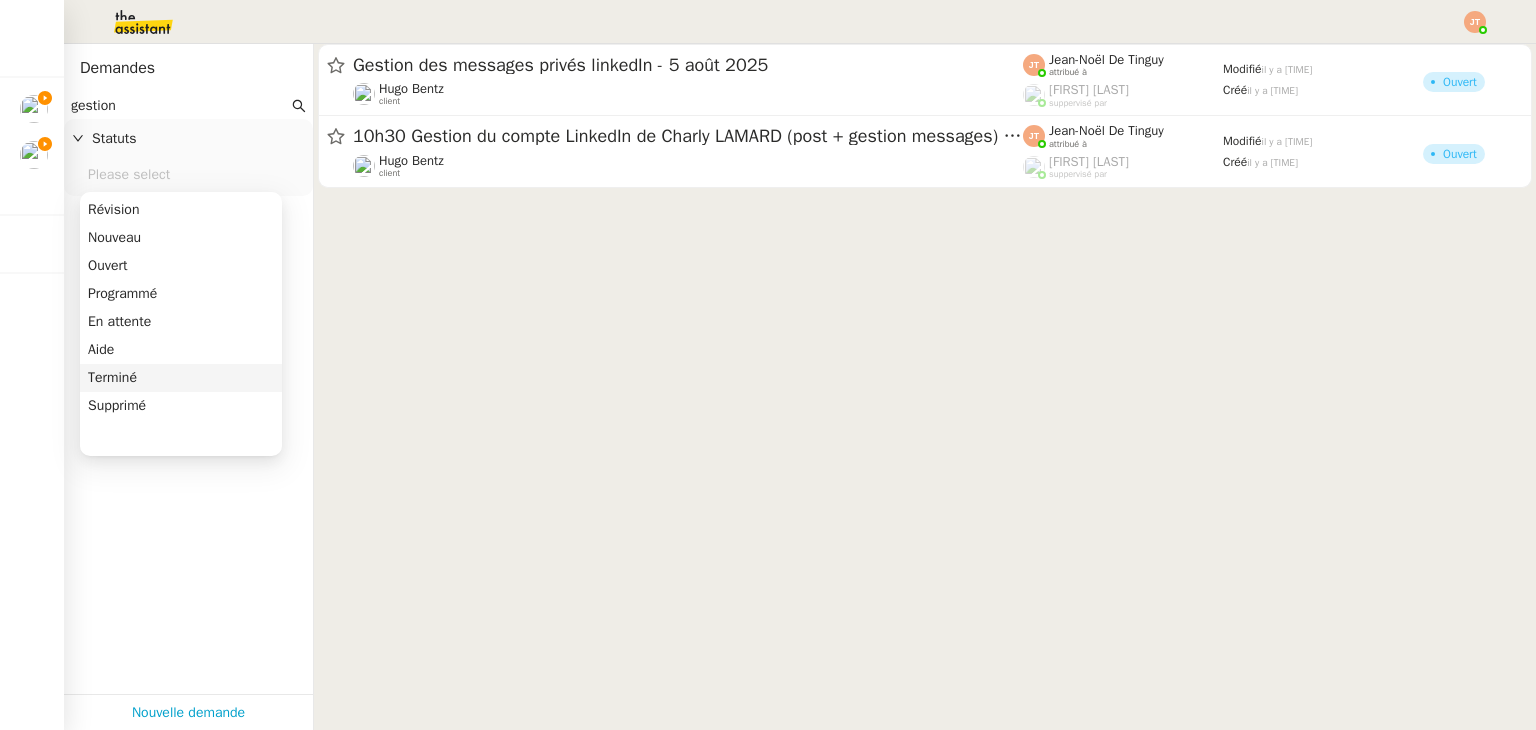 click on "Terminé" at bounding box center (181, 378) 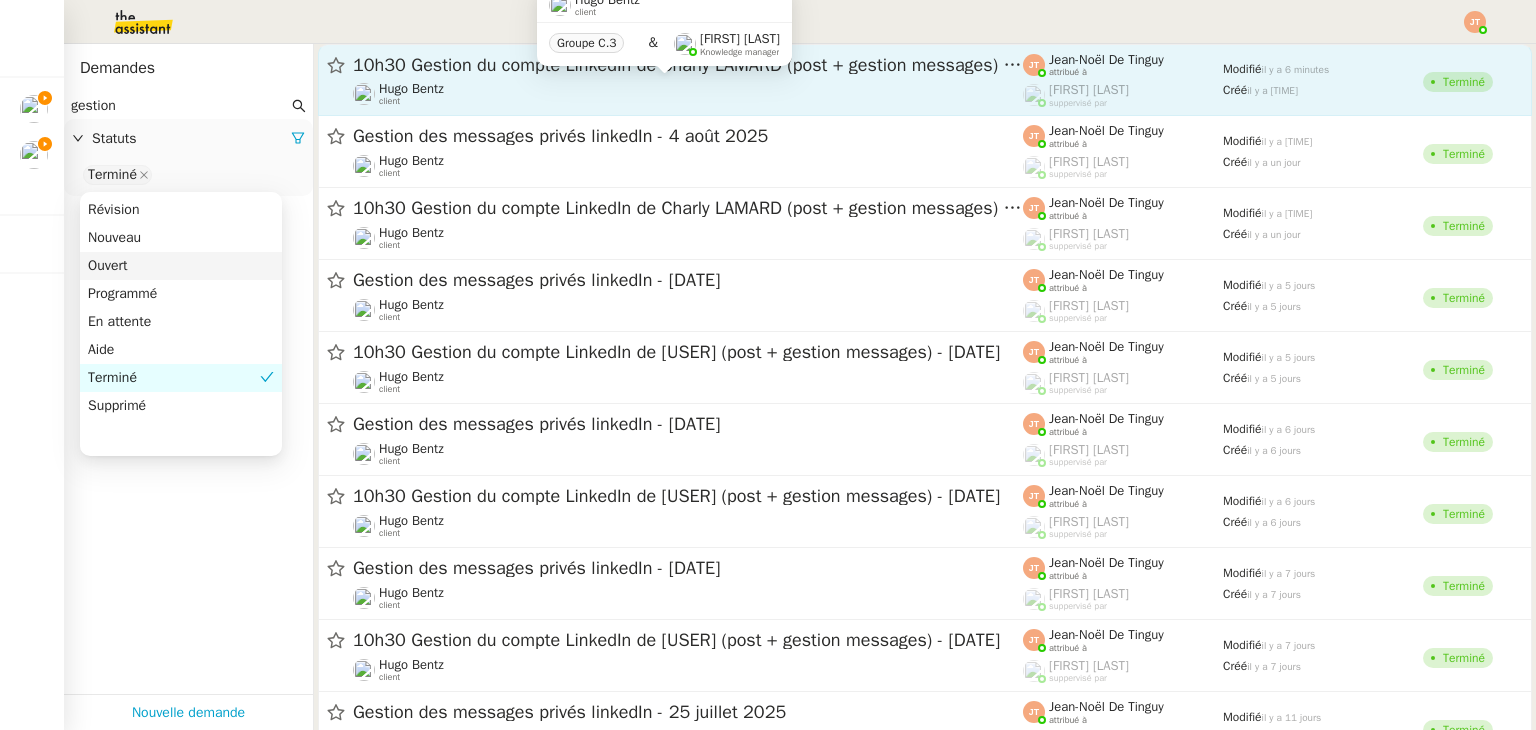 click on "[USER] [LAST] client" 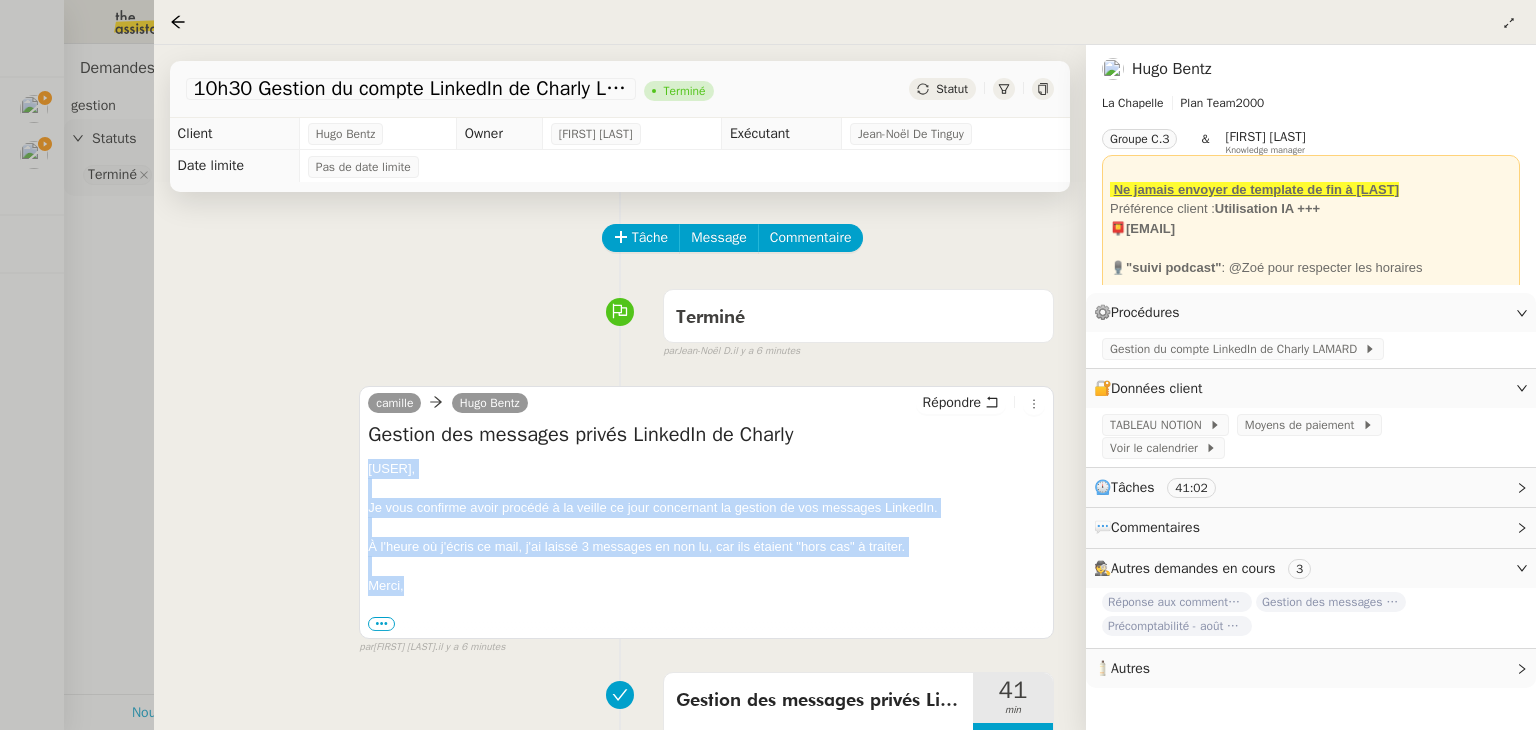 drag, startPoint x: 368, startPoint y: 471, endPoint x: 412, endPoint y: 589, distance: 125.93649 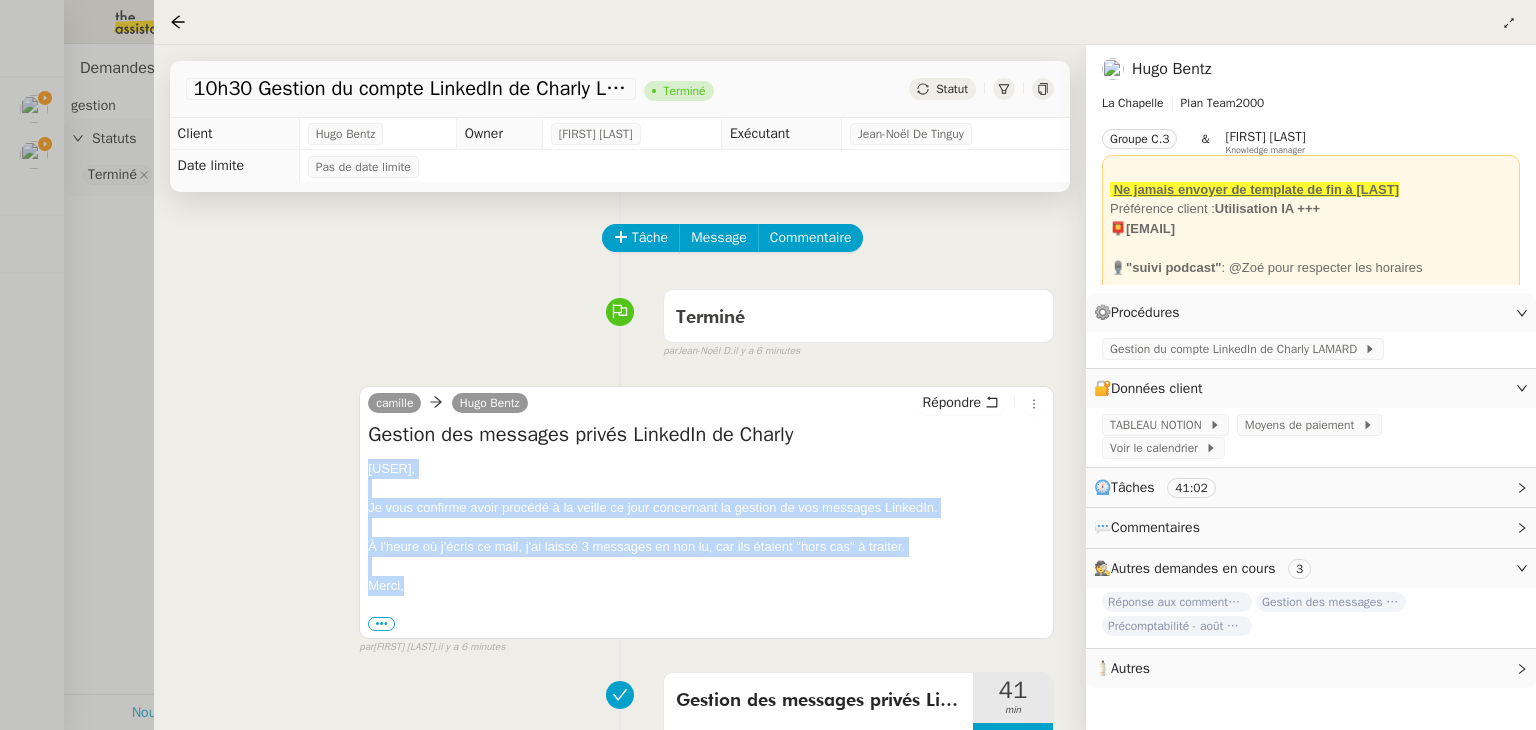 click on "[FIRST], Je vous confirme avoir procédé à la veille ce jour concernant la gestion de vos messages LinkedIn. À l'heure où j'écris ce mail, j'ai laissé [NUMBER] messages en non lu, car ils étaient "hors cas" à traiter. Merci,
•••
[FIRST]
Personal Assistant  •  La Chapelle
[EMAIL]" at bounding box center (706, 546) 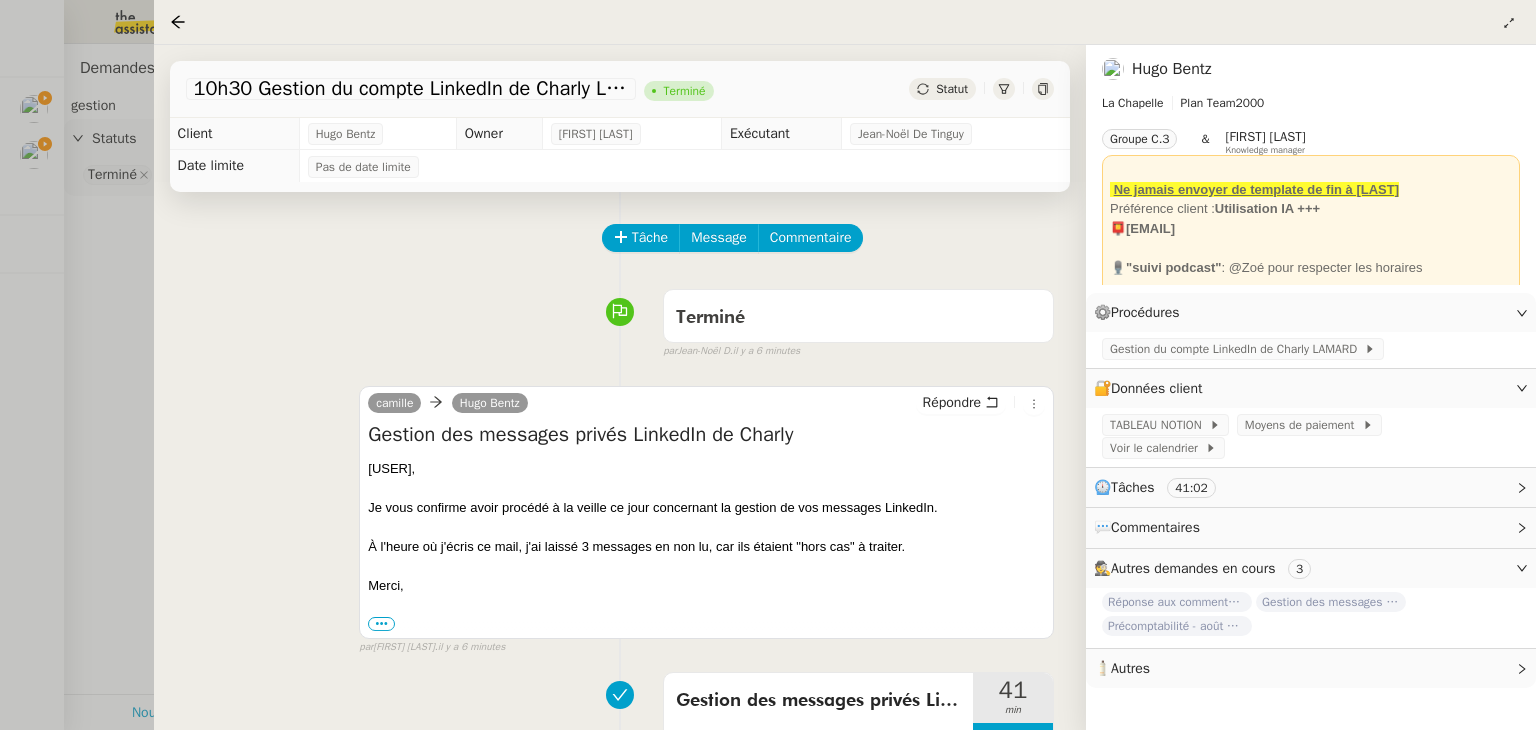 click at bounding box center (768, 365) 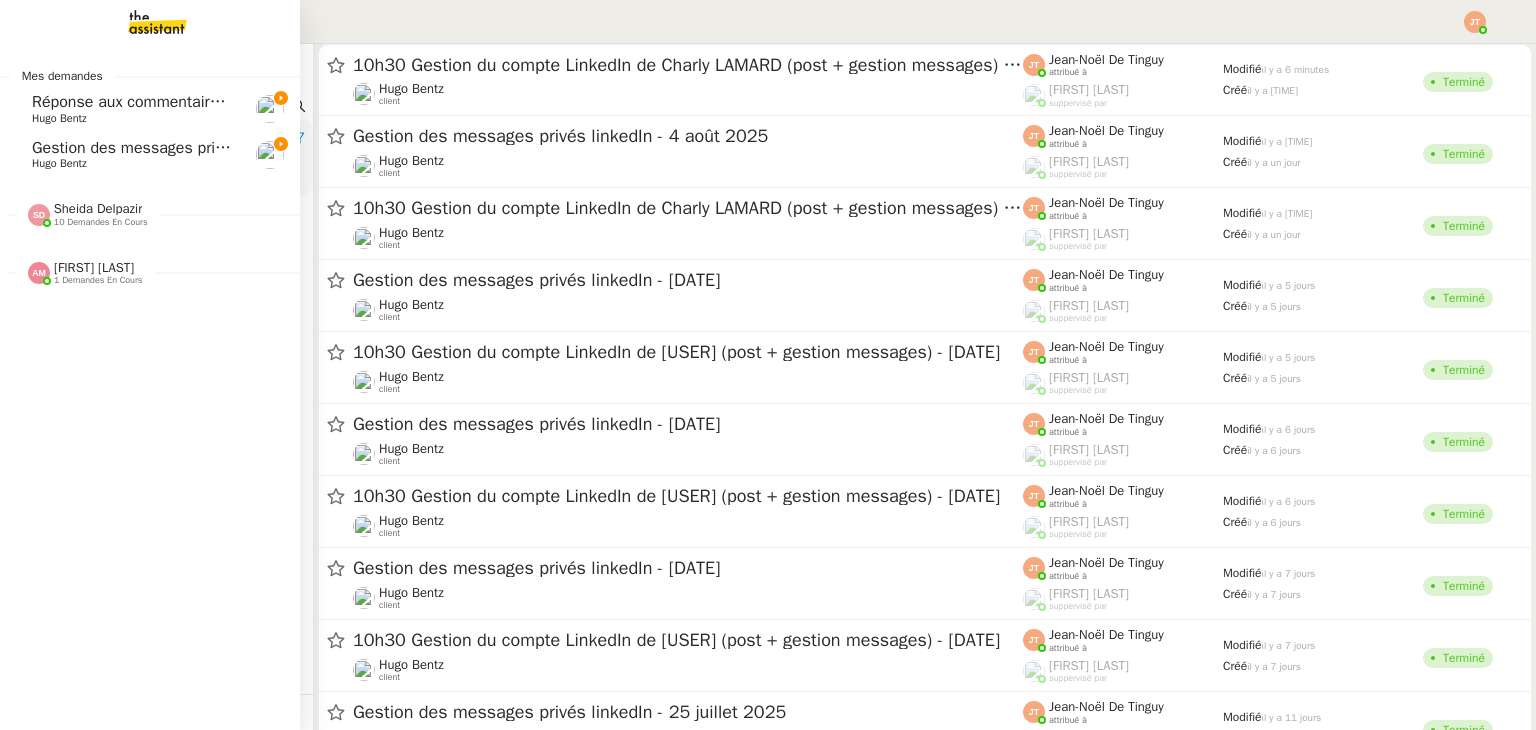 click on "Gestion des messages privés linkedIn - 5 août 2025" 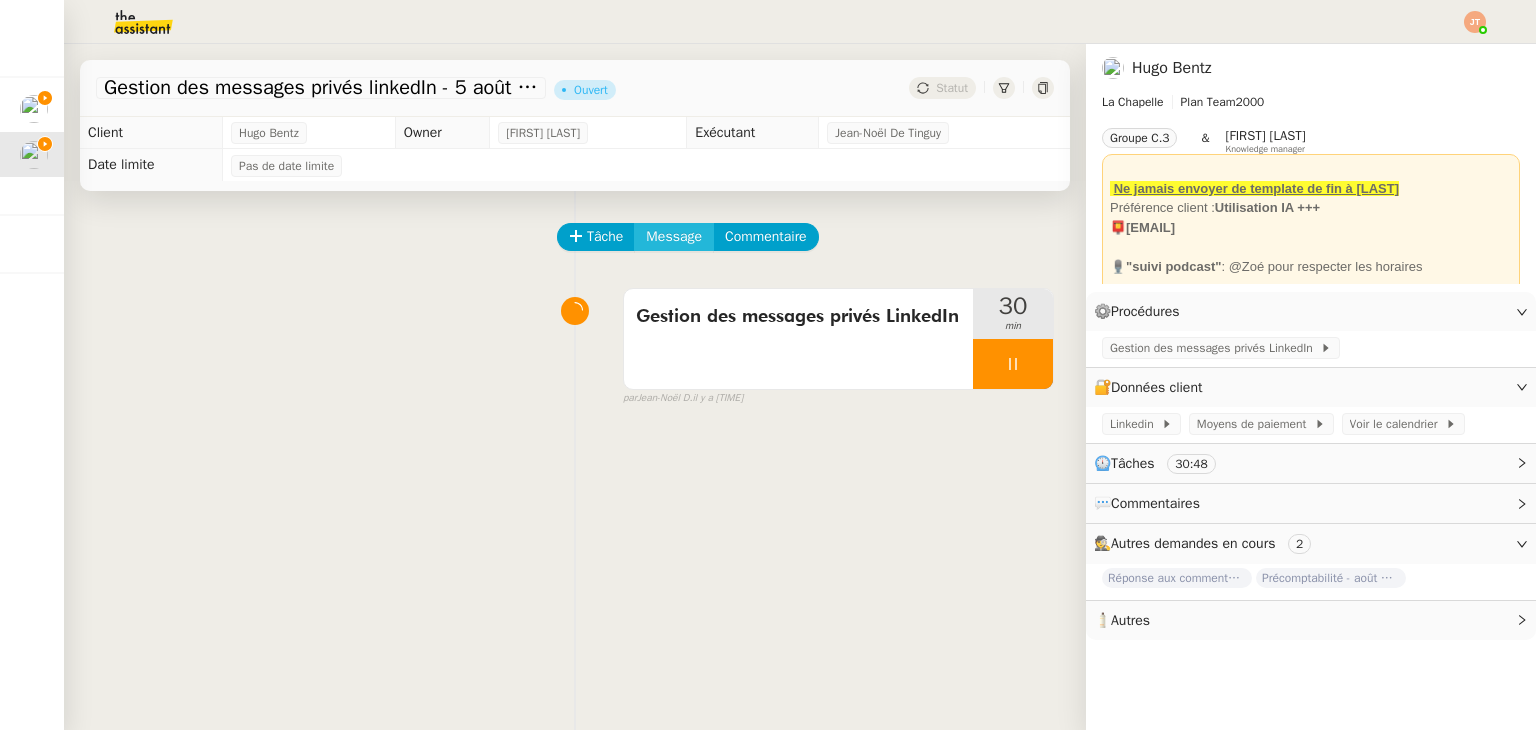 click on "Message" 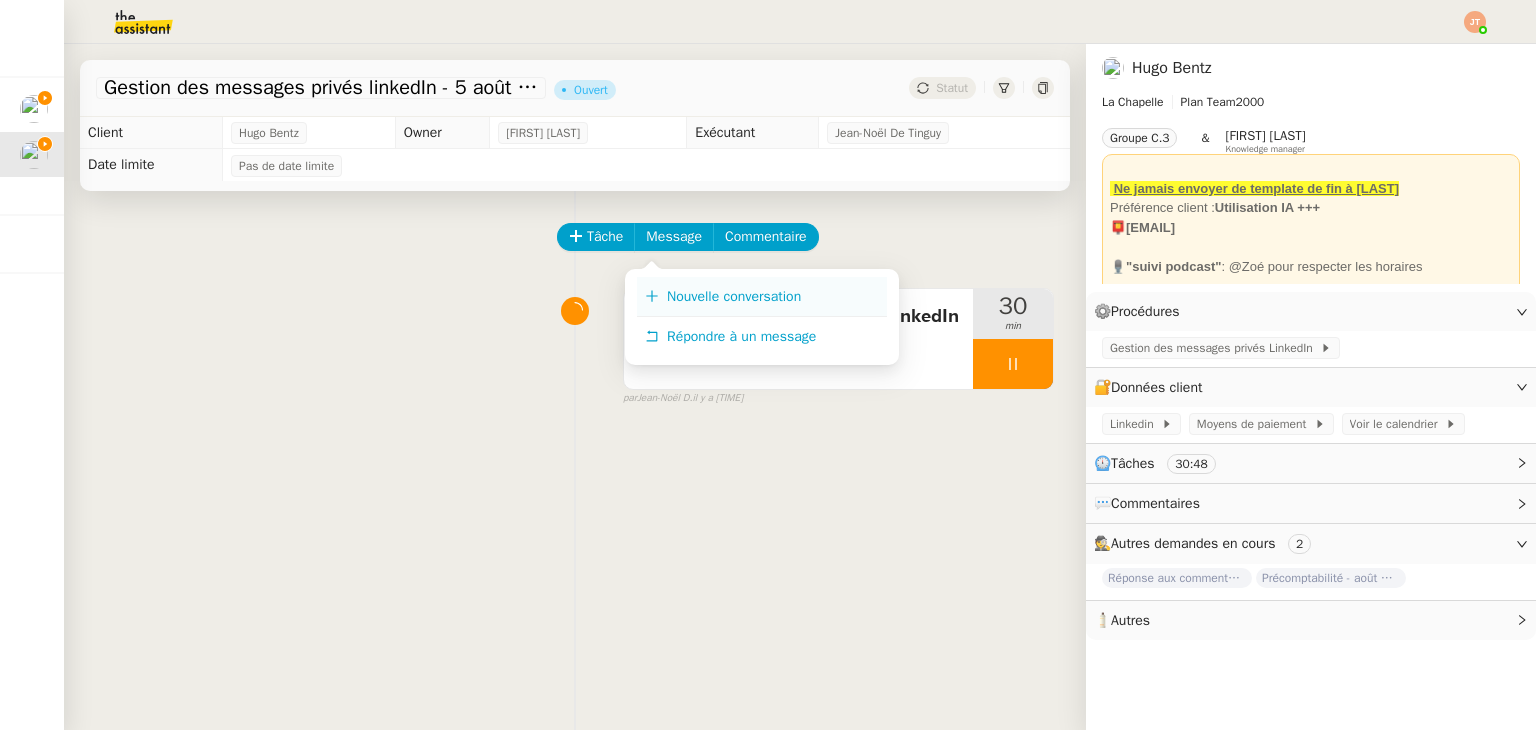 click on "Nouvelle conversation" at bounding box center (762, 297) 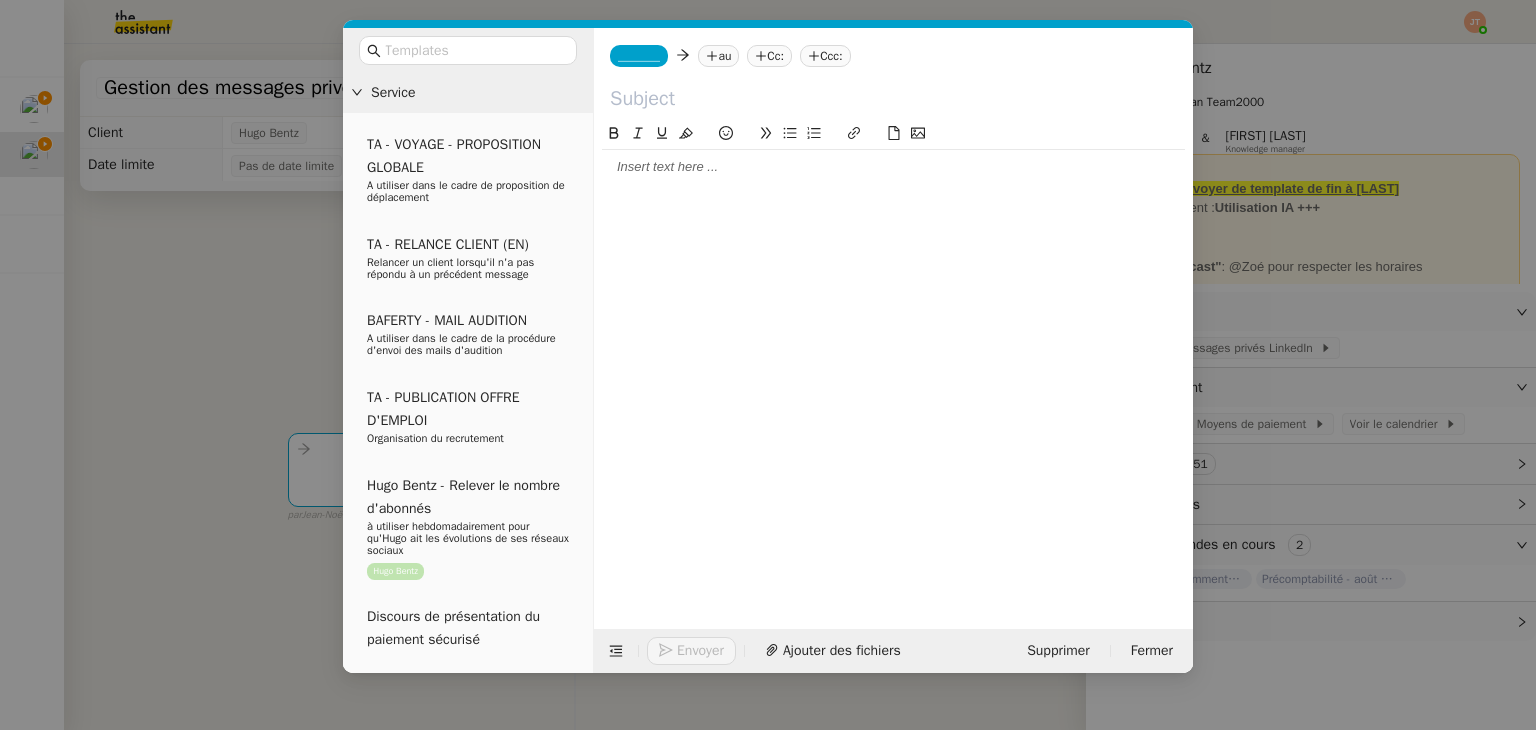 click 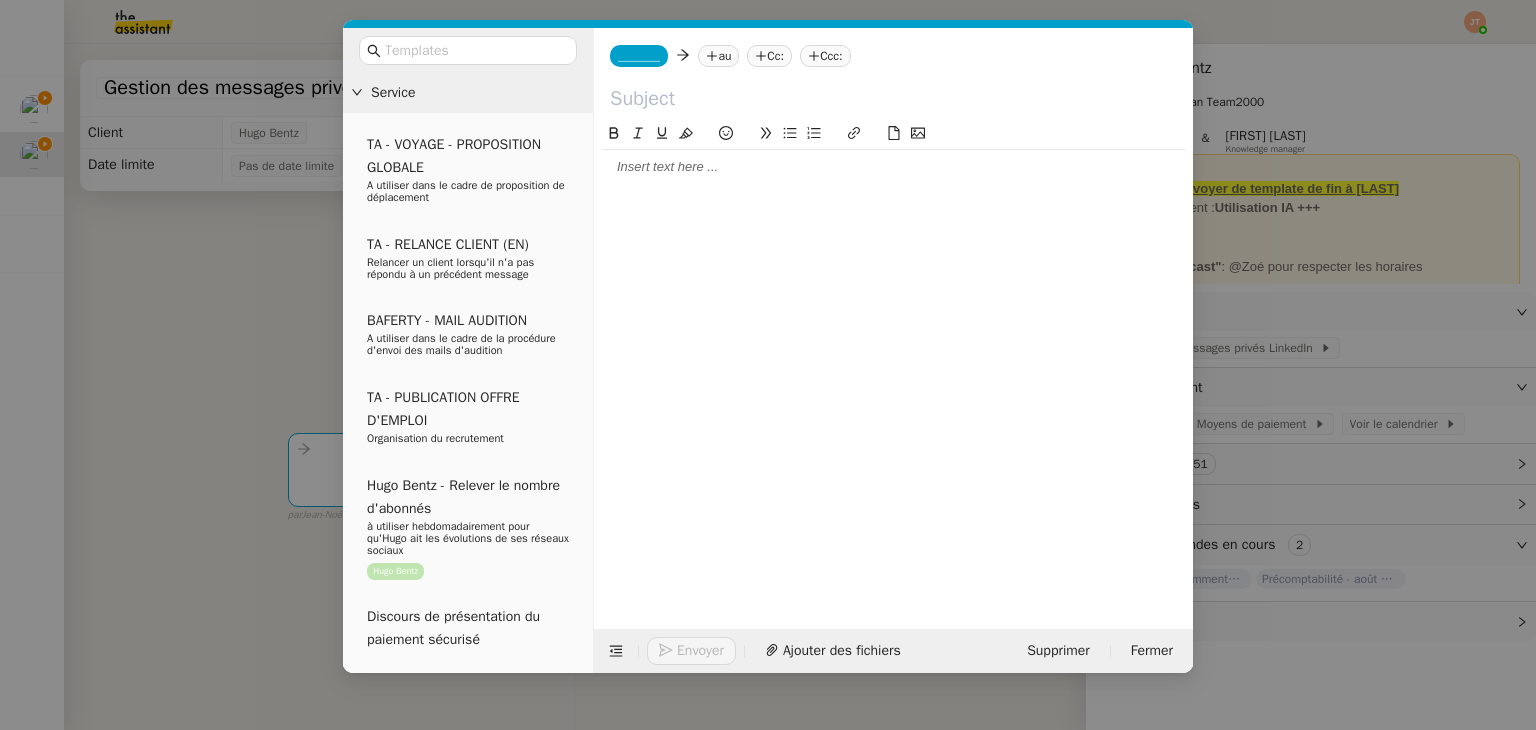 scroll, scrollTop: 0, scrollLeft: 0, axis: both 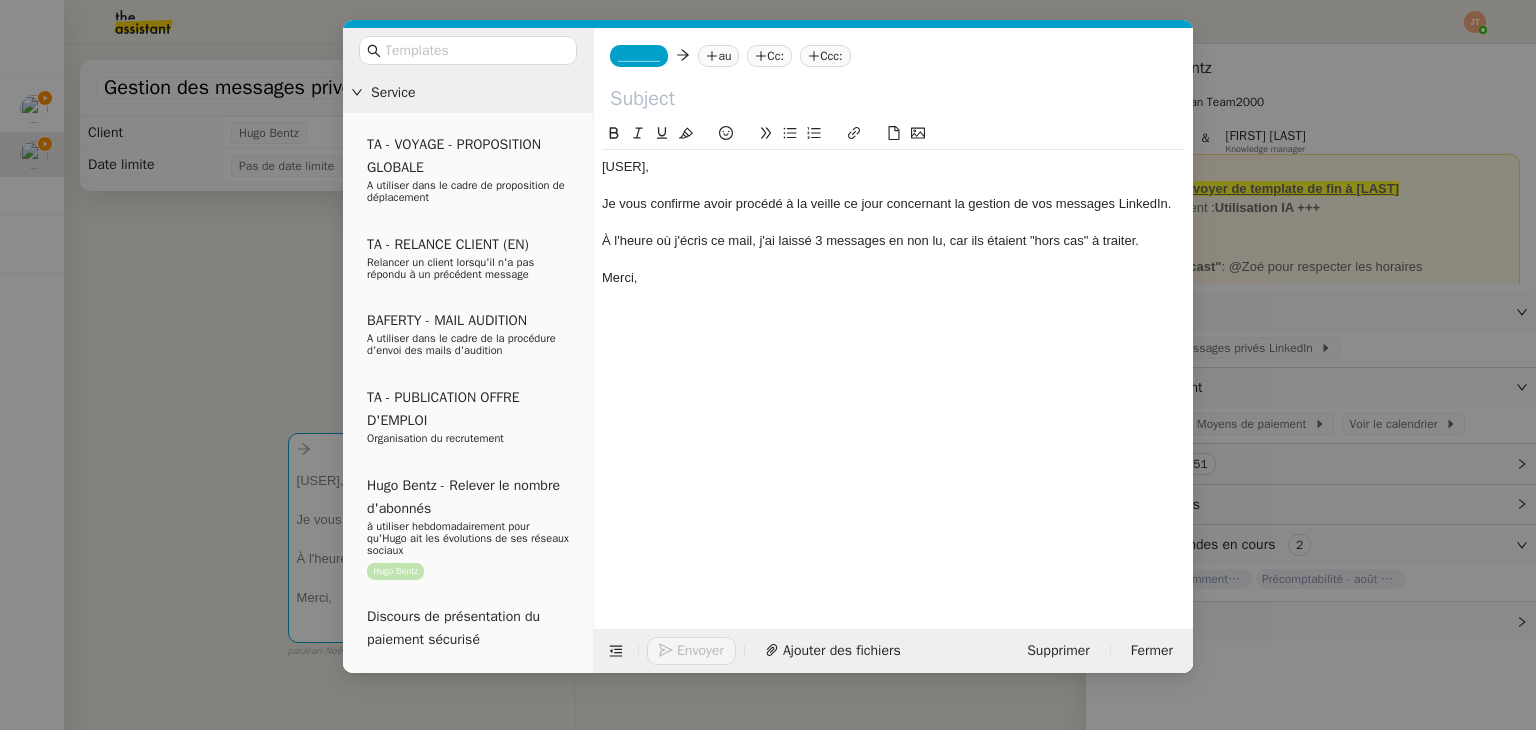click on "À l'heure où j'écris ce mail, j'ai laissé 3 messages en non lu, car ils étaient "hors cas" à traiter." 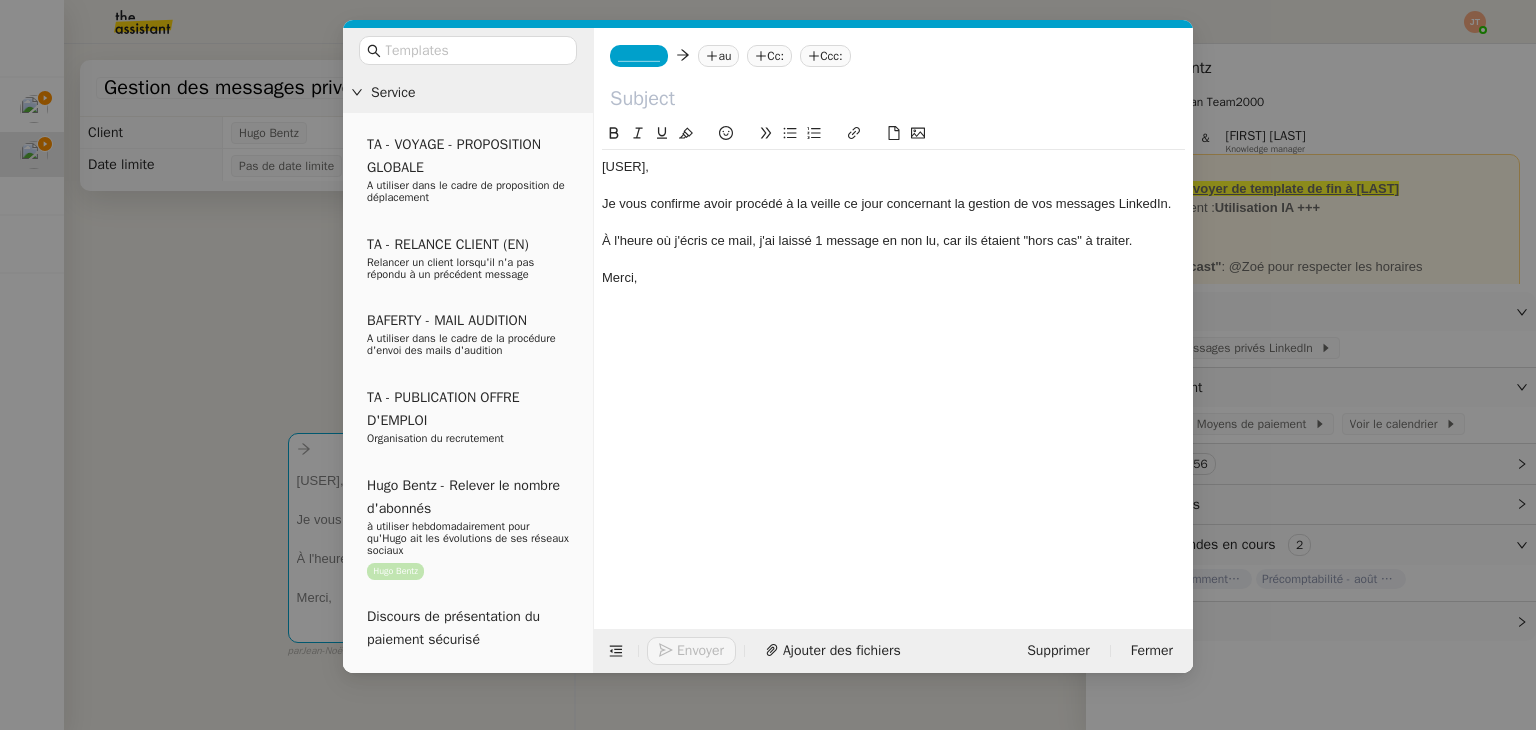 click on "À l'heure où j'écris ce mail, j'ai laissé 1 message en non lu, car ils étaient "hors cas" à traiter." 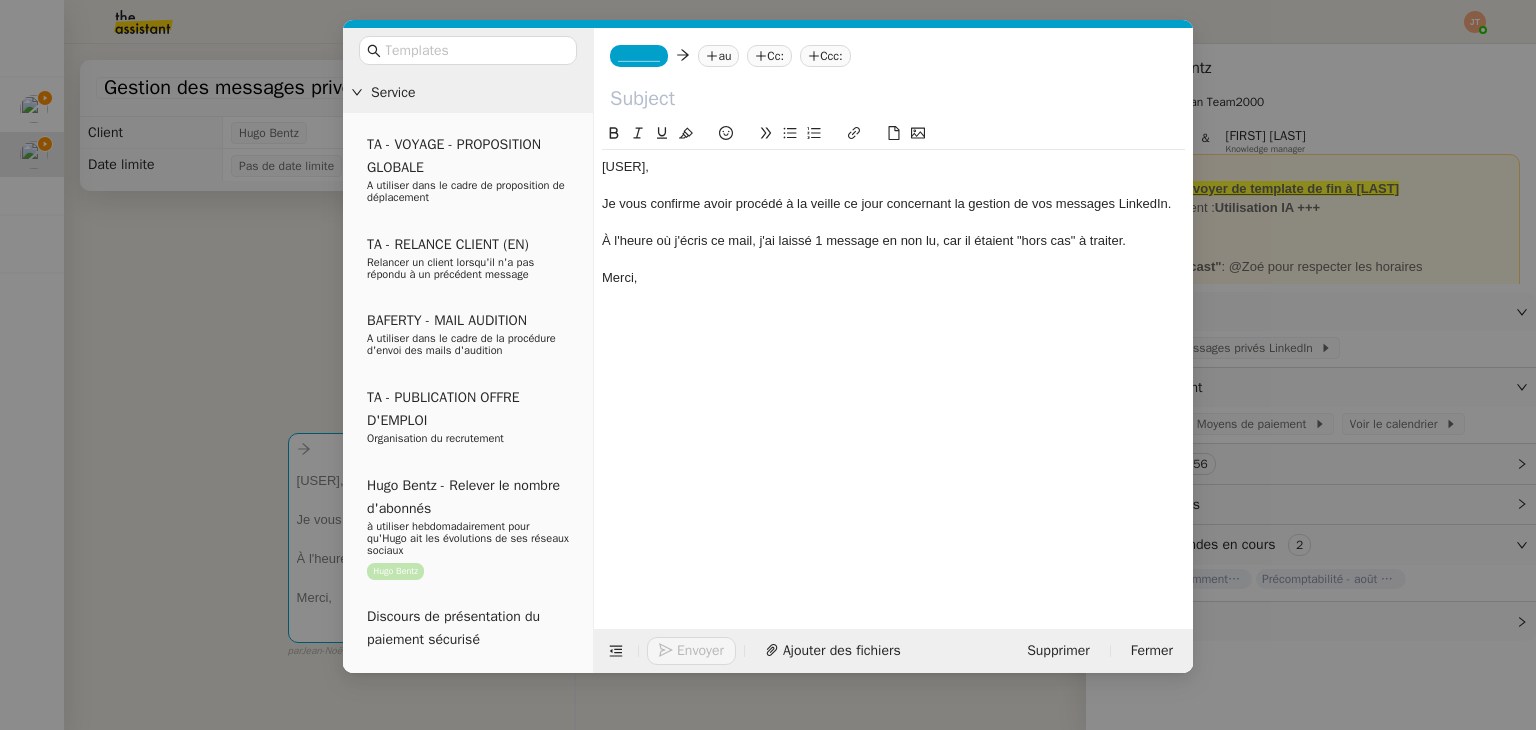 click on "À l'heure où j'écris ce mail, j'ai laissé 1 message en non lu, car il étaient "hors cas" à traiter." 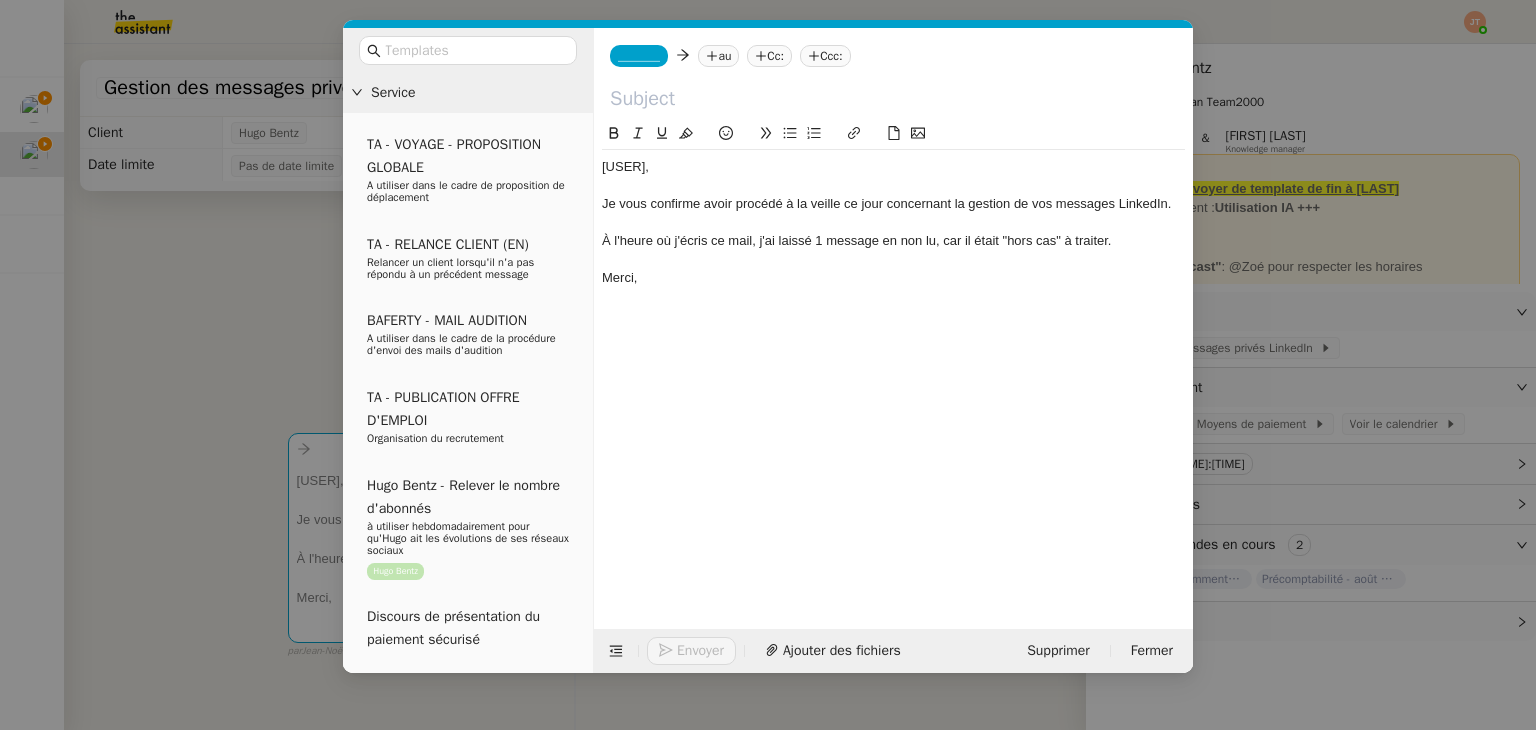 click on "Service TA - VOYAGE - PROPOSITION GLOBALE    A utiliser dans le cadre de proposition de déplacement TA - RELANCE CLIENT (EN)    Relancer un client lorsqu'il n'a pas répondu à un précédent message BAFERTY - MAIL AUDITION    A utiliser dans le cadre de la procédure d'envoi des mails d'audition TA - PUBLICATION OFFRE D'EMPLOI     Organisation du recrutement Hugo Bentz - Relever le nombre d'abonnés    à utiliser hebdomadairement pour qu'Hugo ait les évolutions de ses réseaux sociaux  Hugo Bentz Discours de présentation du paiement sécurisé    TA - VOYAGES - PROPOSITION ITINERAIRE    Soumettre les résultats d'une recherche TA - CONFIRMATION PAIEMENT (EN)    Confirmer avec le client de modèle de transaction - Attention Plan Pro nécessaire. TA - COURRIER EXPEDIE (recommandé)    A utiliser dans le cadre de l'envoi d'un courrier recommandé TA - PARTAGE DE CALENDRIER (EN)    A utiliser pour demander au client de partager son calendrier afin de faciliter l'accès et la gestion" at bounding box center [768, 365] 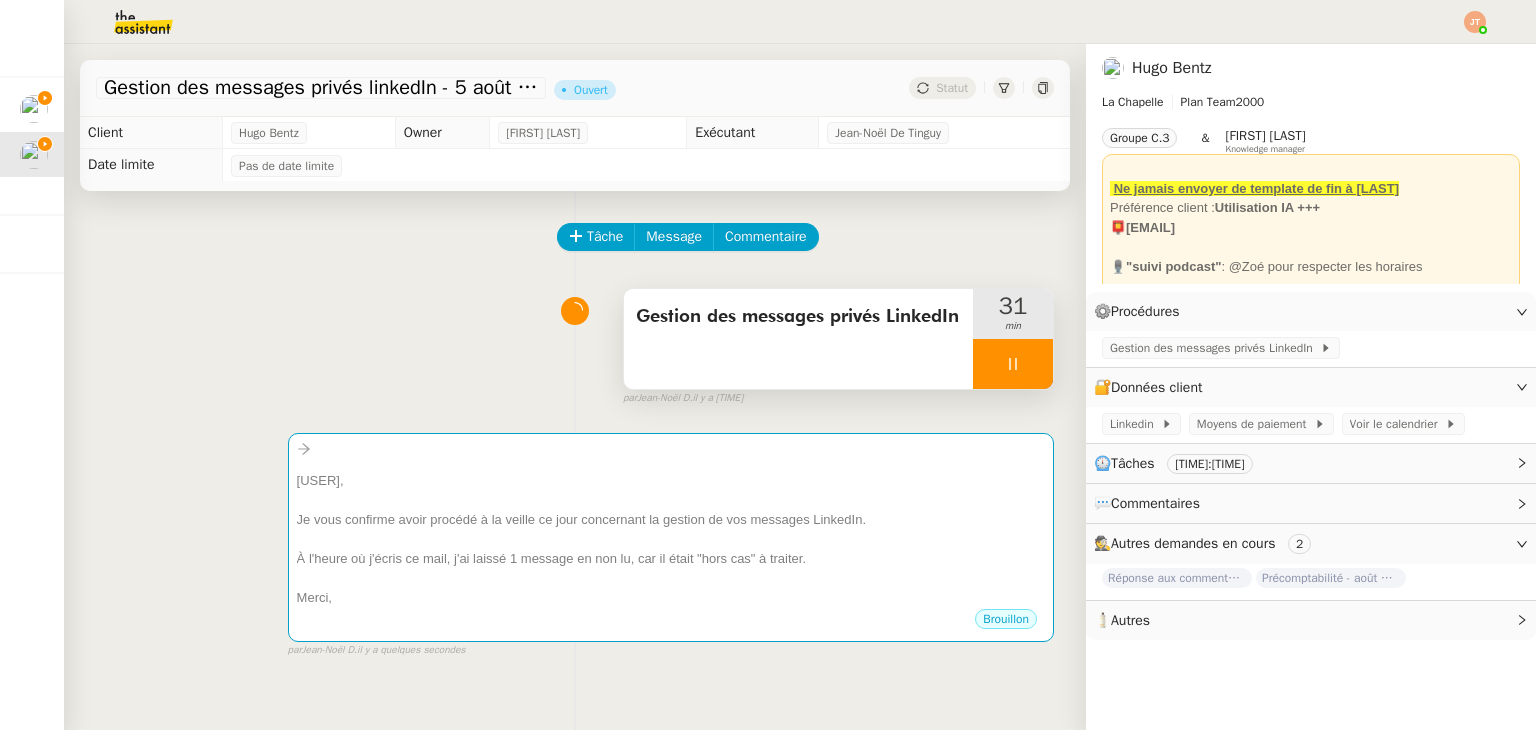 click on "Gestion des messages privés LinkedIn" at bounding box center (798, 317) 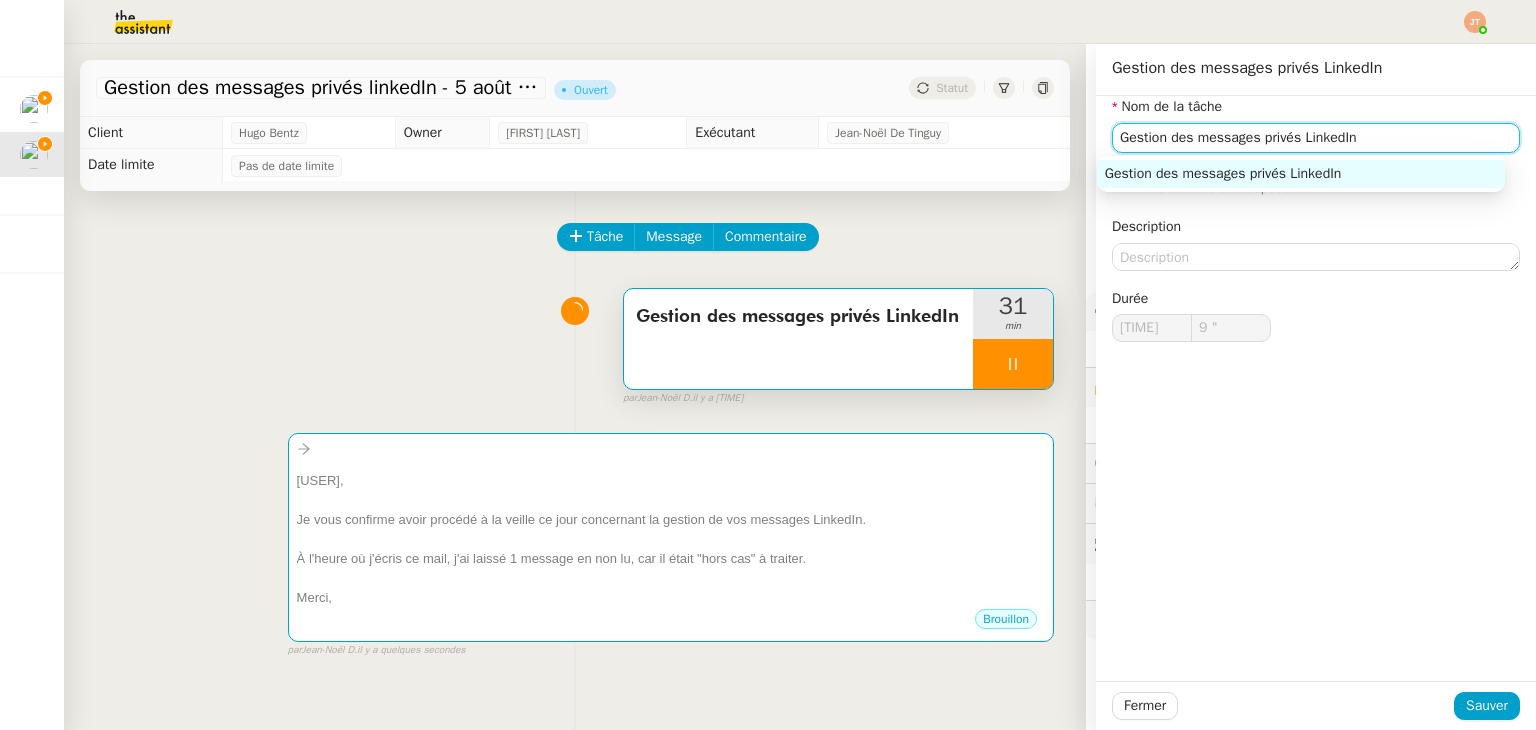 drag, startPoint x: 1396, startPoint y: 130, endPoint x: 1102, endPoint y: 153, distance: 294.8983 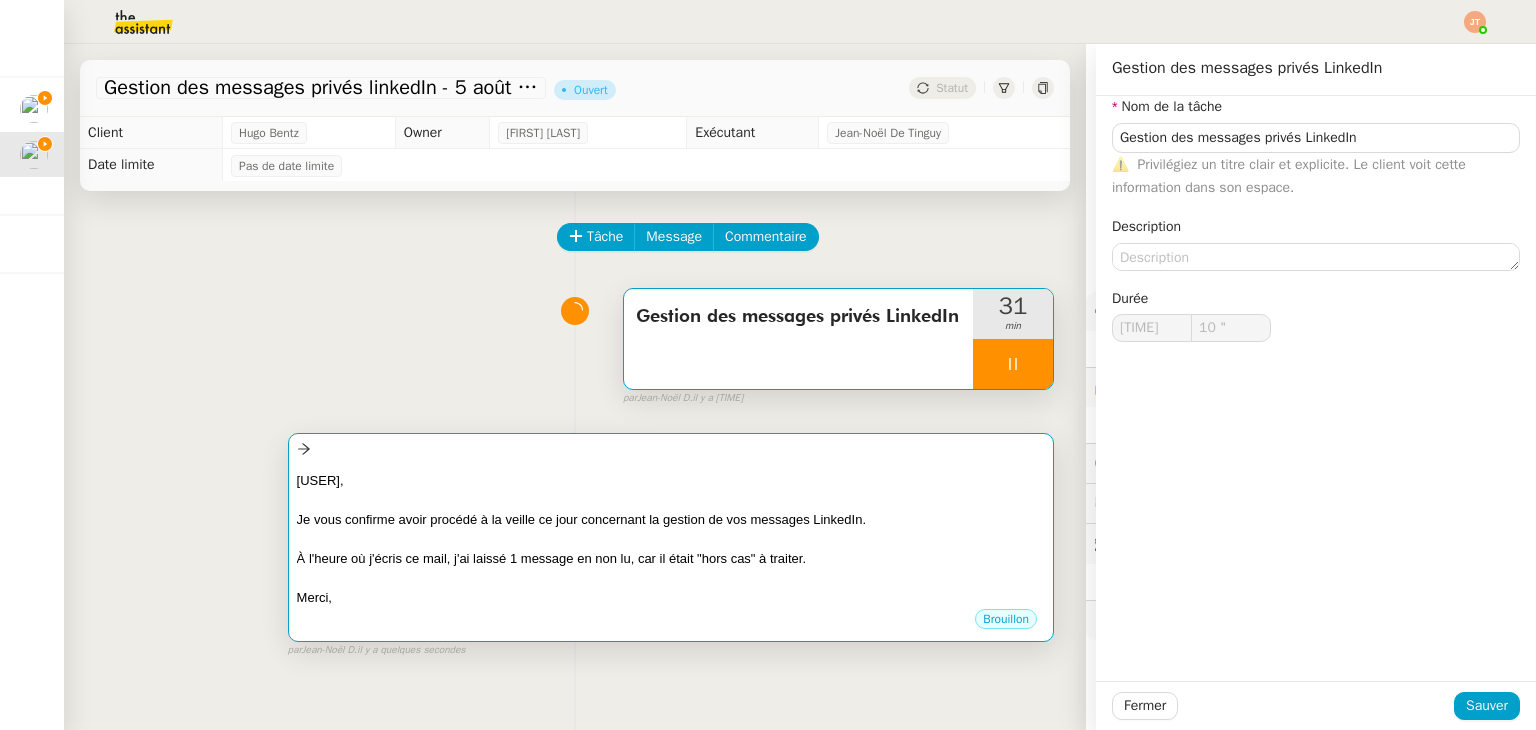 click at bounding box center (671, 500) 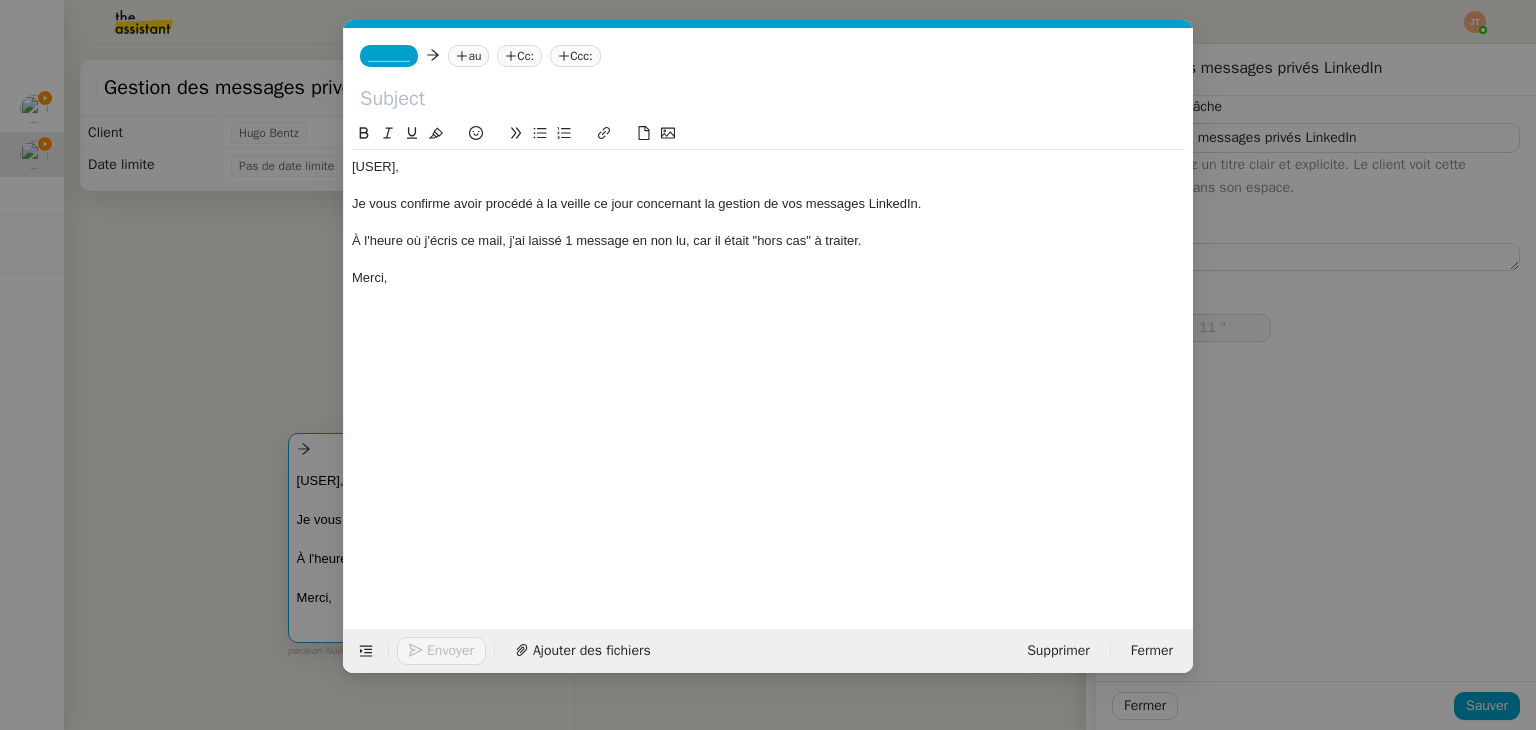 scroll, scrollTop: 0, scrollLeft: 42, axis: horizontal 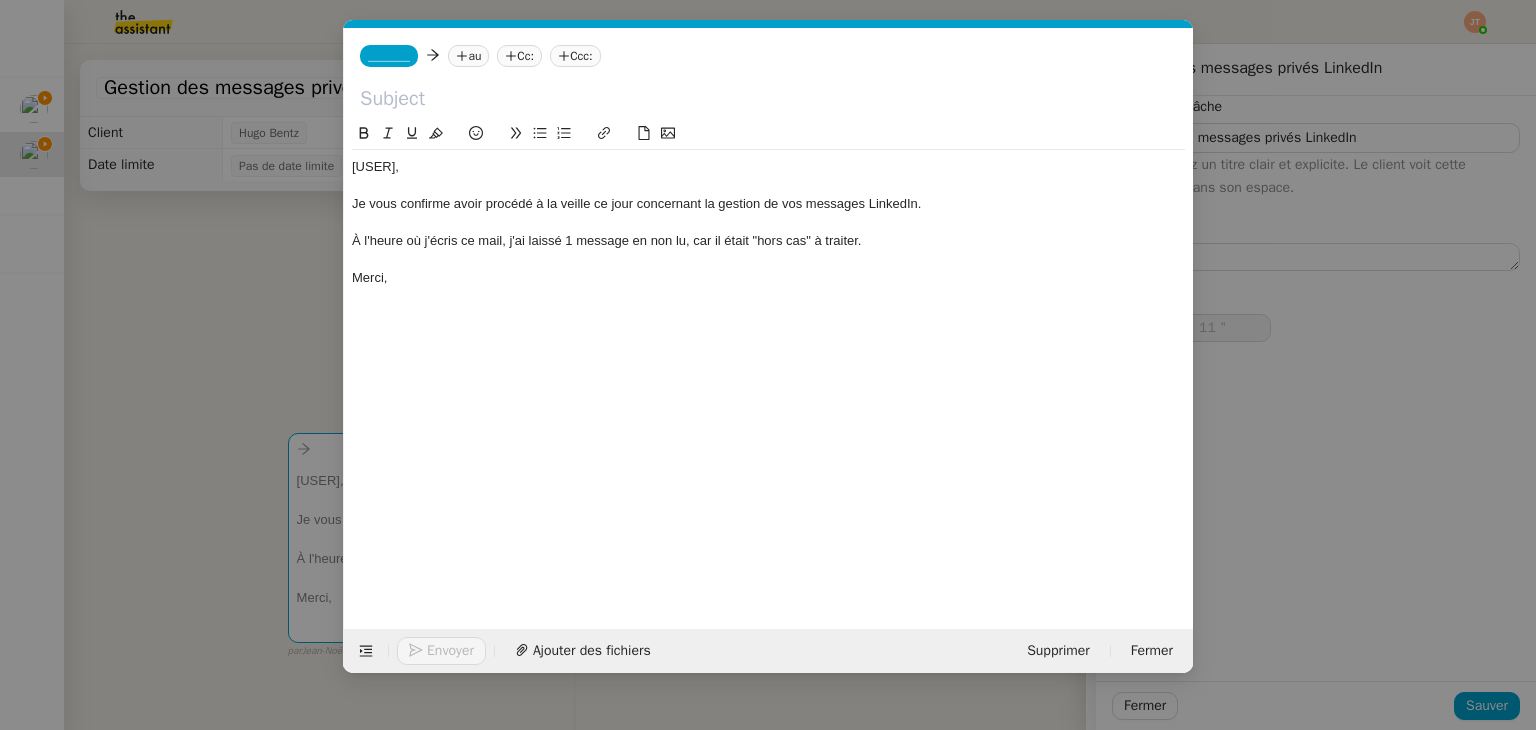 type on "[TIME]" 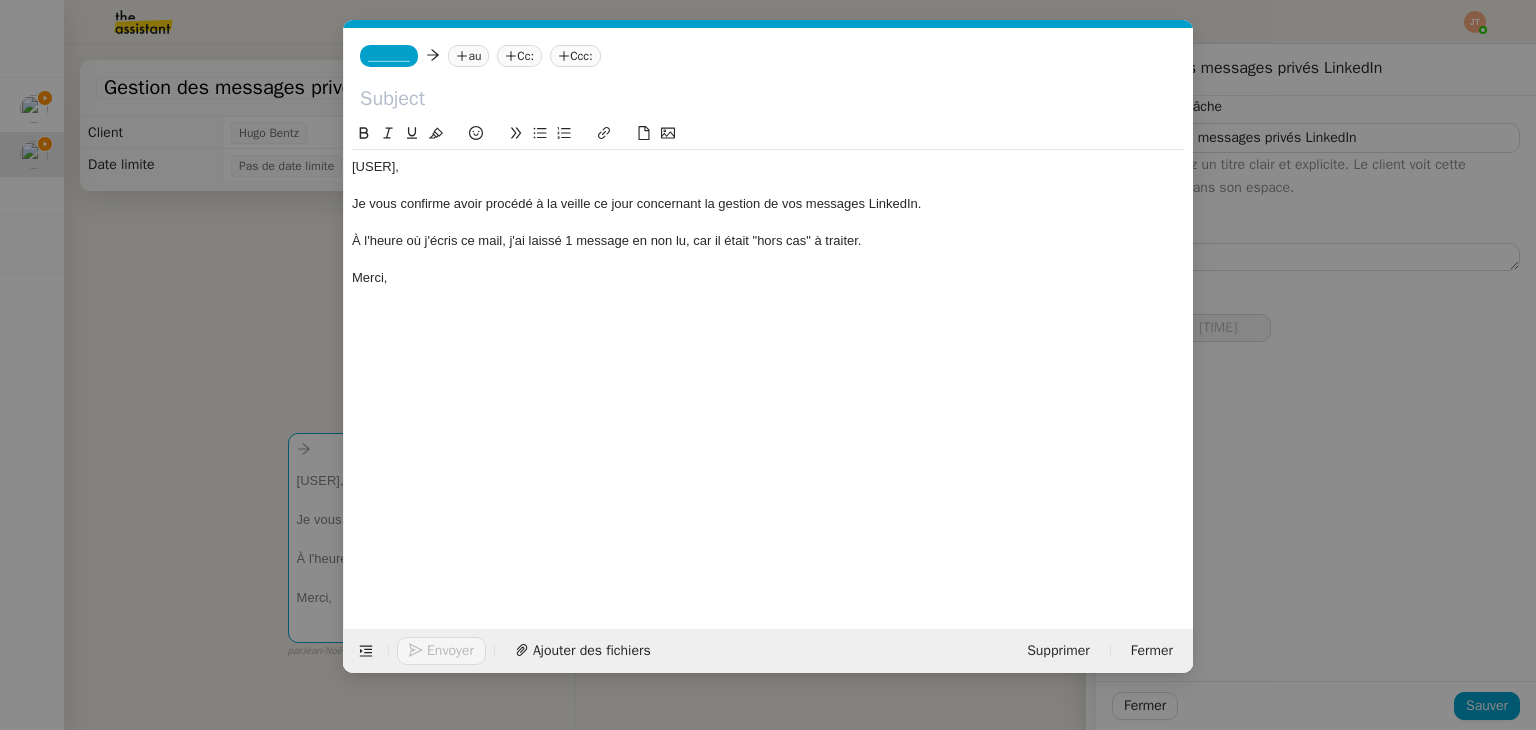 click 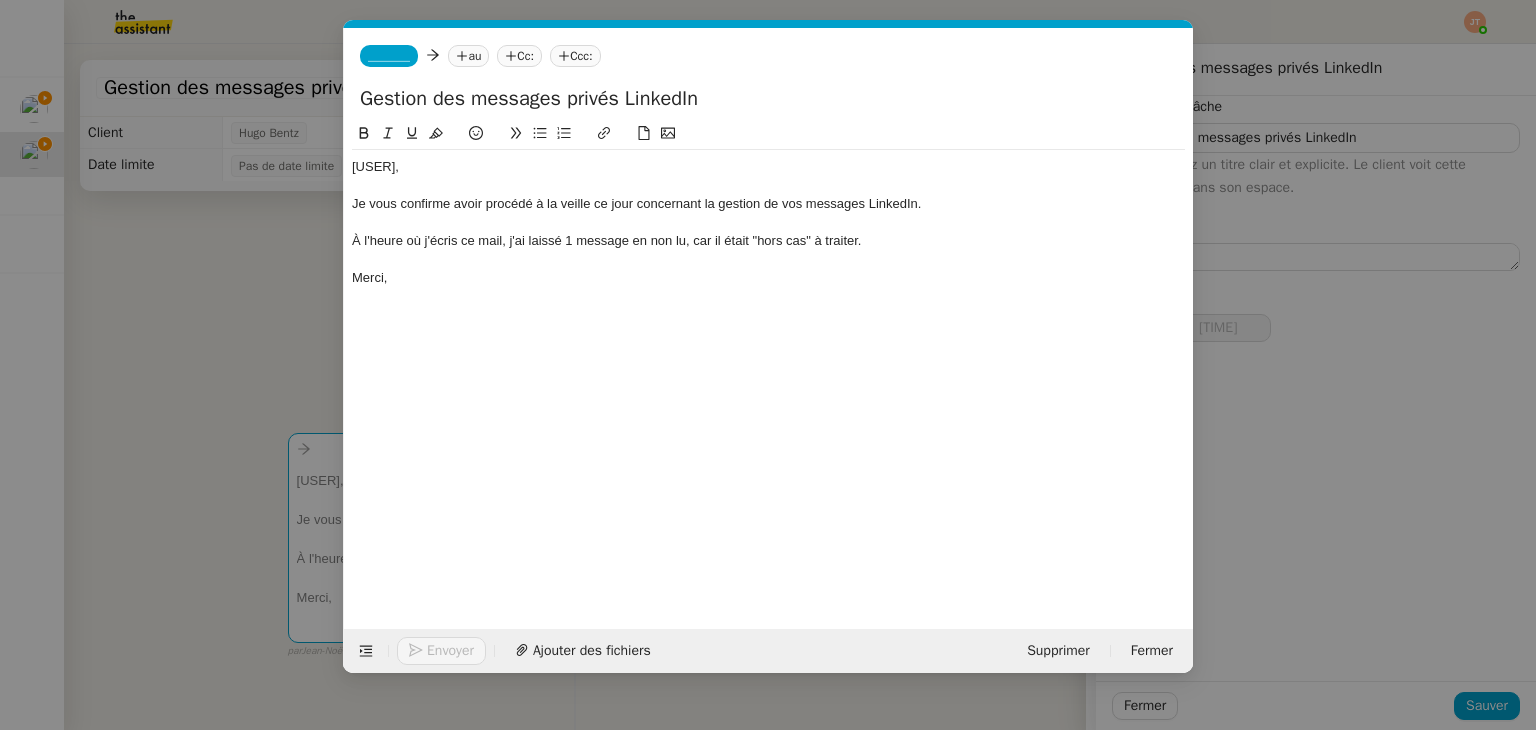 type on "13 "" 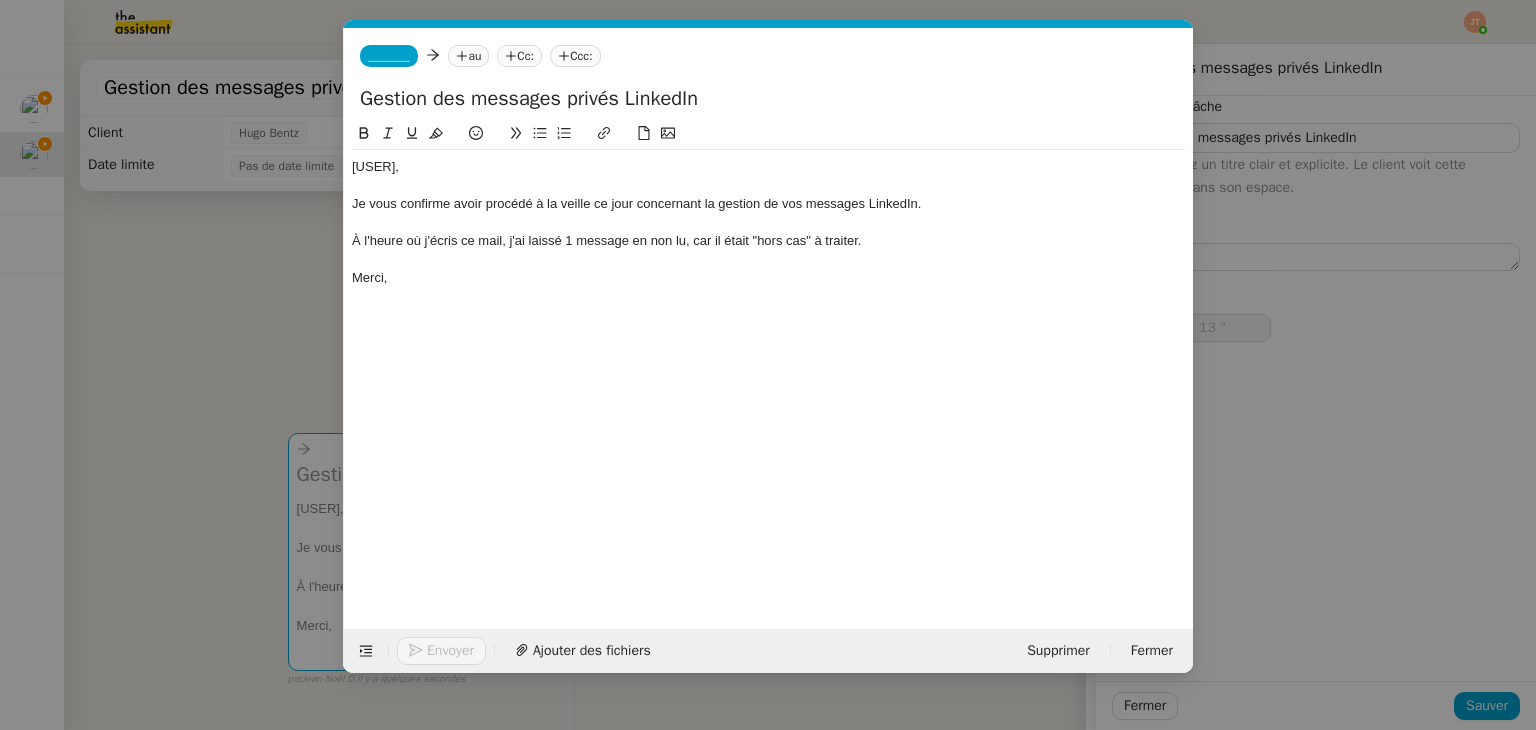 type on "Gestion des messages privés LinkedIn" 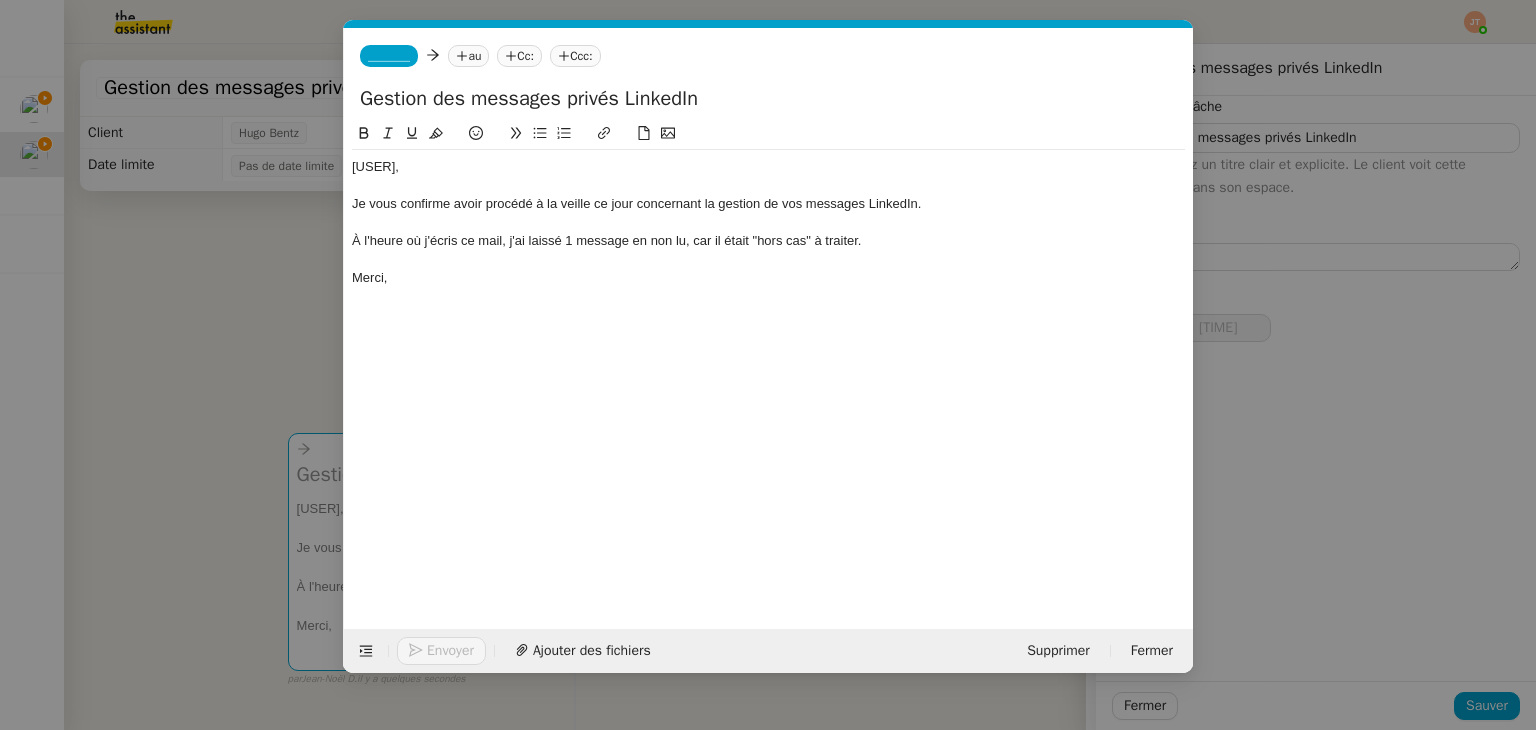 click on "_______" 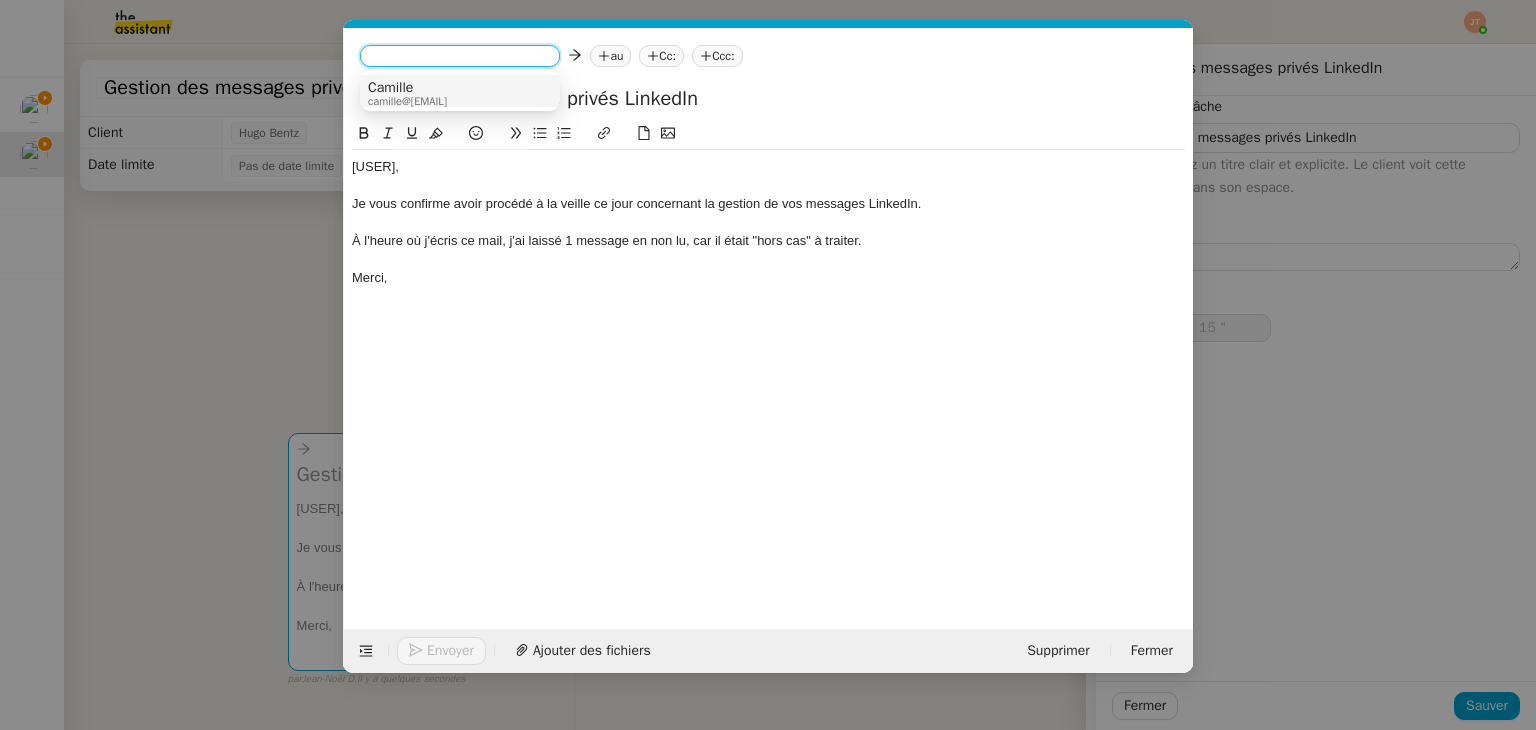 click on "Camille" at bounding box center (407, 88) 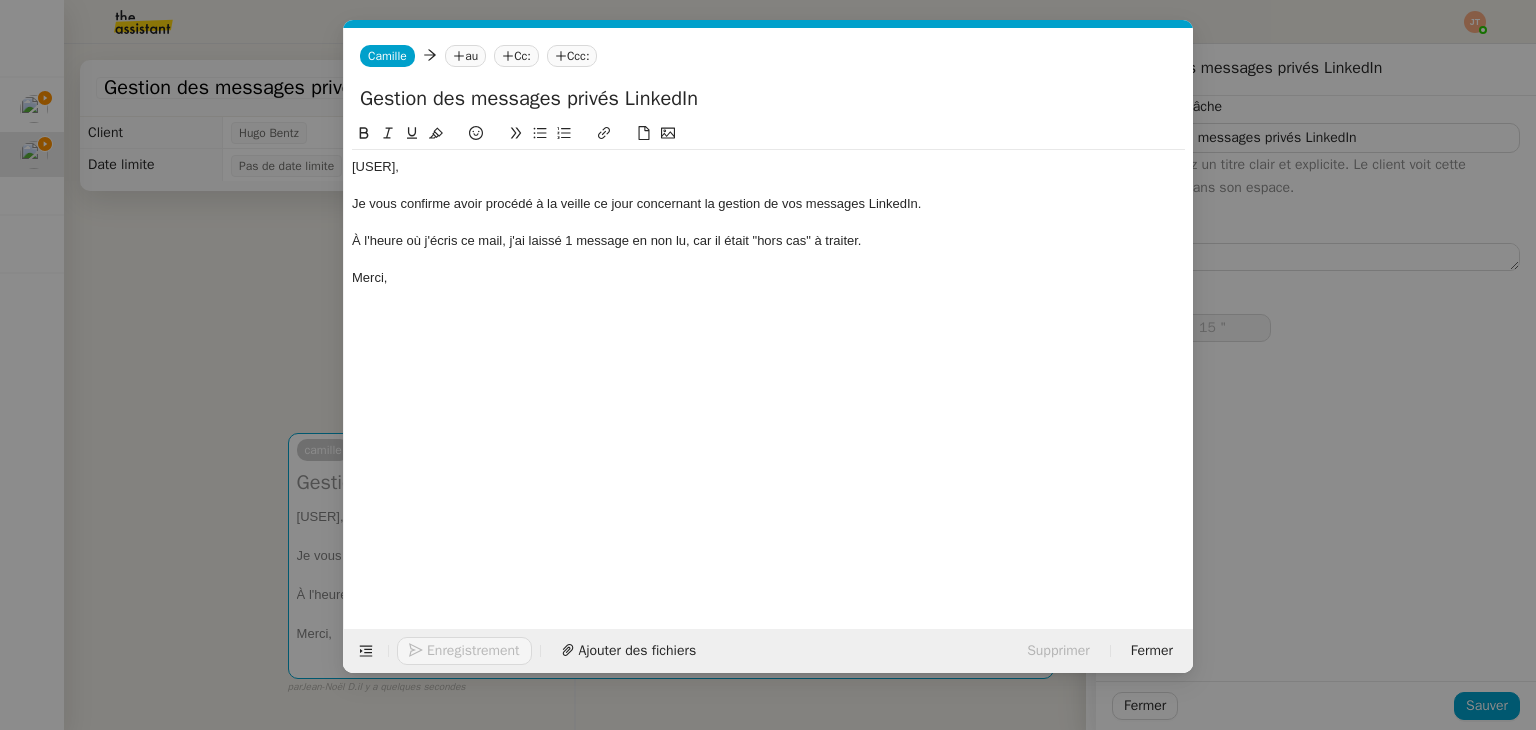 type on "[TIME]" 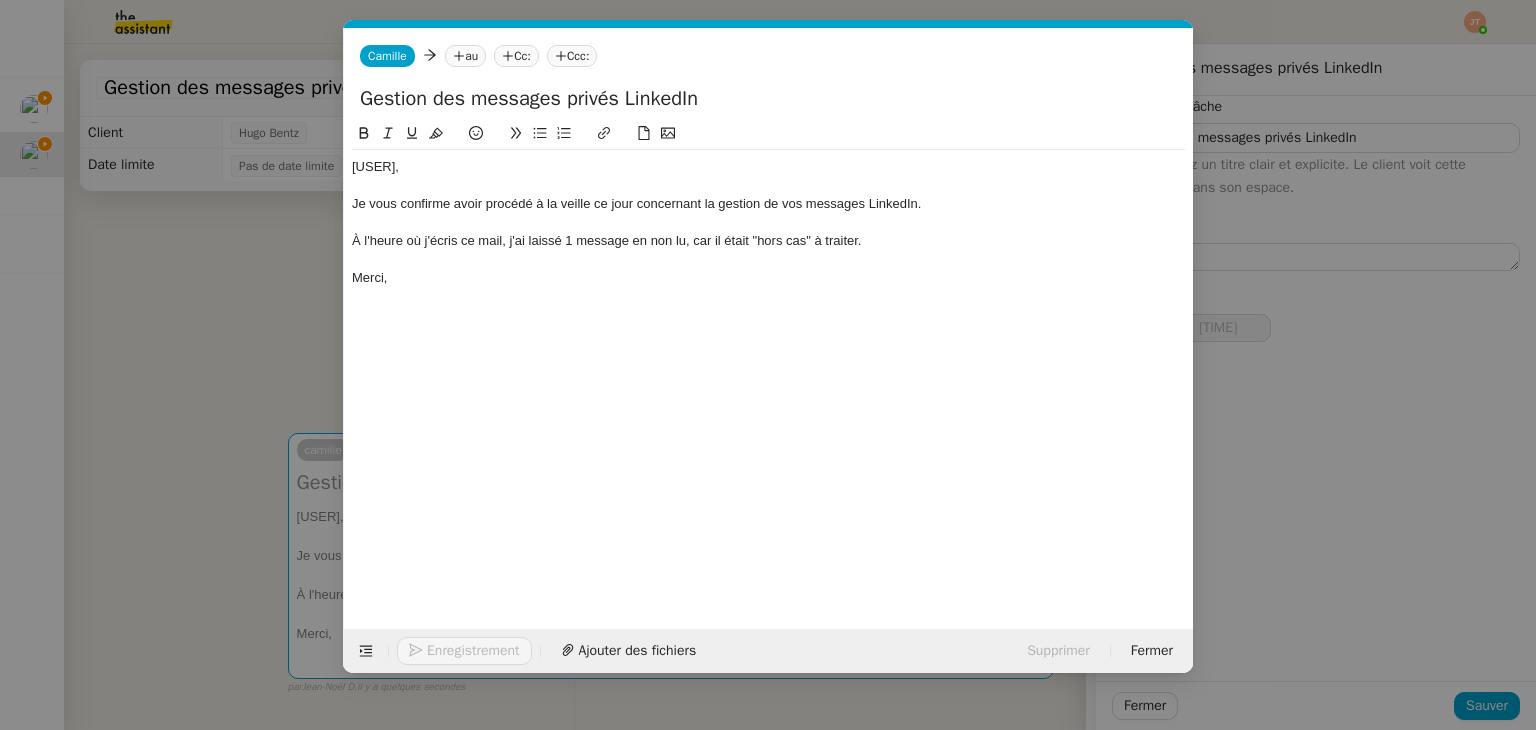 click on "au" 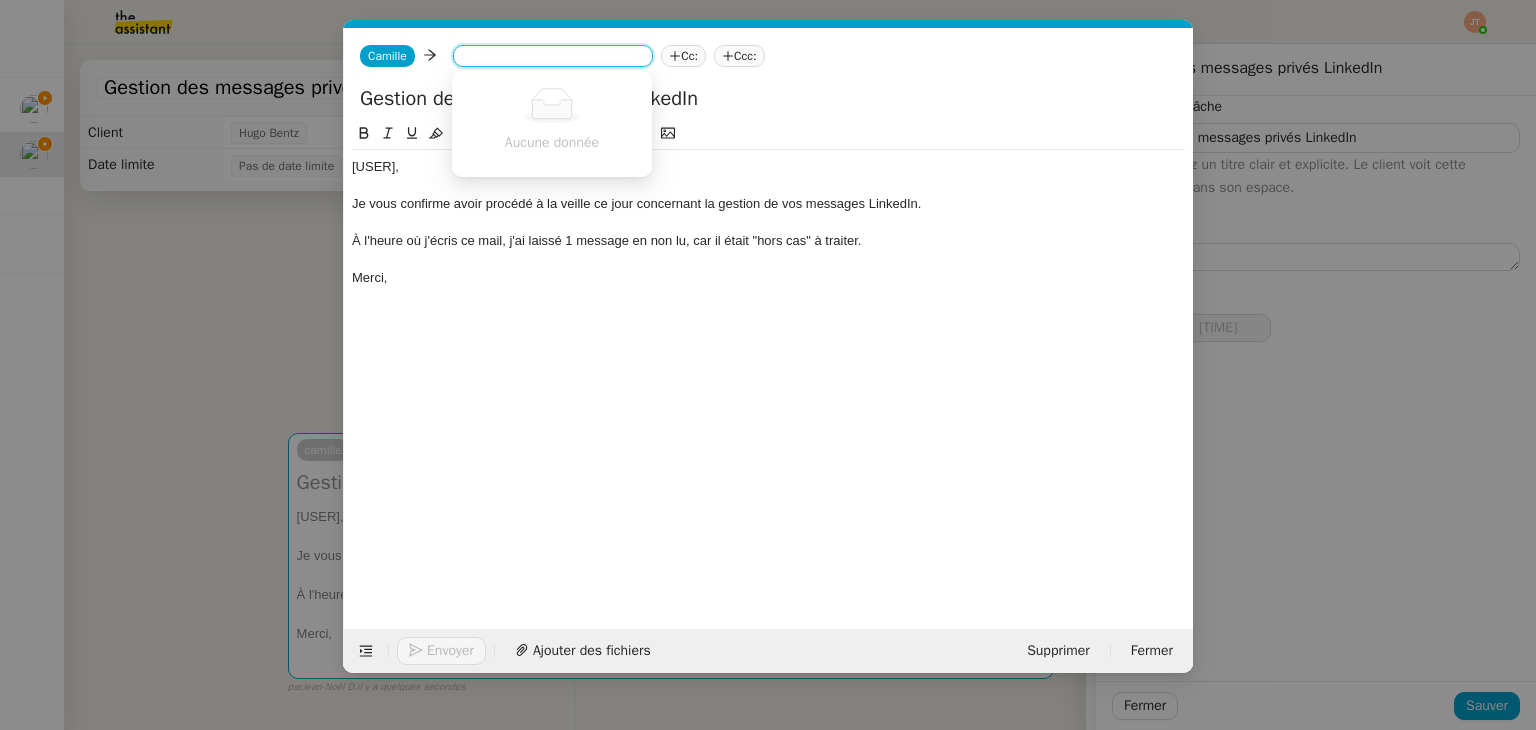 type on "b" 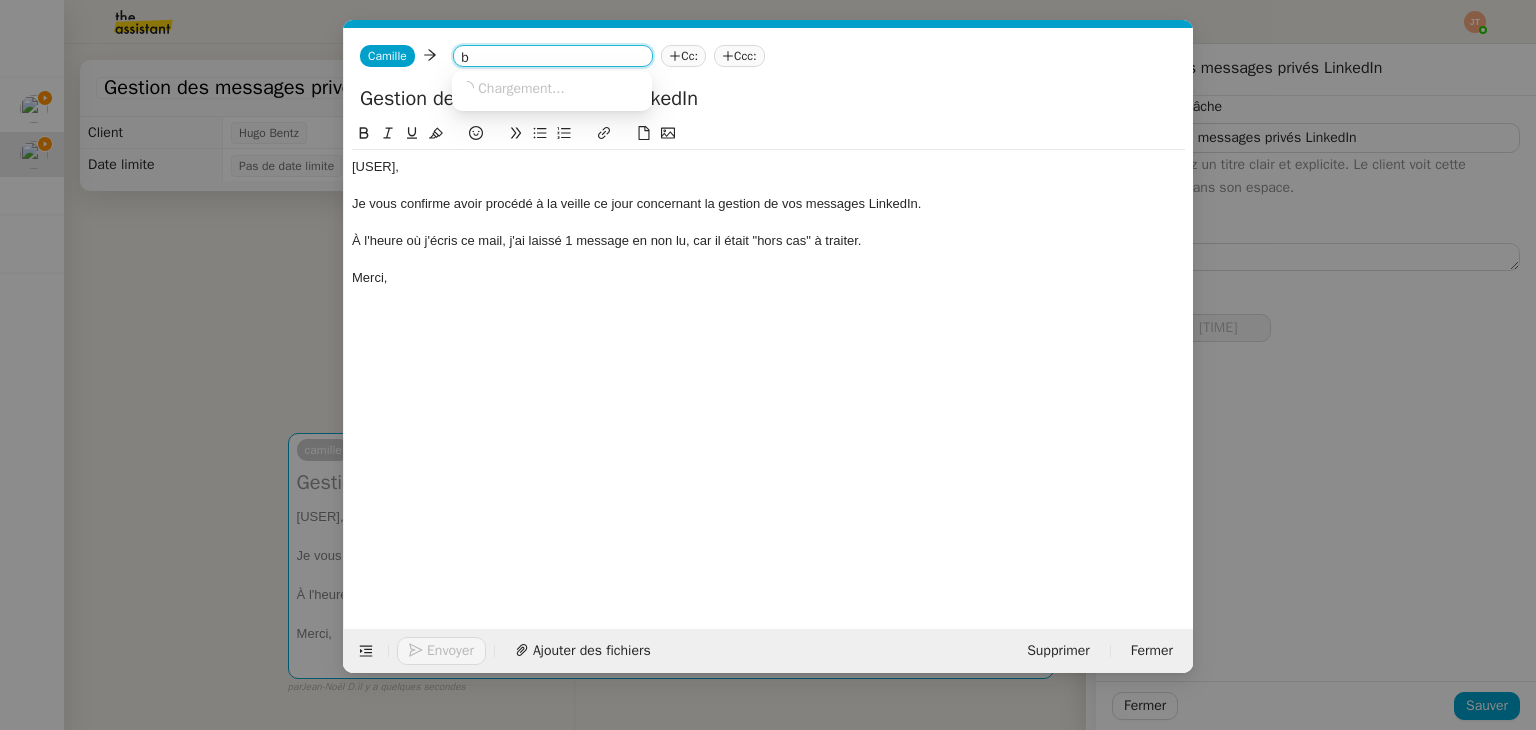 type on "17 "" 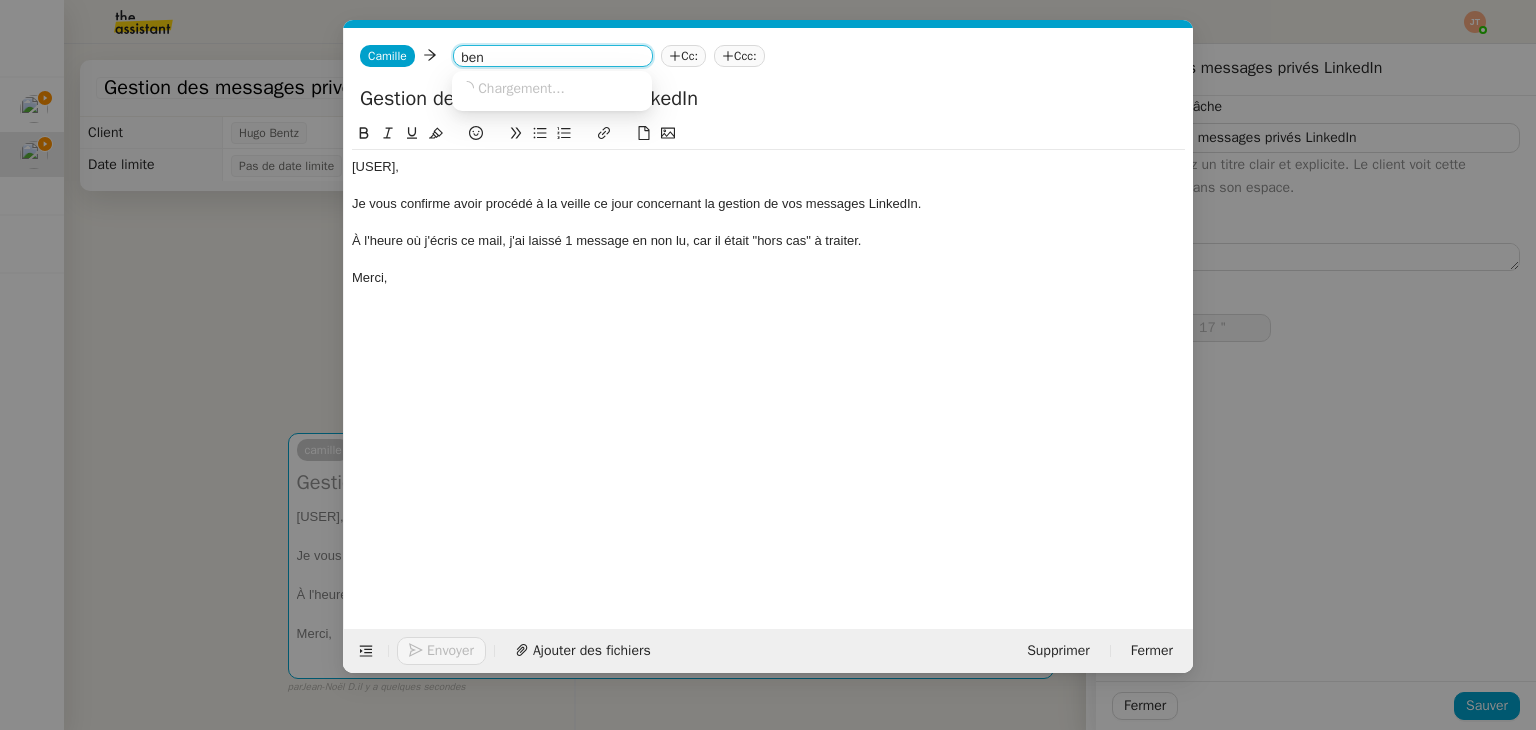 type on "bent" 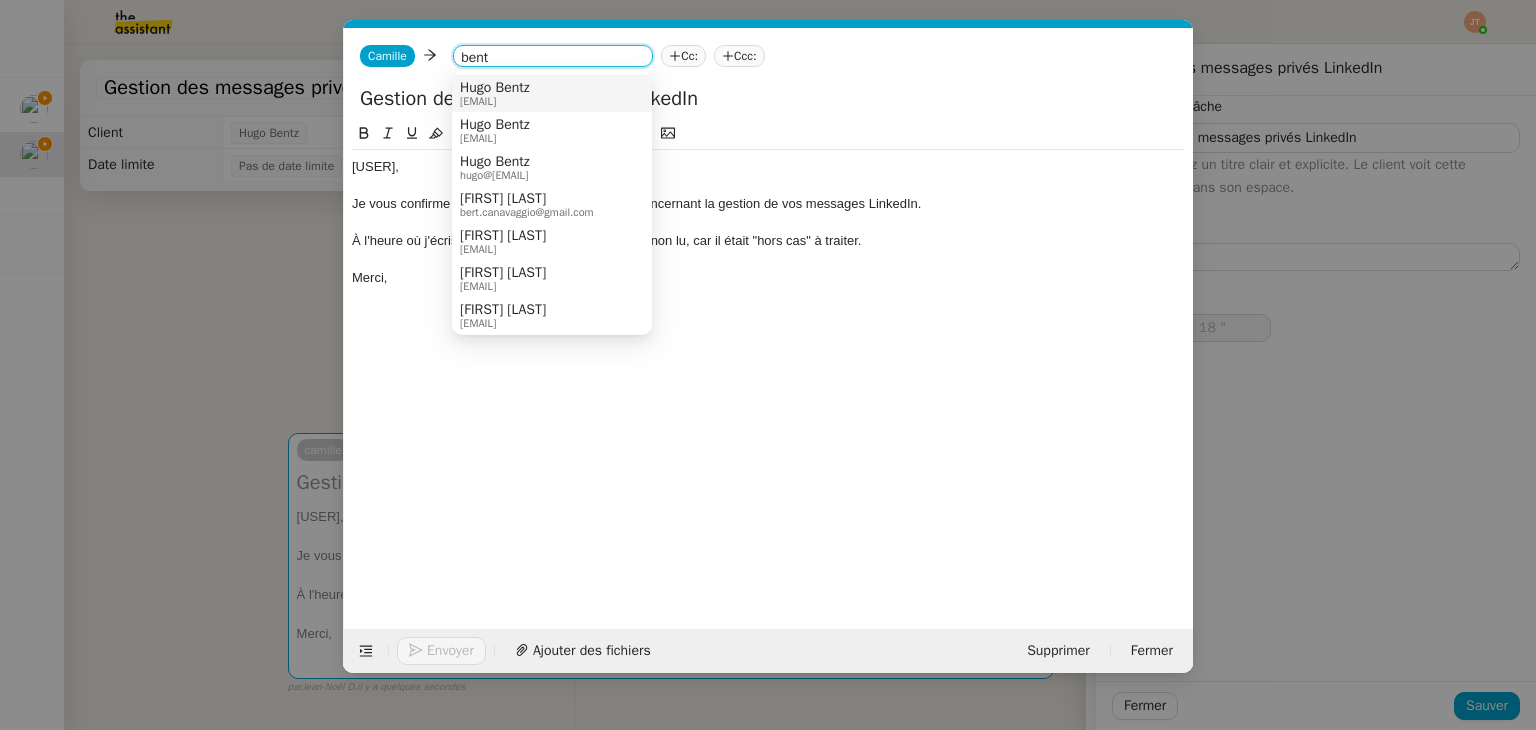 type on "19 "" 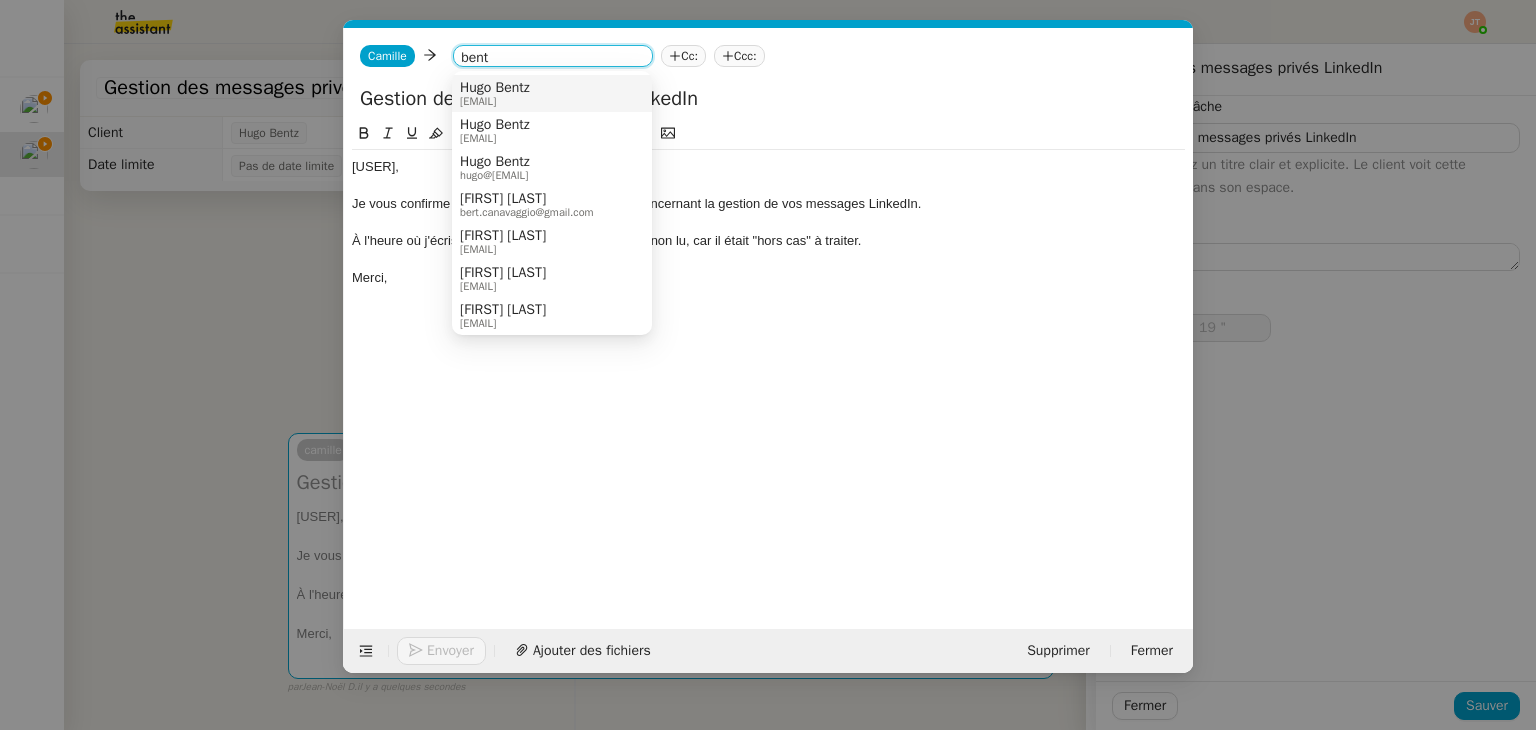 type on "bent" 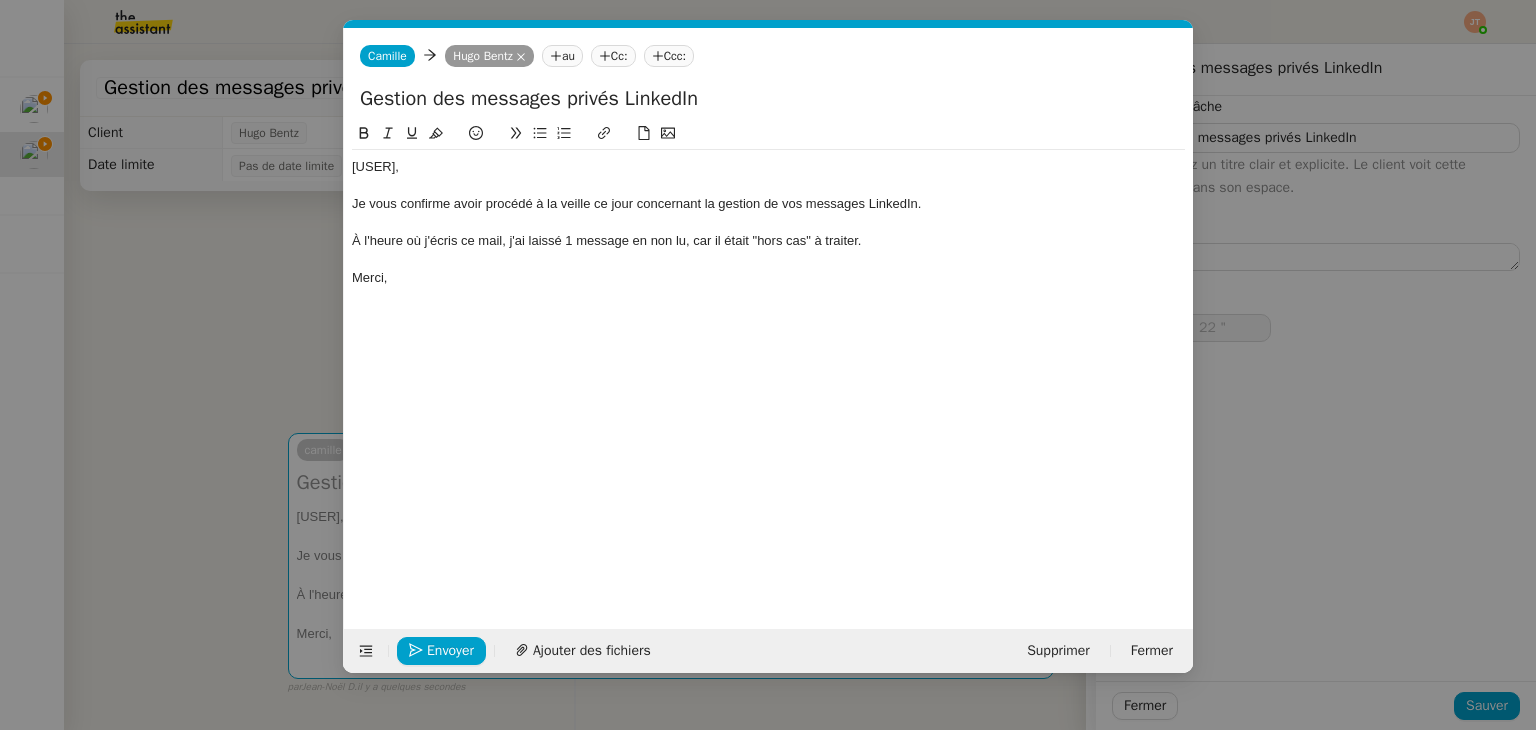 click on "Service TA - VOYAGE - PROPOSITION GLOBALE    A utiliser dans le cadre de proposition de déplacement TA - RELANCE CLIENT (EN)    Relancer un client lorsqu'il n'a pas répondu à un précédent message BAFERTY - MAIL AUDITION    A utiliser dans le cadre de la procédure d'envoi des mails d'audition TA - PUBLICATION OFFRE D'EMPLOI     Organisation du recrutement Hugo Bentz - Relever le nombre d'abonnés    à utiliser hebdomadairement pour qu'Hugo ait les évolutions de ses réseaux sociaux  Hugo Bentz Discours de présentation du paiement sécurisé    TA - VOYAGES - PROPOSITION ITINERAIRE    Soumettre les résultats d'une recherche TA - CONFIRMATION PAIEMENT (EN)    Confirmer avec le client de modèle de transaction - Attention Plan Pro nécessaire. TA - COURRIER EXPEDIE (recommandé)    A utiliser dans le cadre de l'envoi d'un courrier recommandé TA - PARTAGE DE CALENDRIER (EN)    A utiliser pour demander au client de partager son calendrier afin de faciliter l'accès et la gestion" at bounding box center [768, 365] 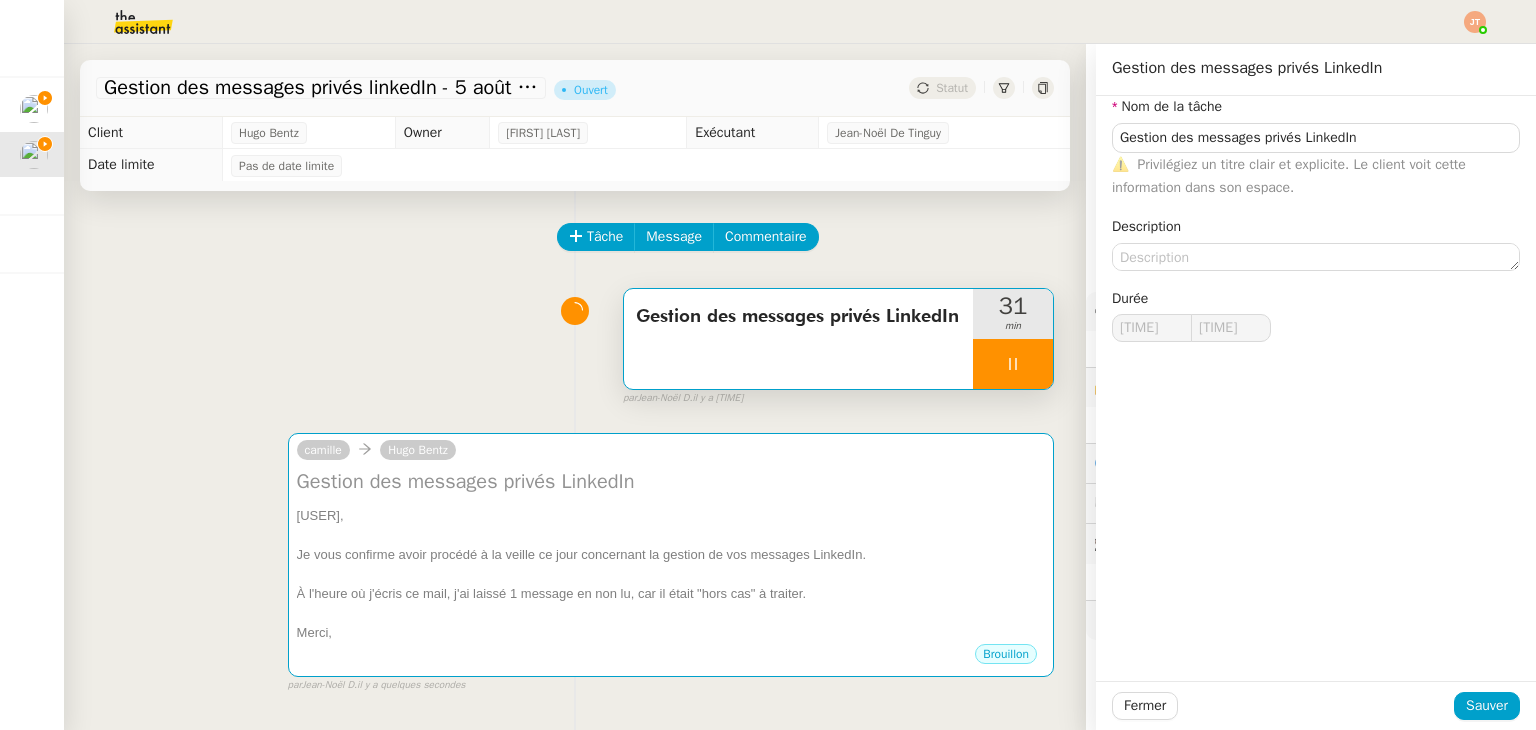 type on "24 "" 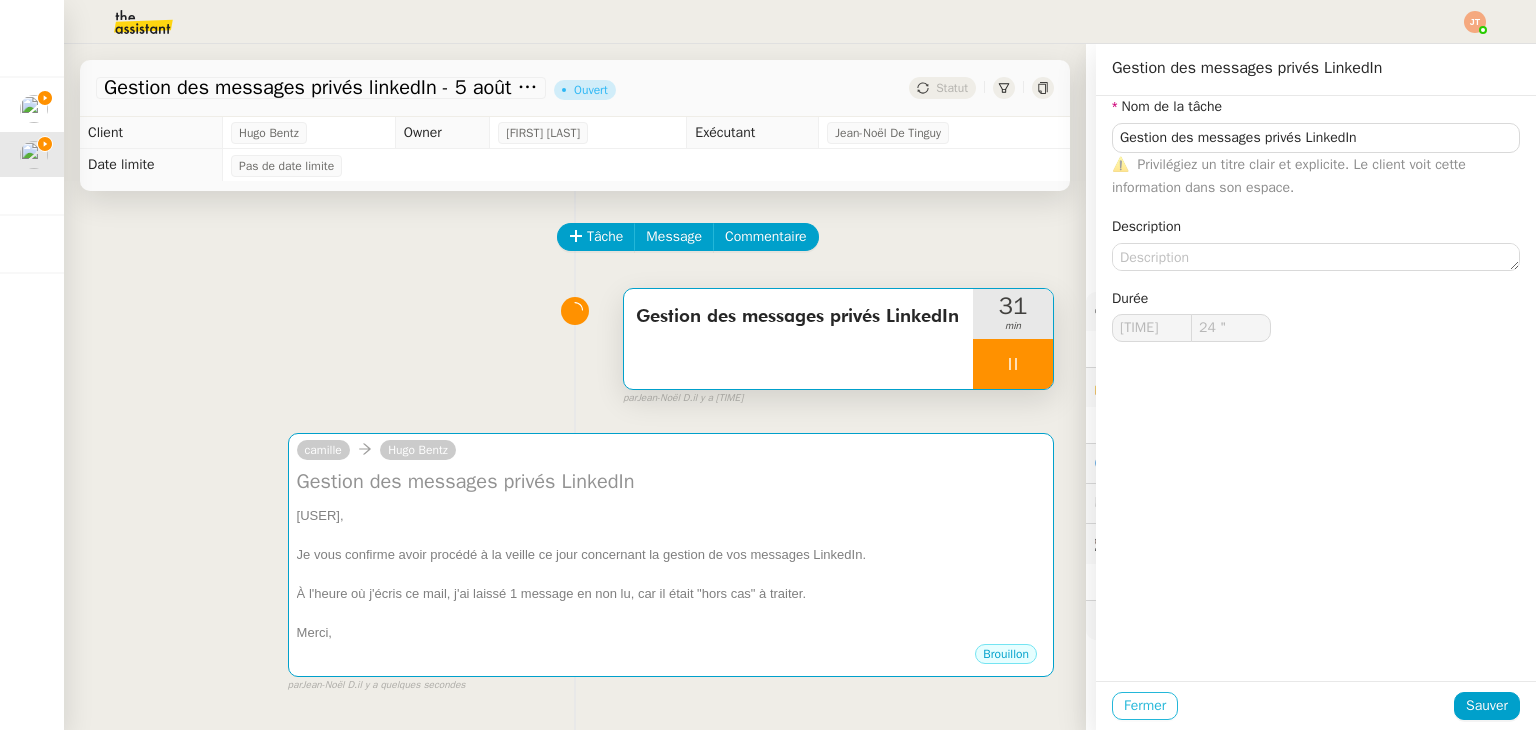 click on "Fermer" 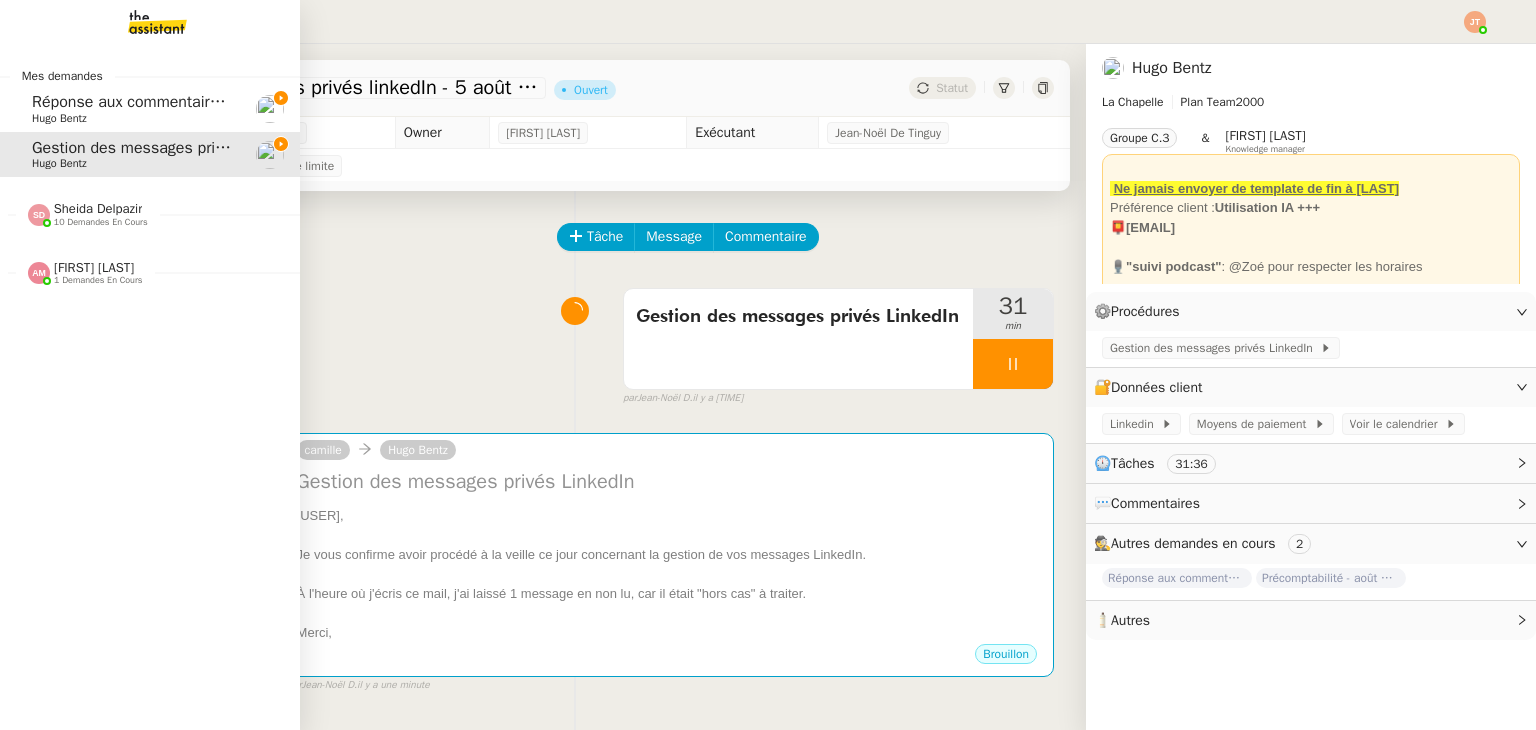 click on "10 demandes en cours" 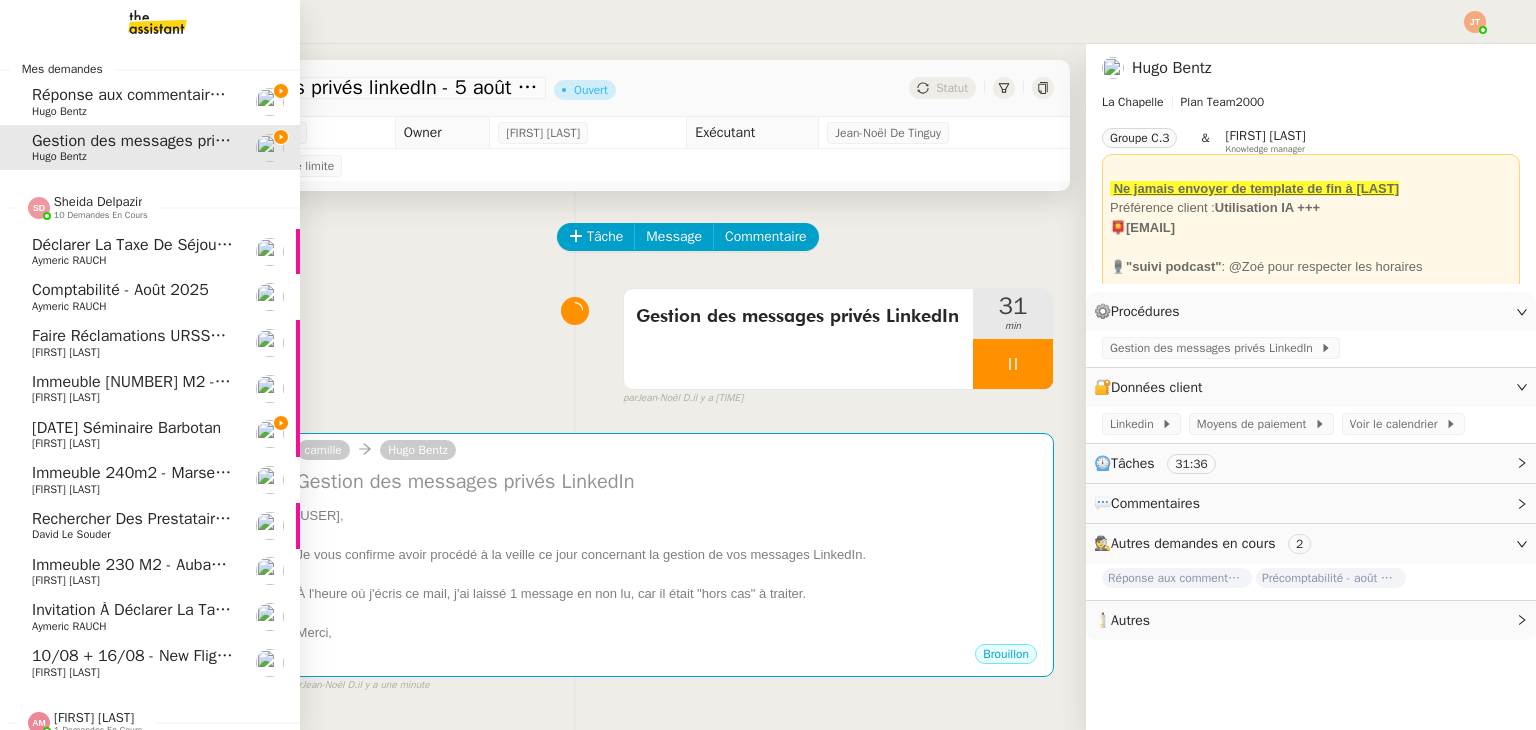 scroll, scrollTop: 0, scrollLeft: 0, axis: both 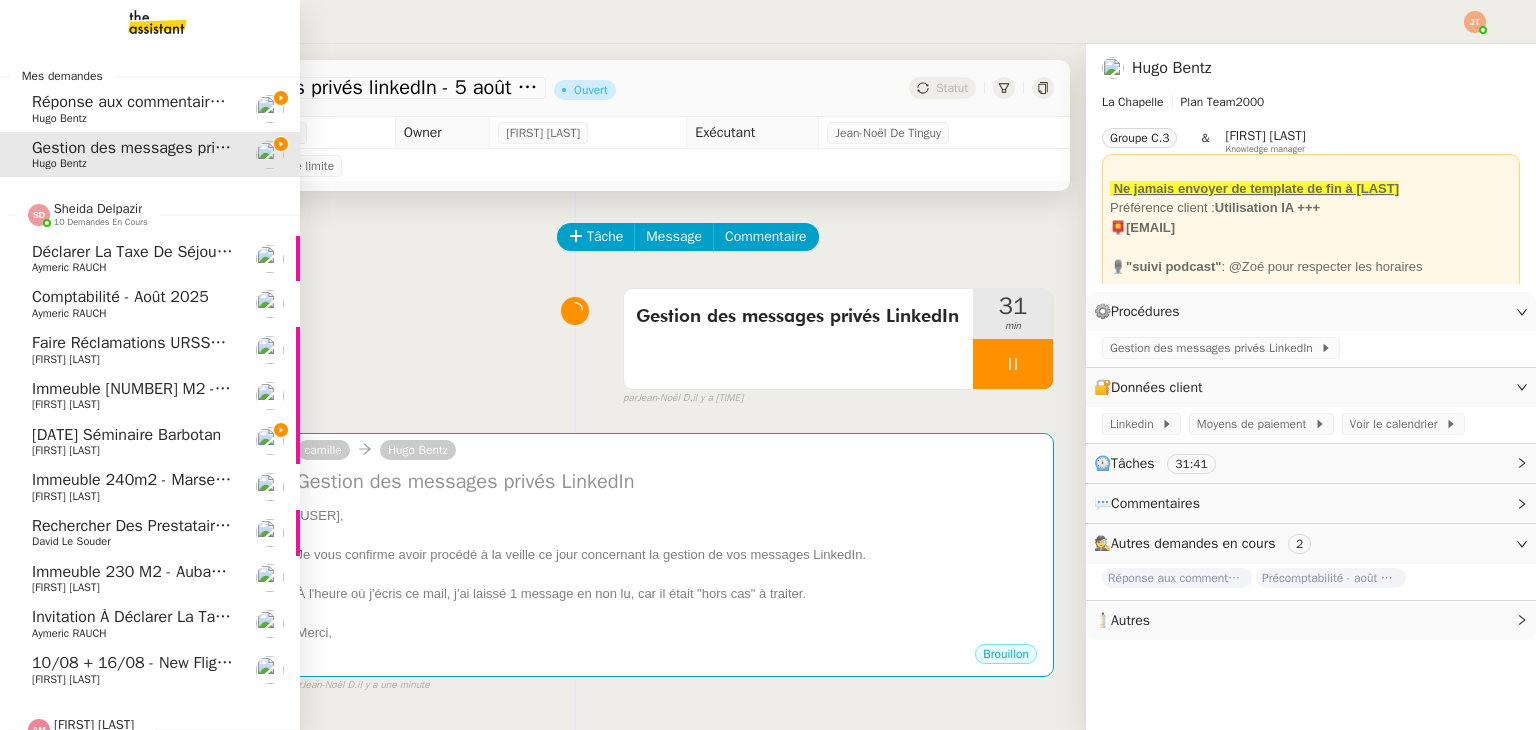 click on "10 demandes en cours" 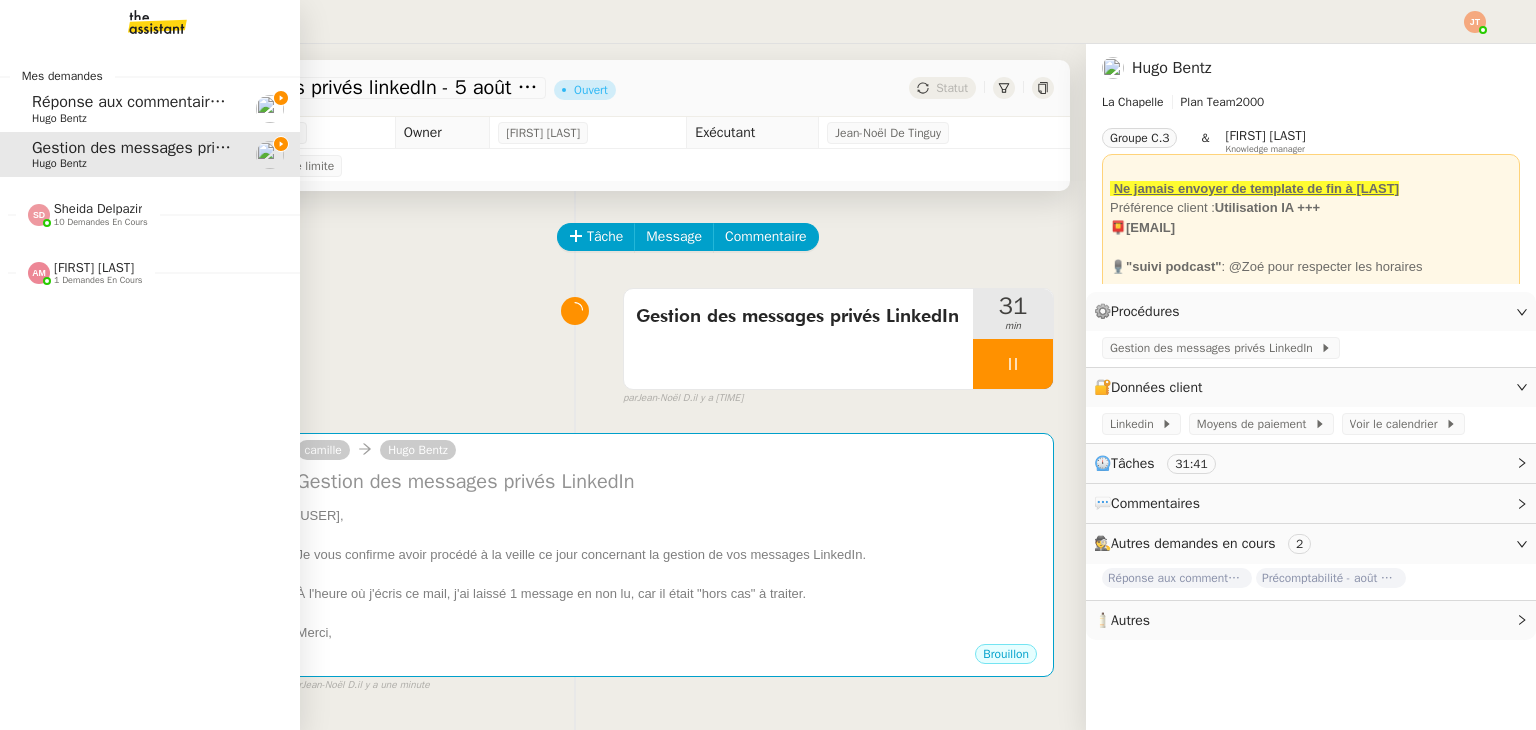 click on "Amyna Mehrez    1 demandes en cours" 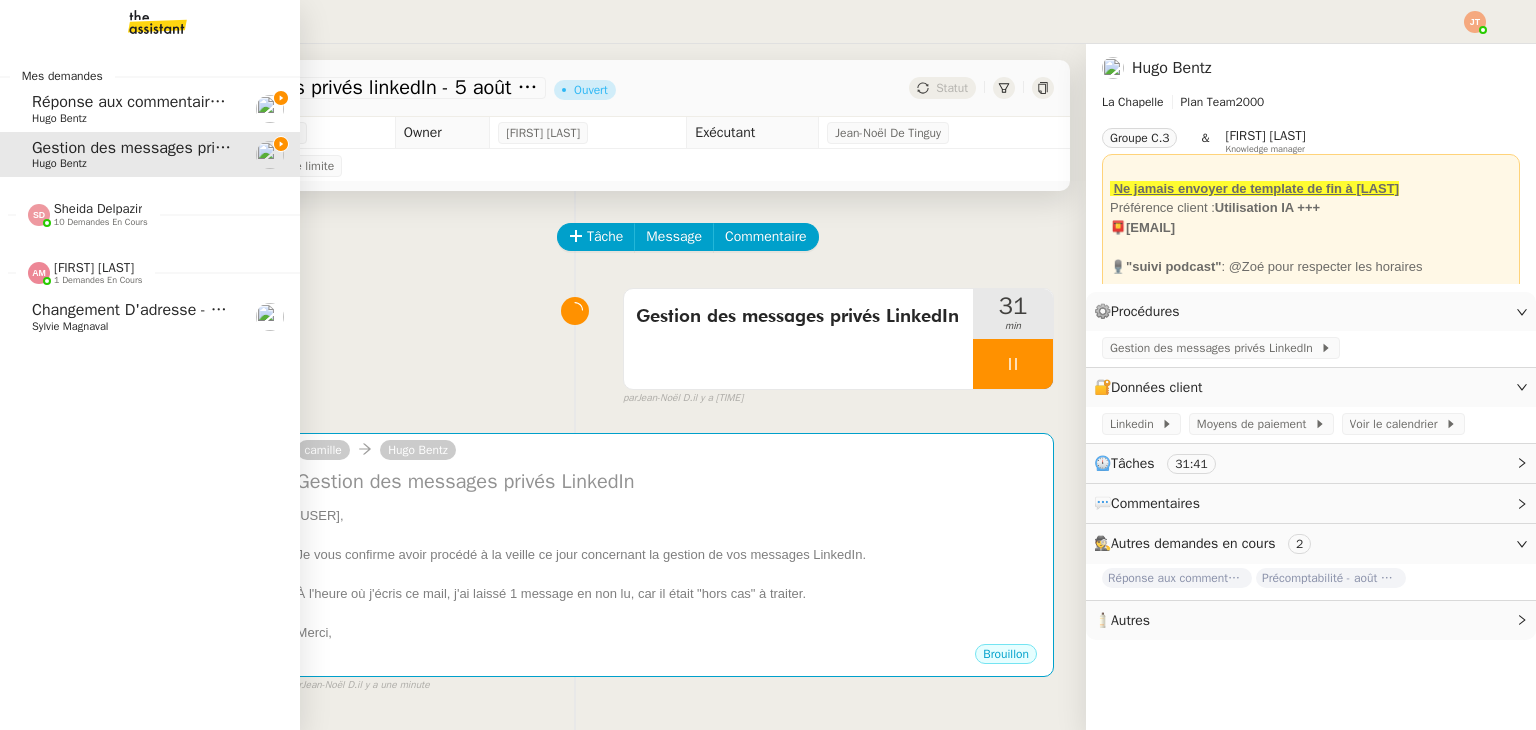 click on "Changement d'adresse - SOGECAP" 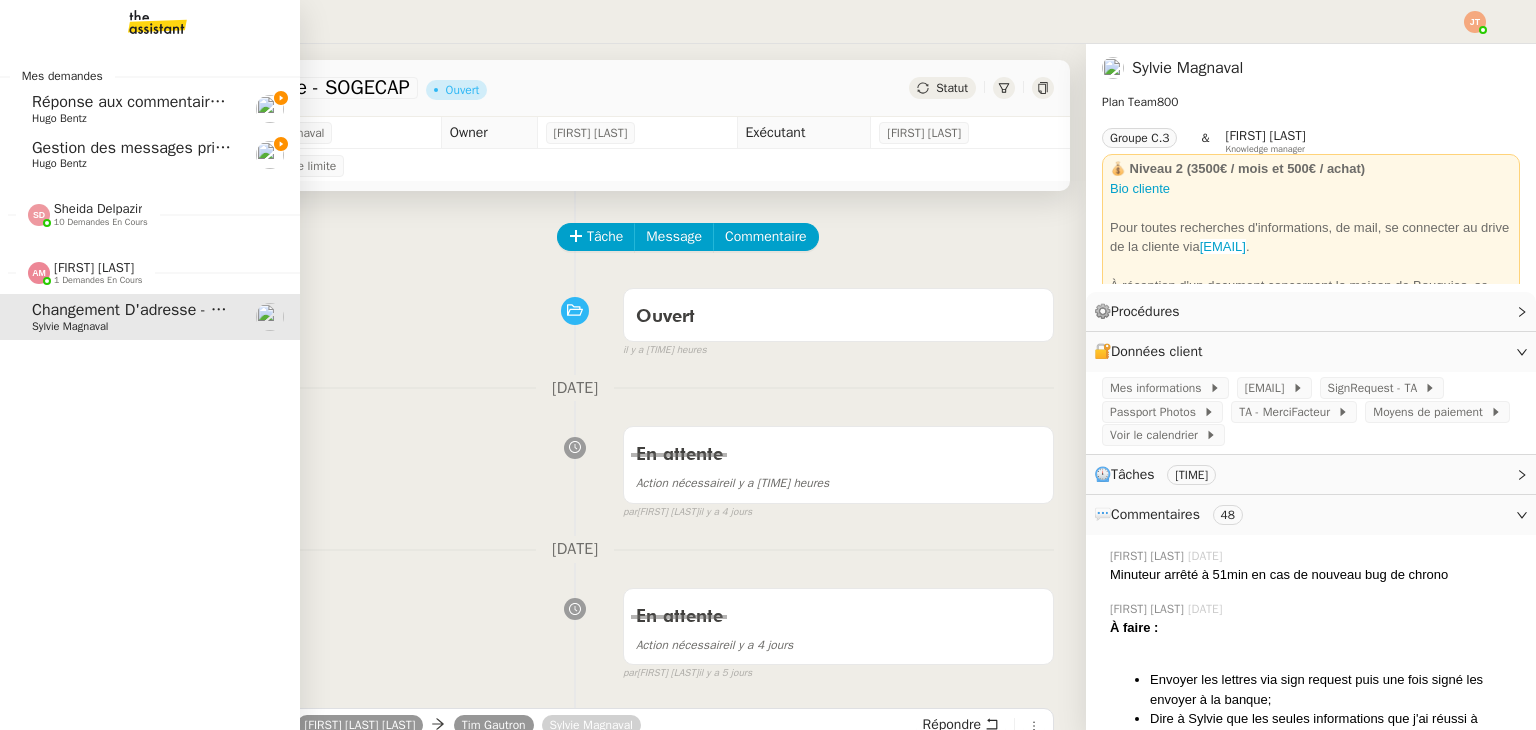 click on "1 demandes en cours" 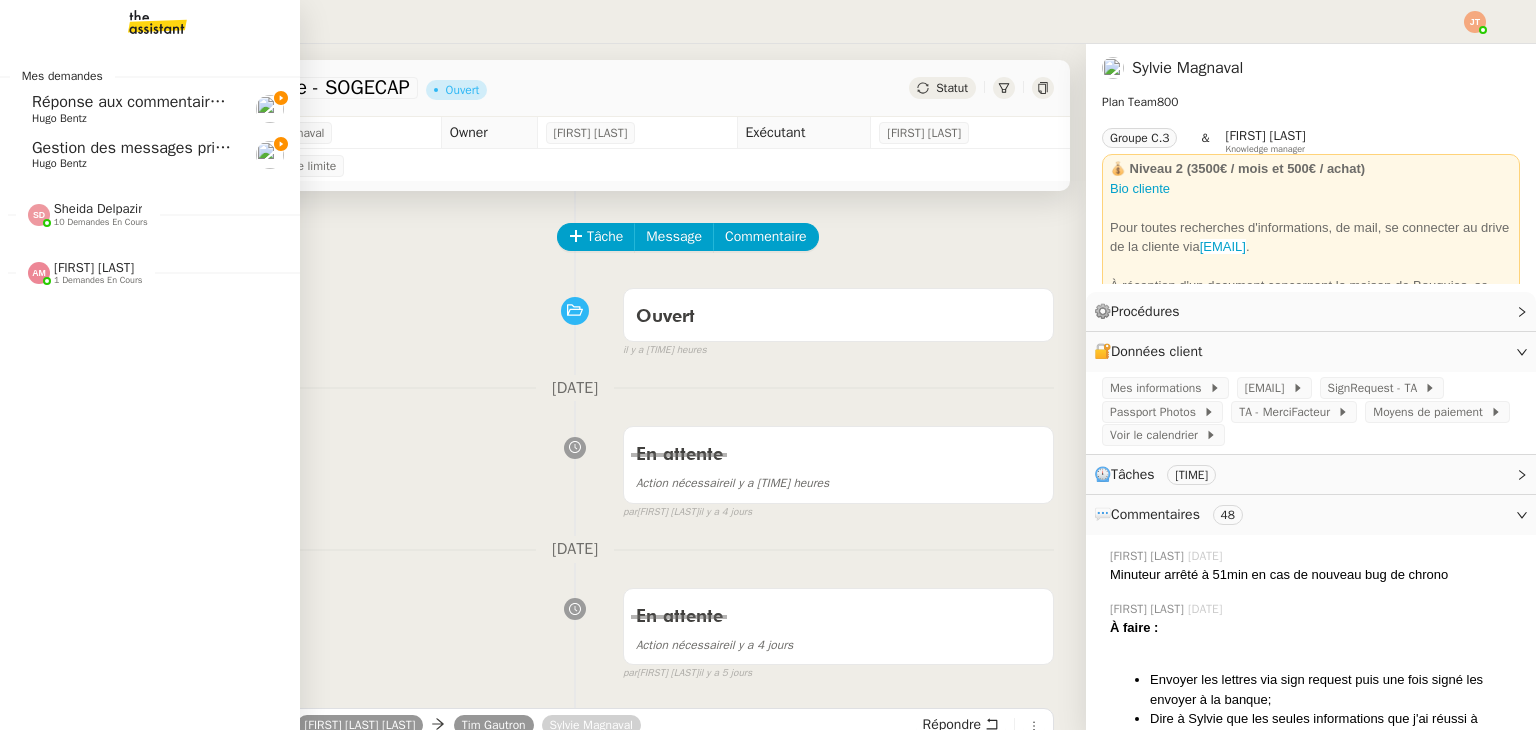 click on "Réponse aux commentaires avec blabla.ai - 5 août 2025" 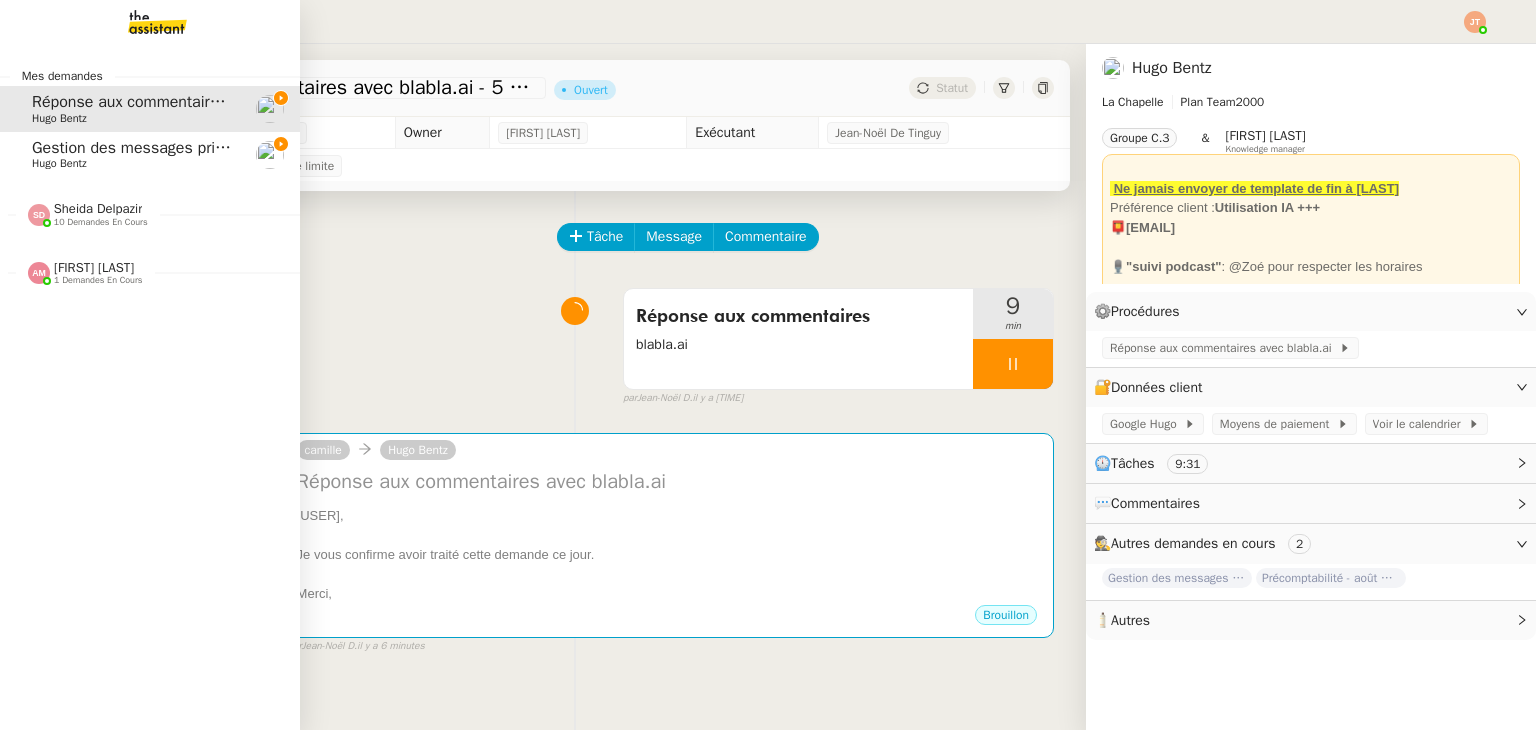 click on "Gestion des messages privés linkedIn - 5 août 2025" 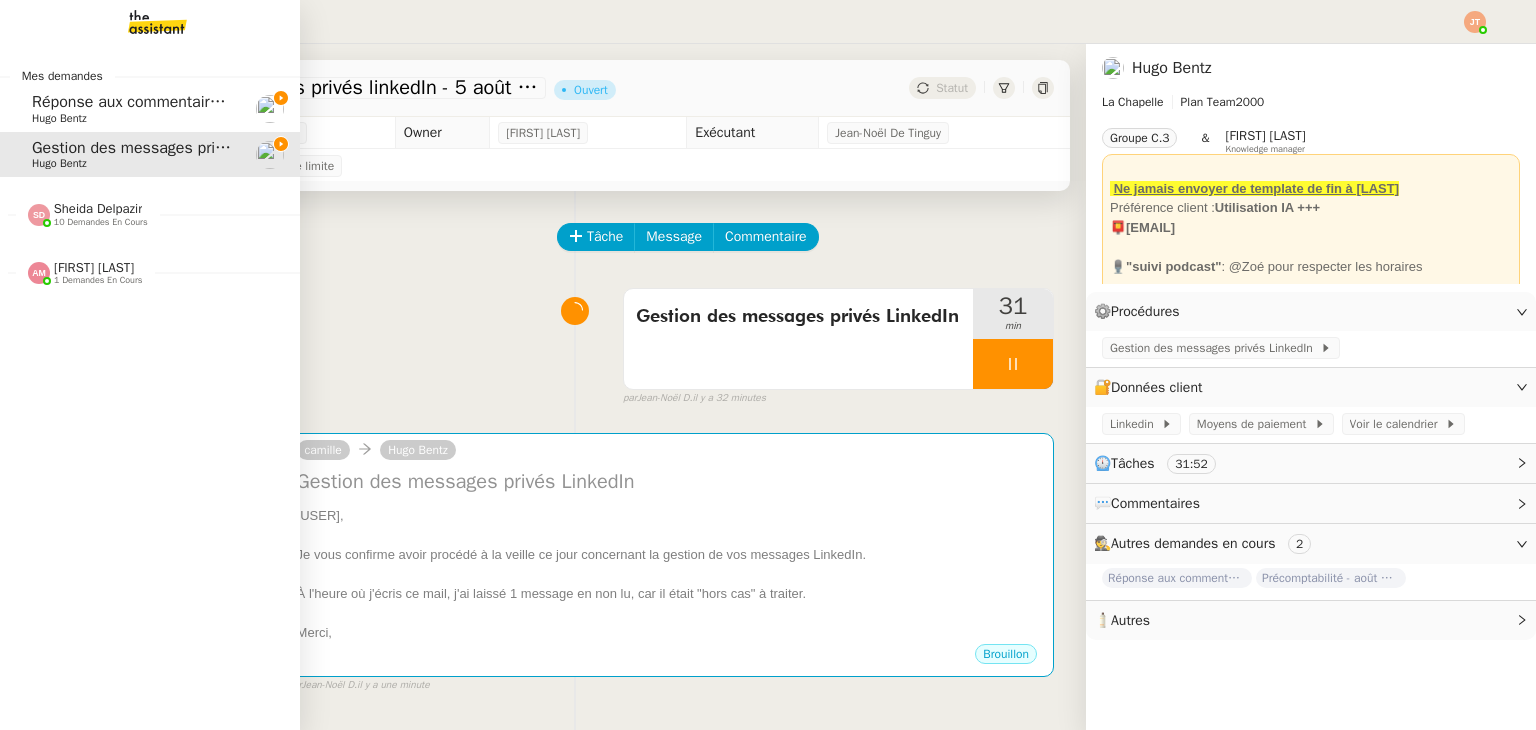 click on "Réponse aux commentaires avec blabla.ai - 5 août 2025" 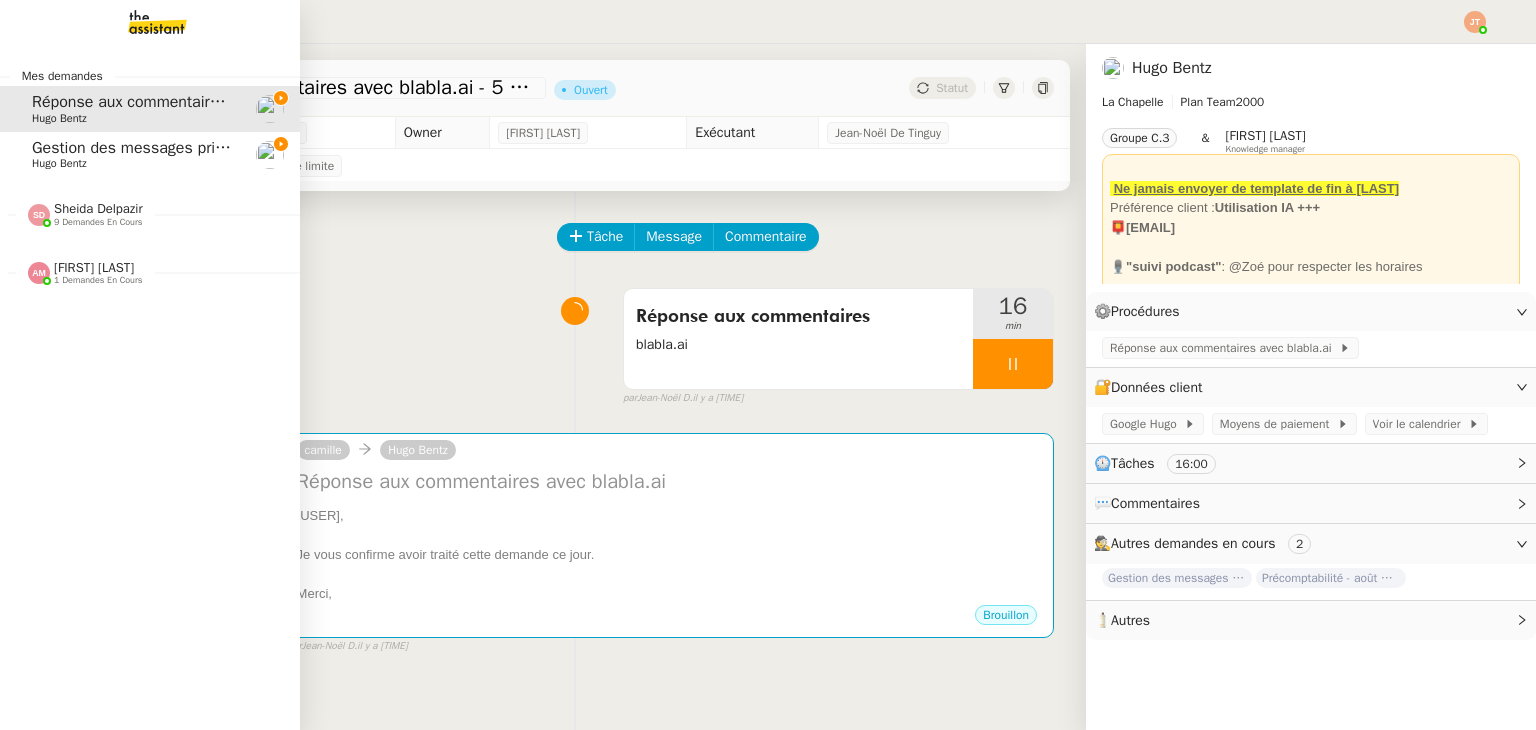click on "Gestion des messages privés linkedIn - 5 août 2025" 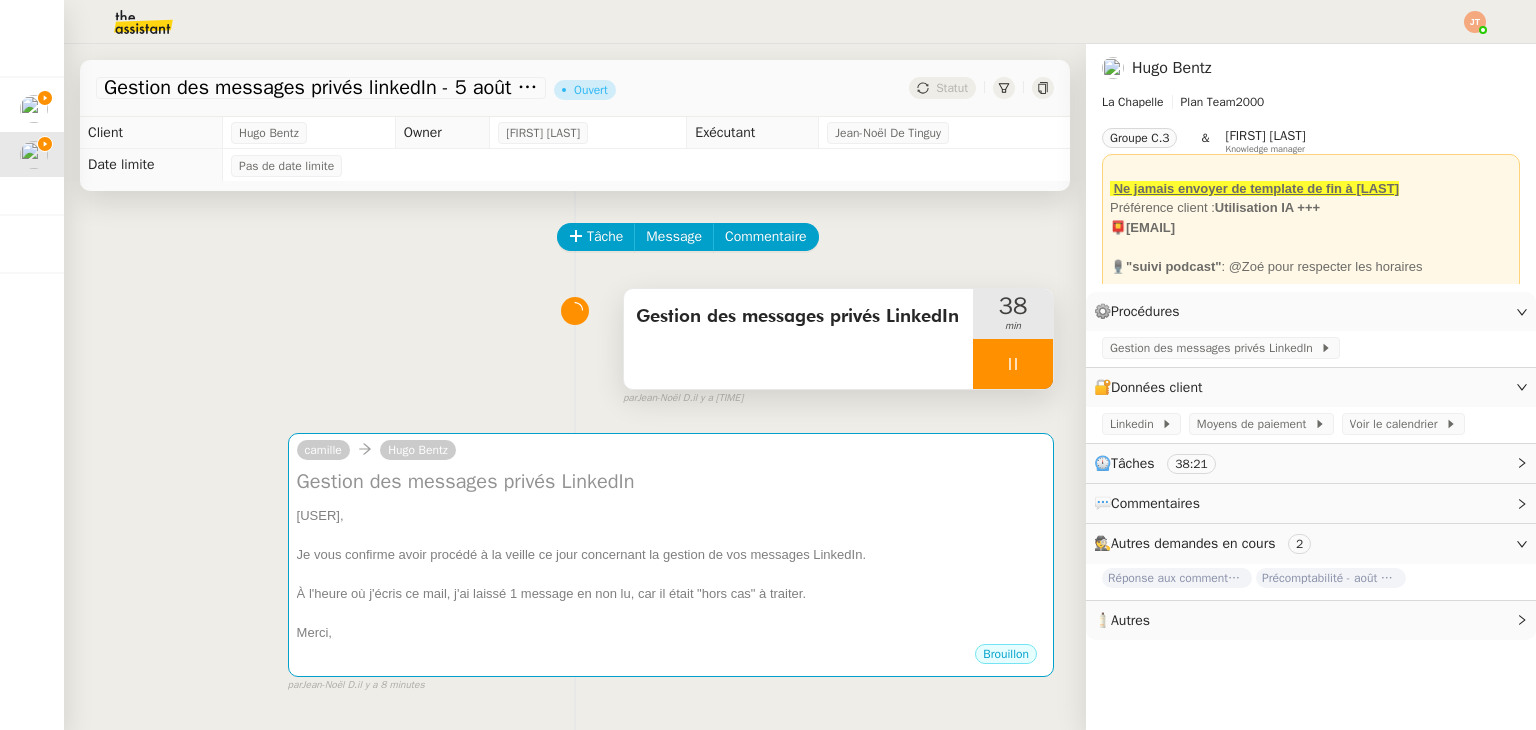 click at bounding box center [1013, 364] 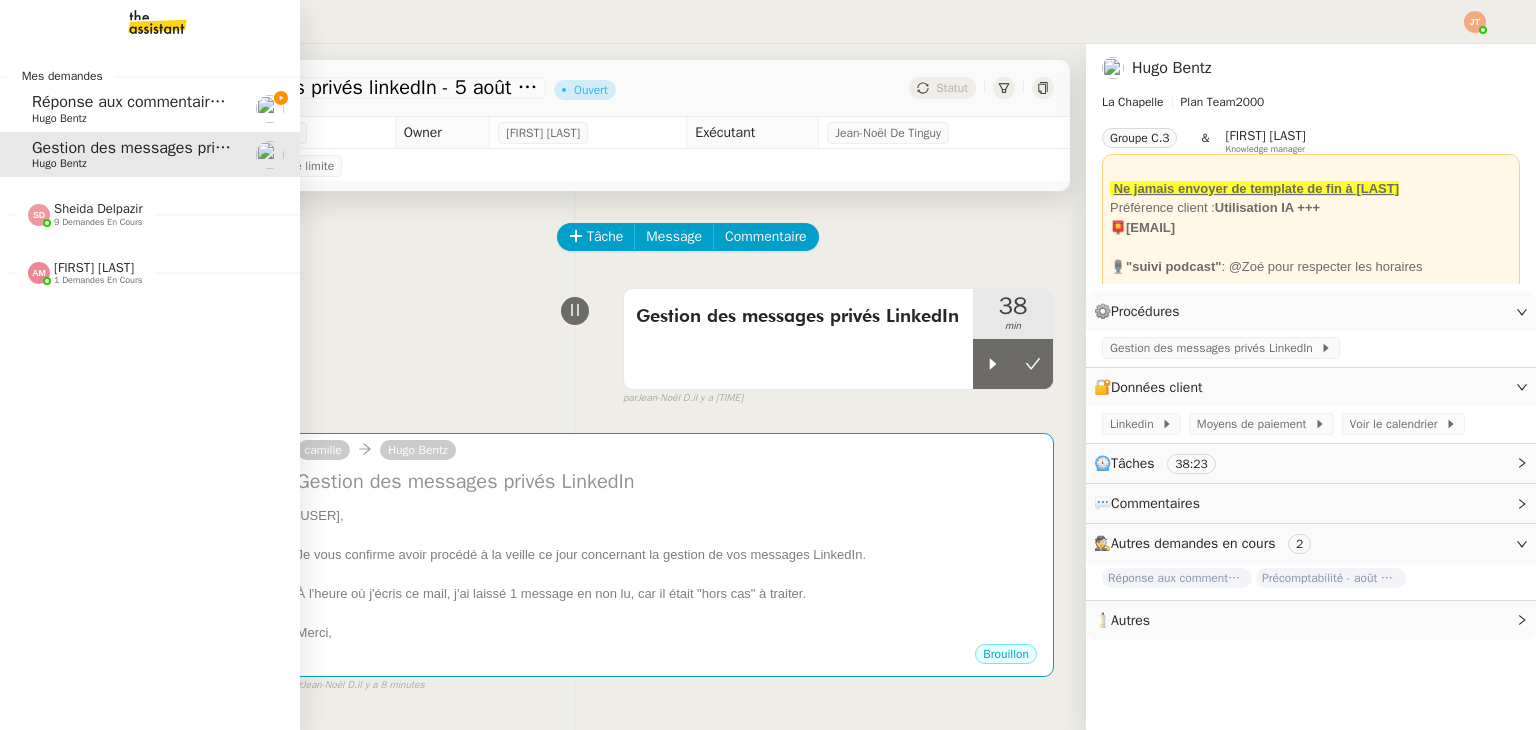 click on "Hugo Bentz" 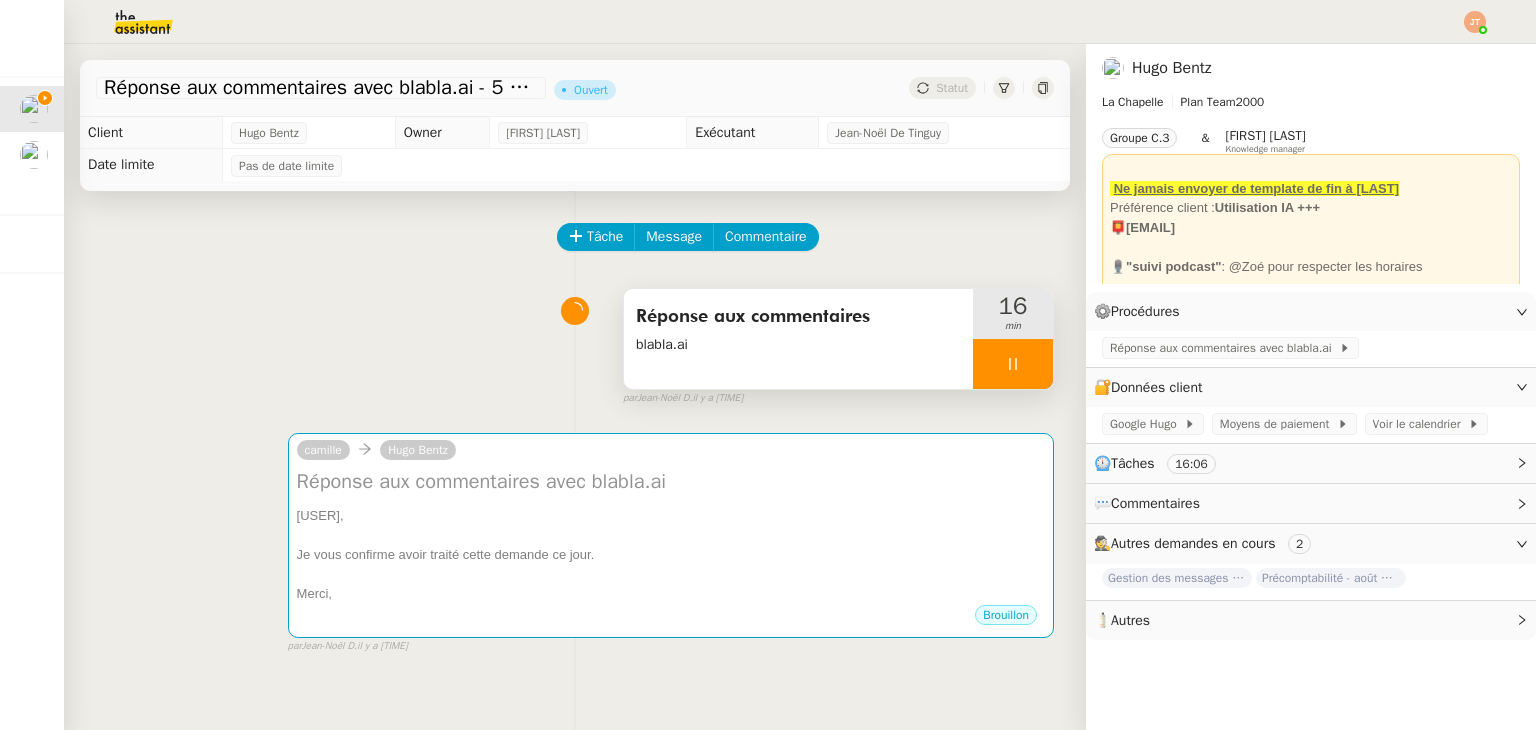 click at bounding box center (1013, 364) 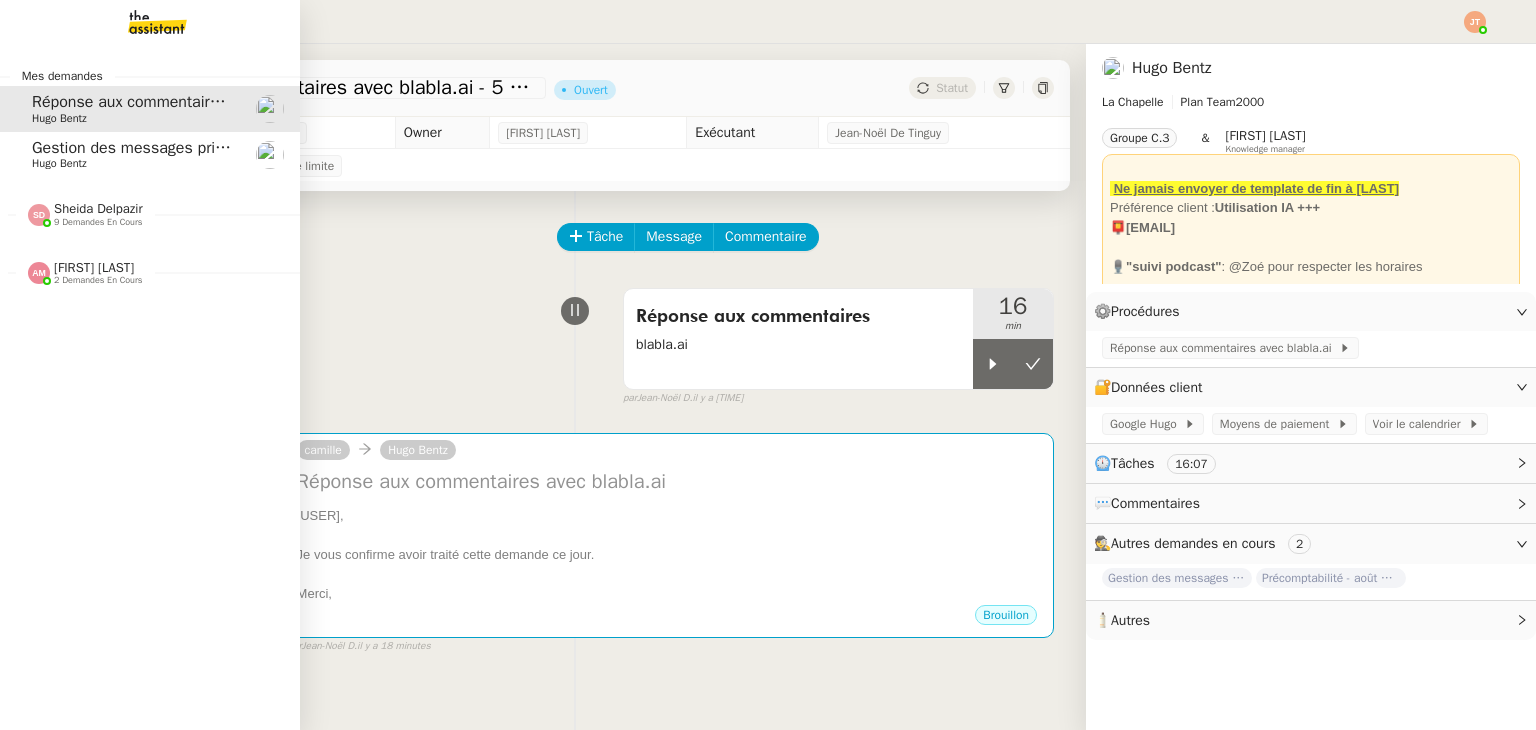 click on "Hugo Bentz" 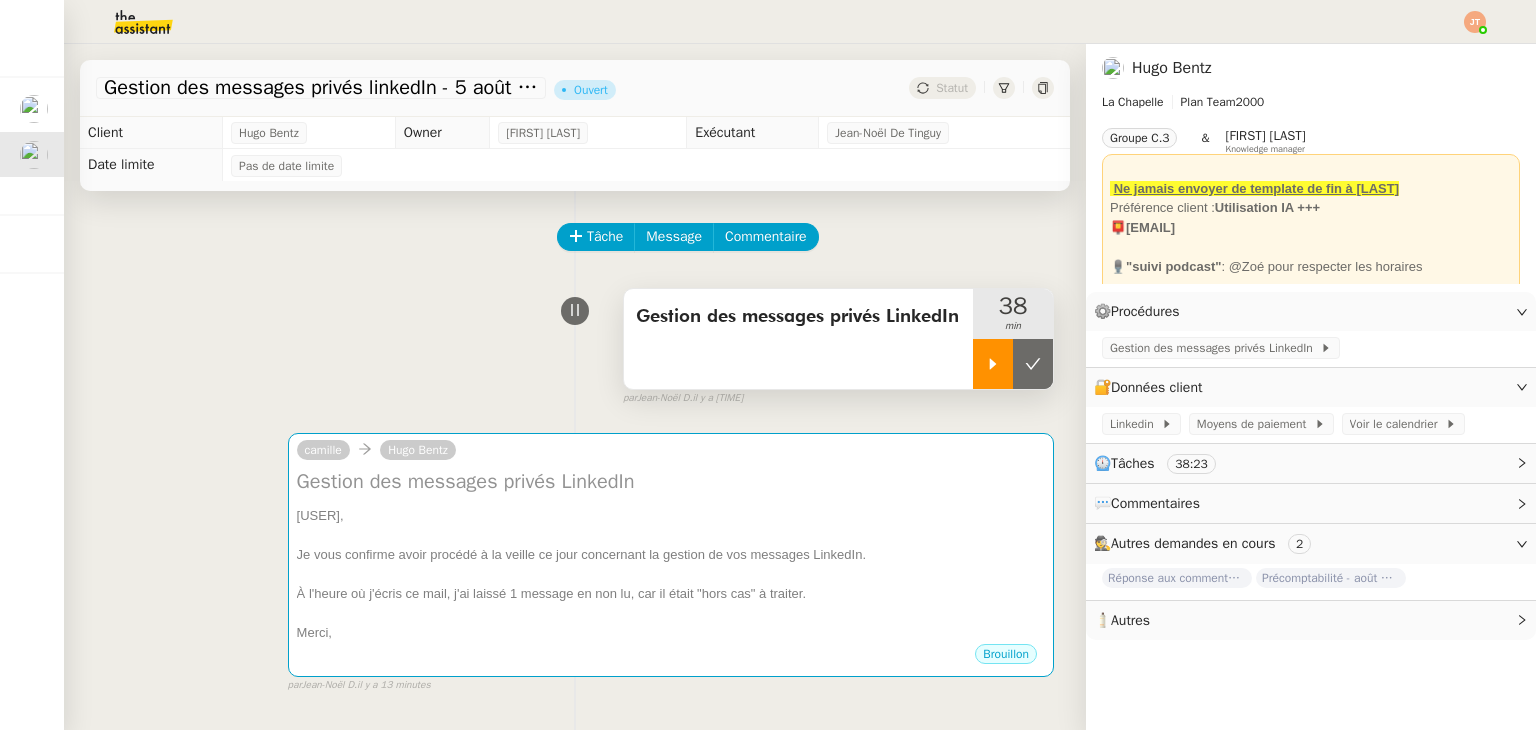 click at bounding box center [993, 364] 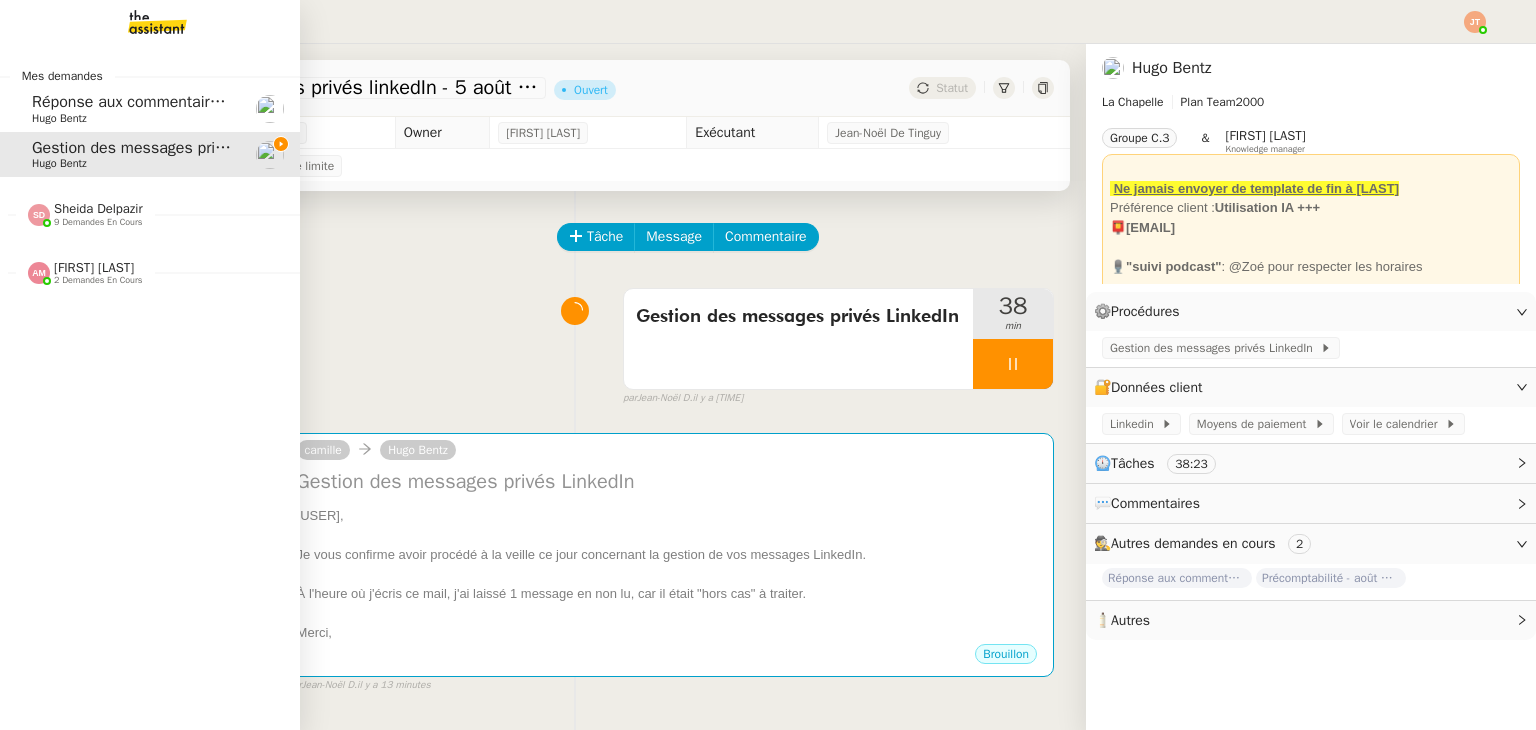 click on "Réponse aux commentaires avec blabla.ai - 5 août 2025" 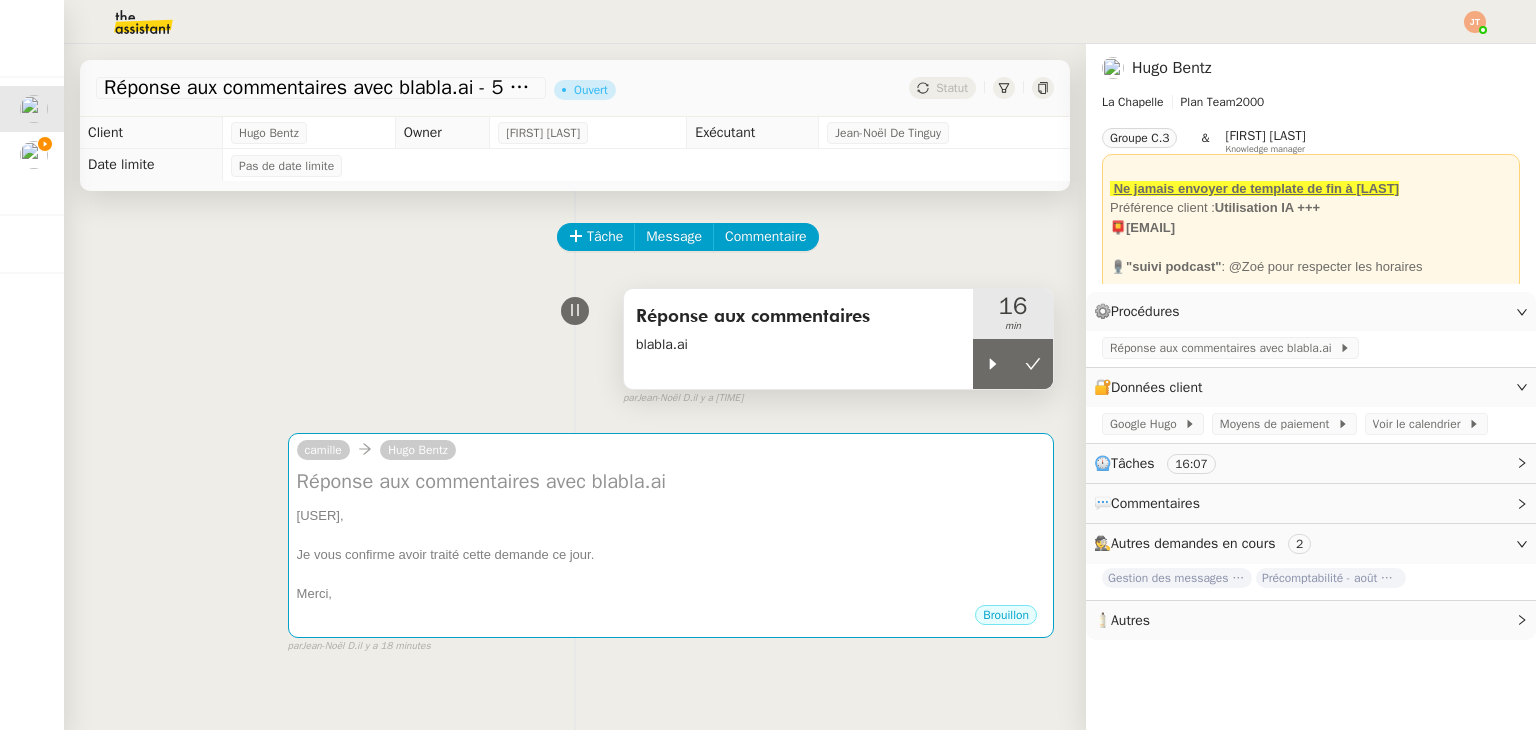 click on "Réponse aux commentaires     blabla.ai" at bounding box center (798, 339) 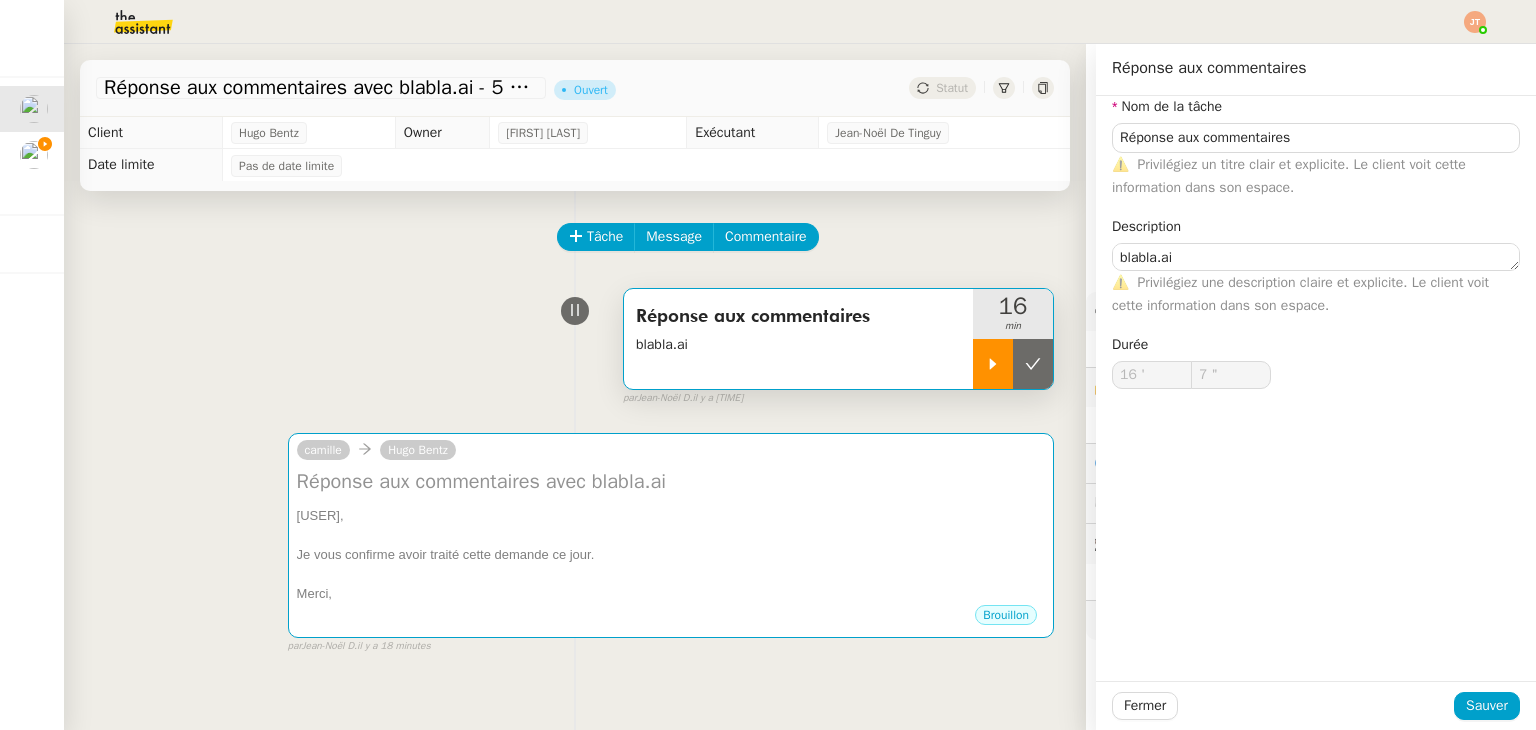 click at bounding box center (993, 364) 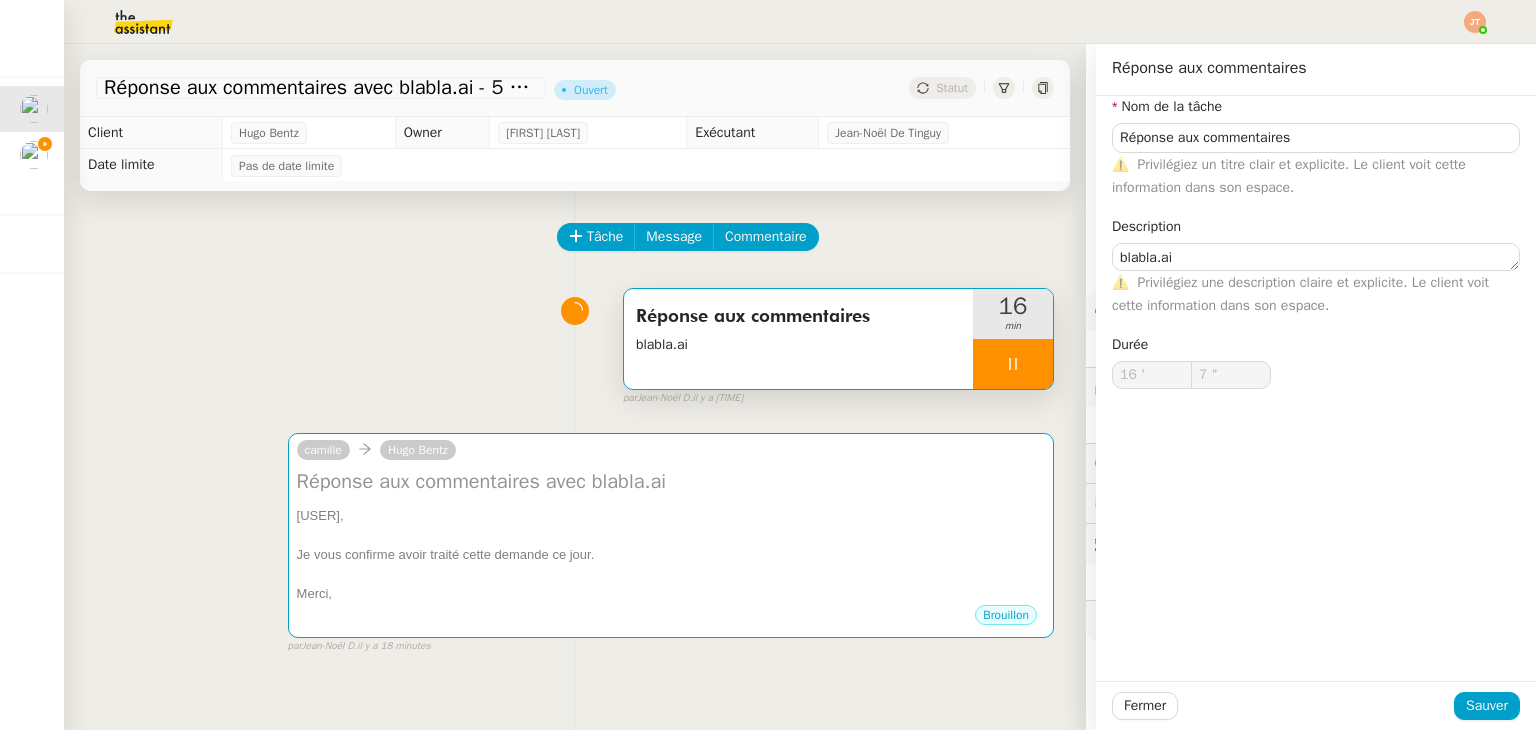 type on "Réponse aux commentaires" 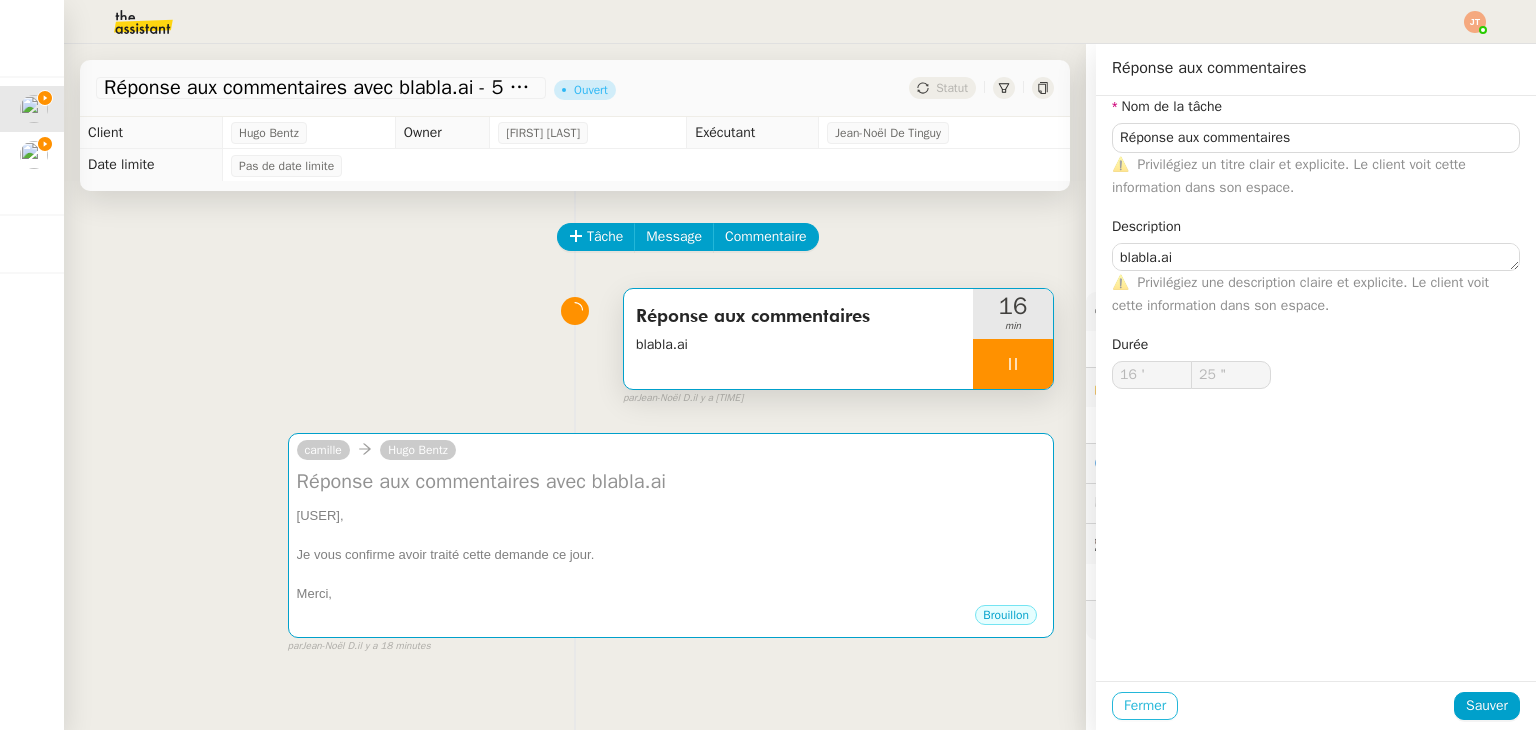 type on "26 "" 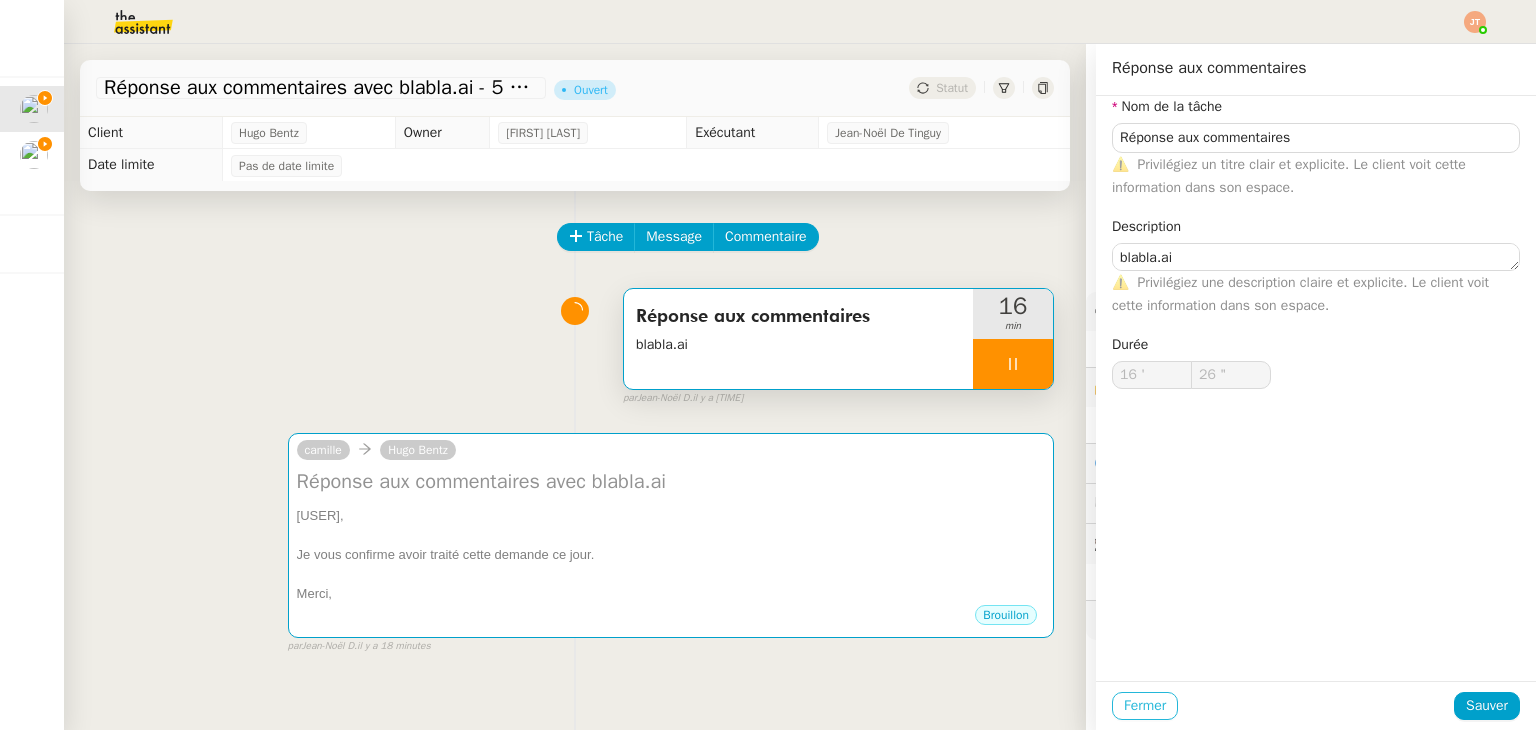 click on "Fermer" 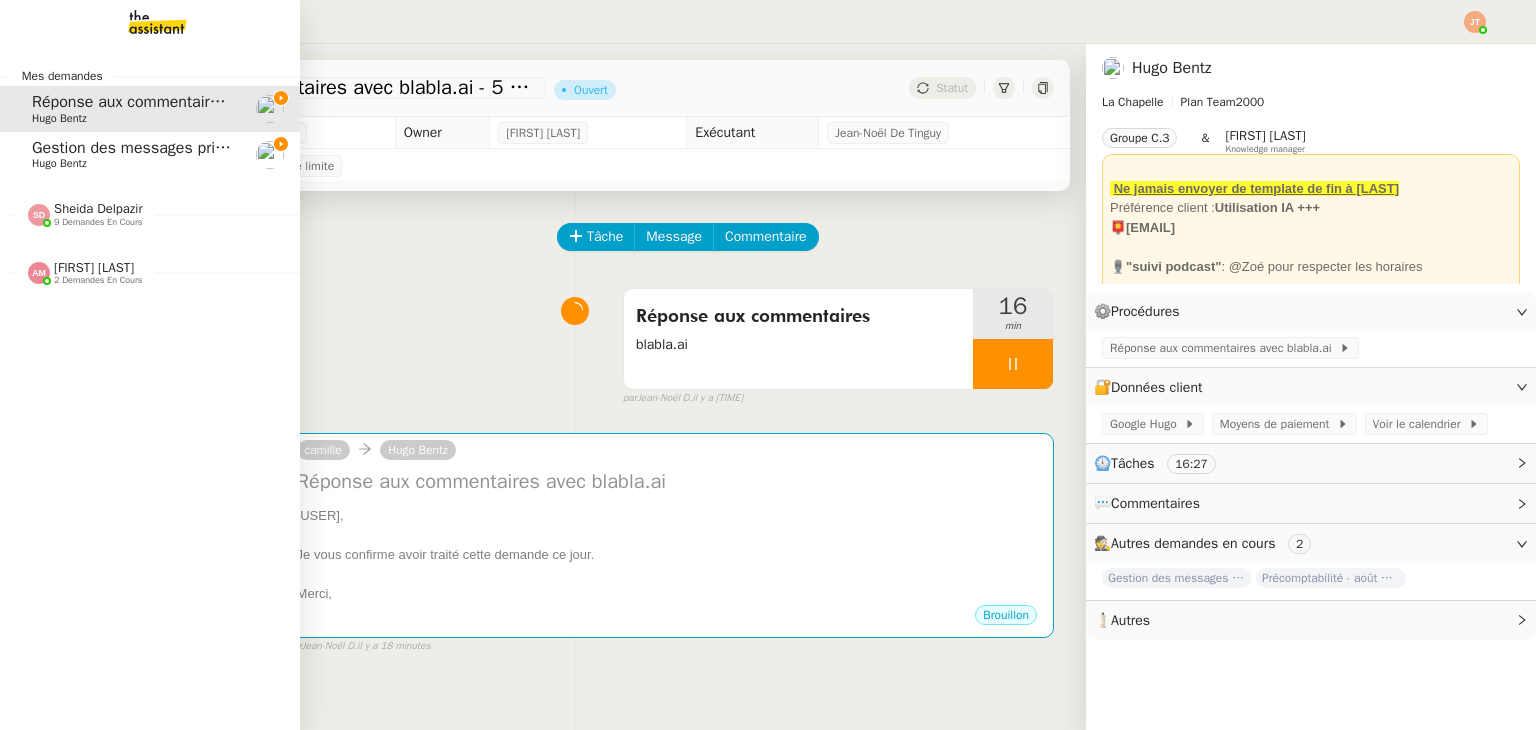 click on "Hugo Bentz" 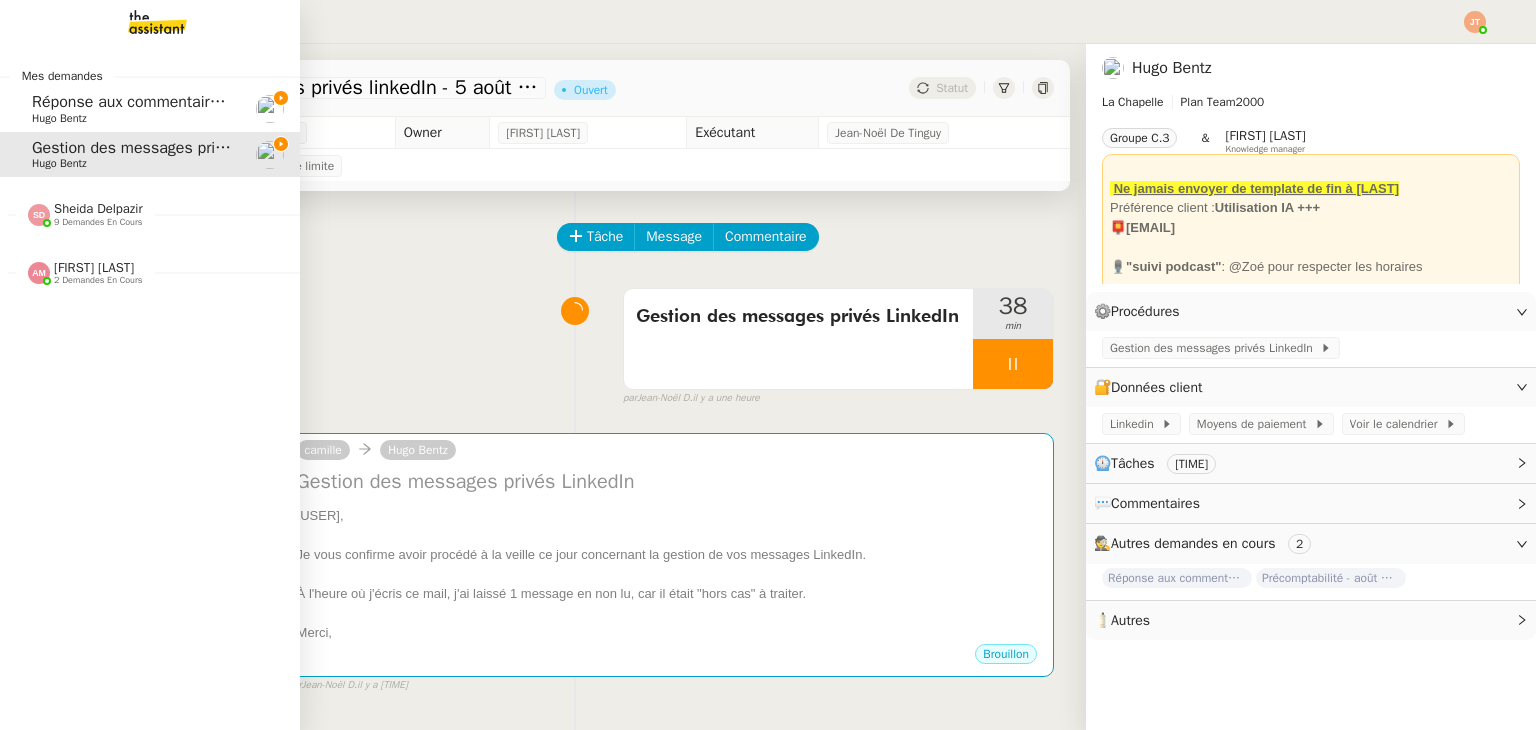 click on "Réponse aux commentaires avec blabla.ai - 5 août 2025" 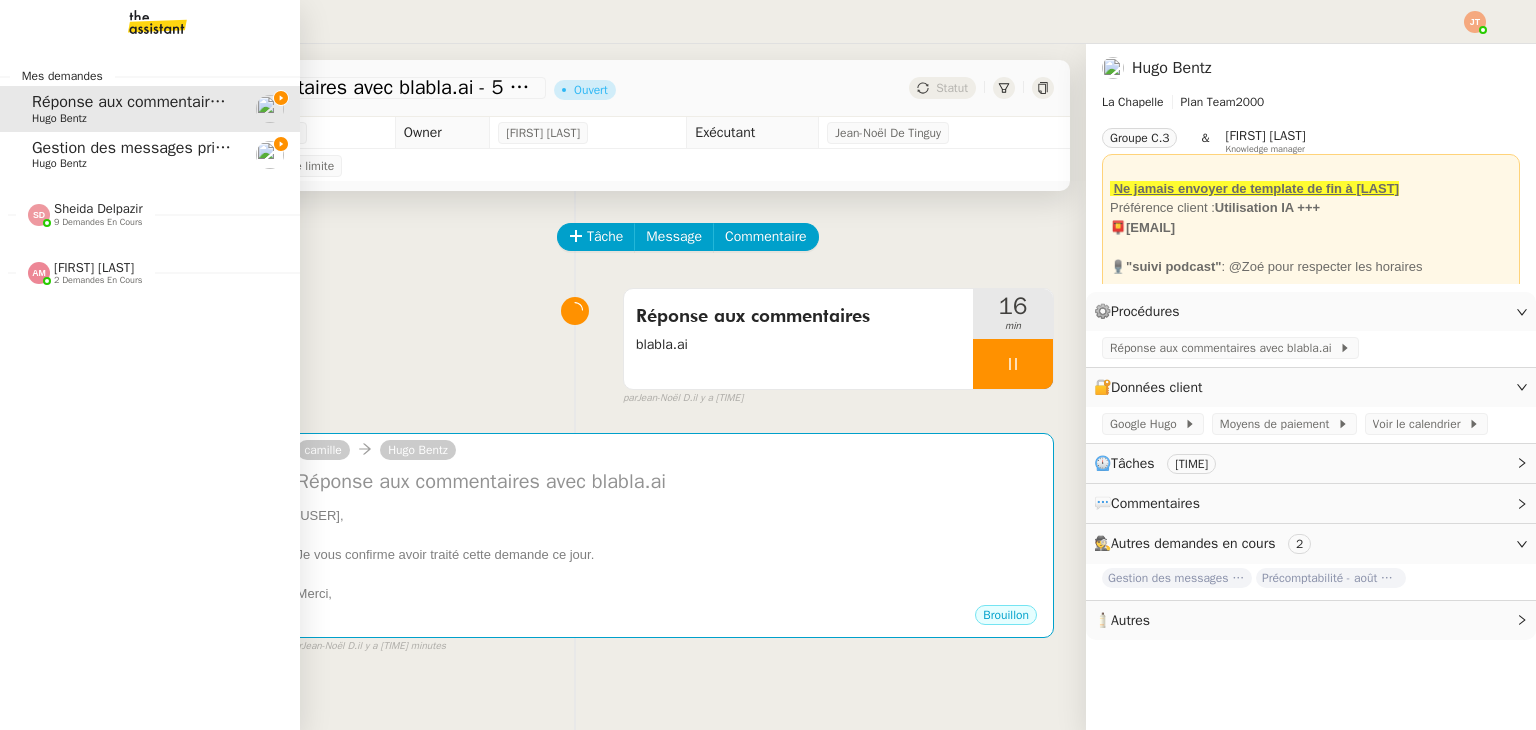 click on "Gestion des messages privés linkedIn - 5 août 2025" 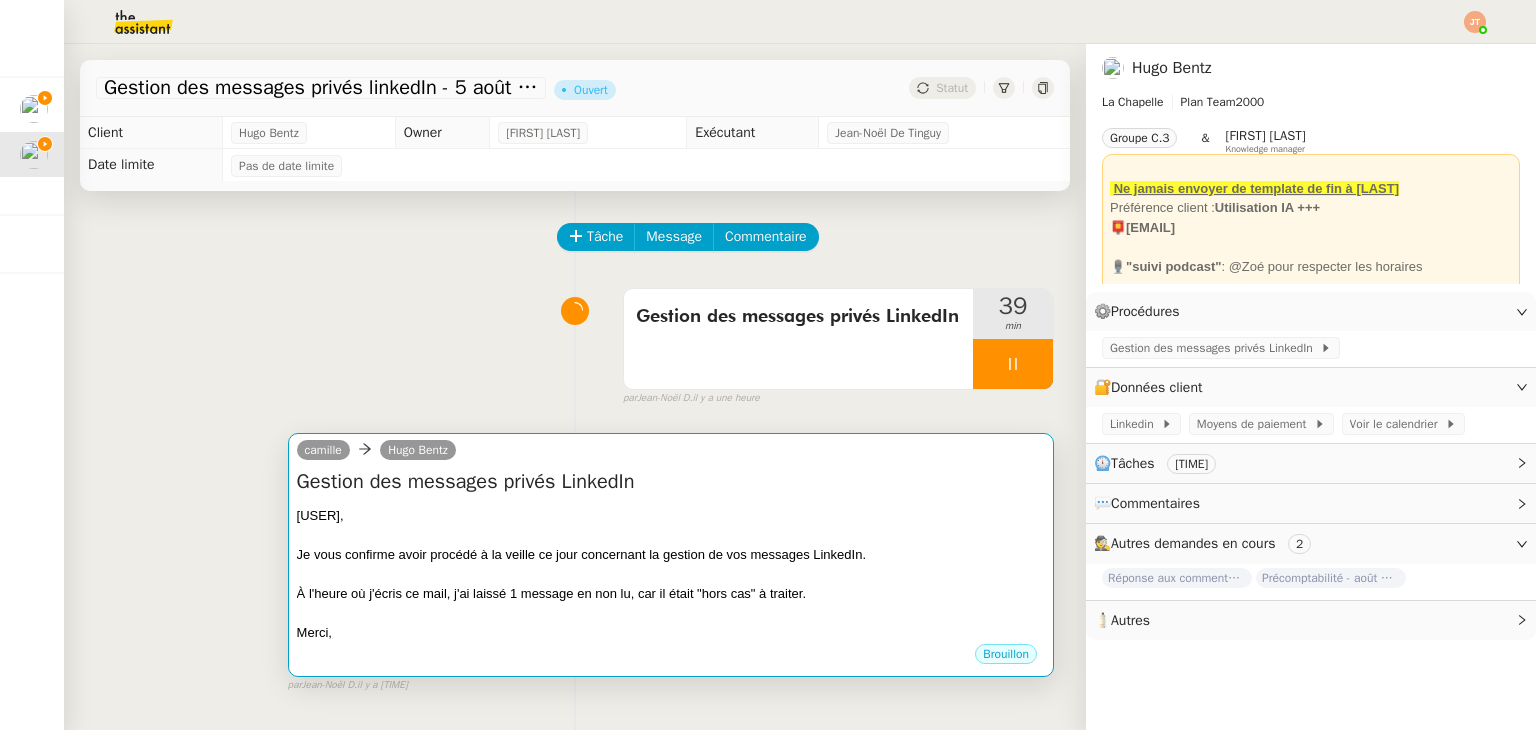 click on "[USER]," at bounding box center [671, 516] 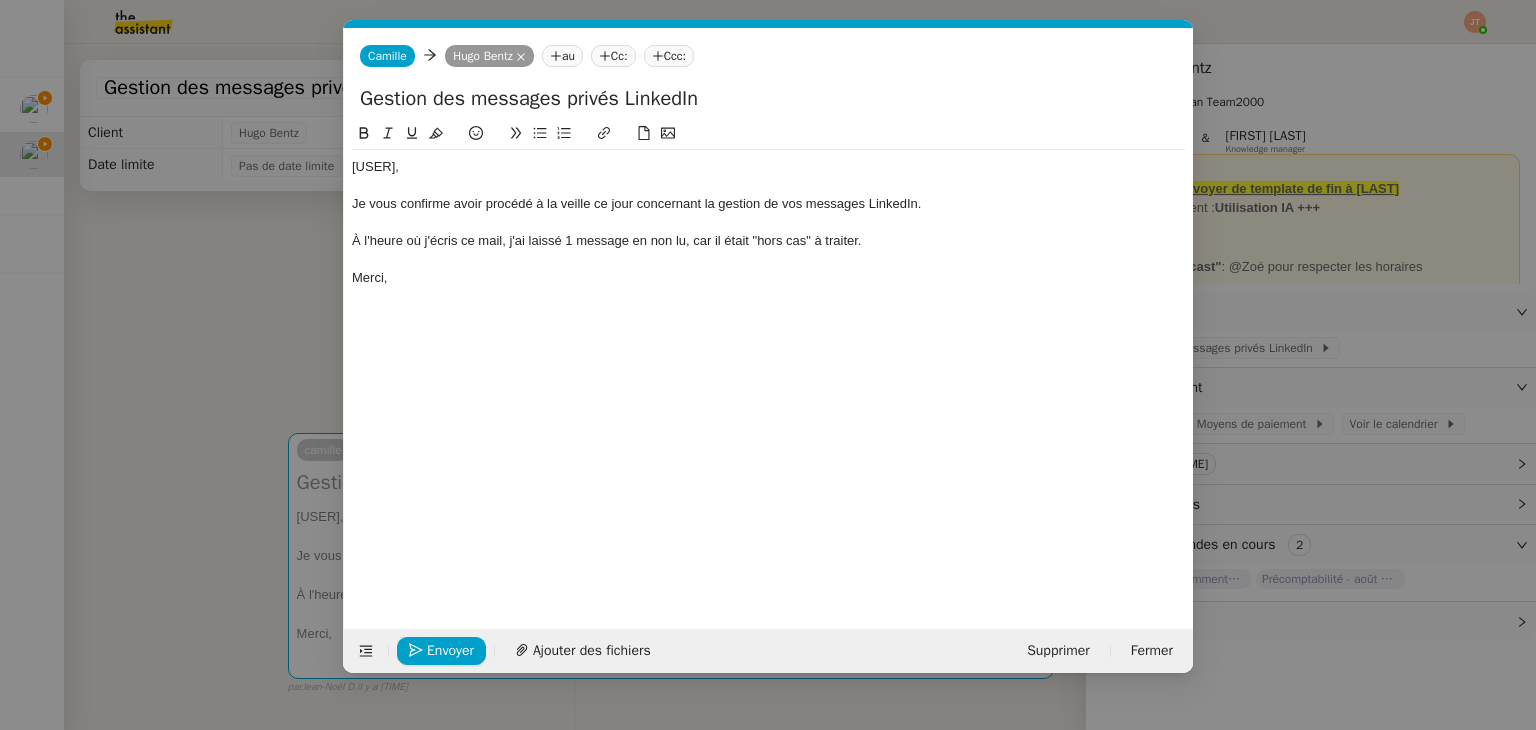 scroll, scrollTop: 0, scrollLeft: 42, axis: horizontal 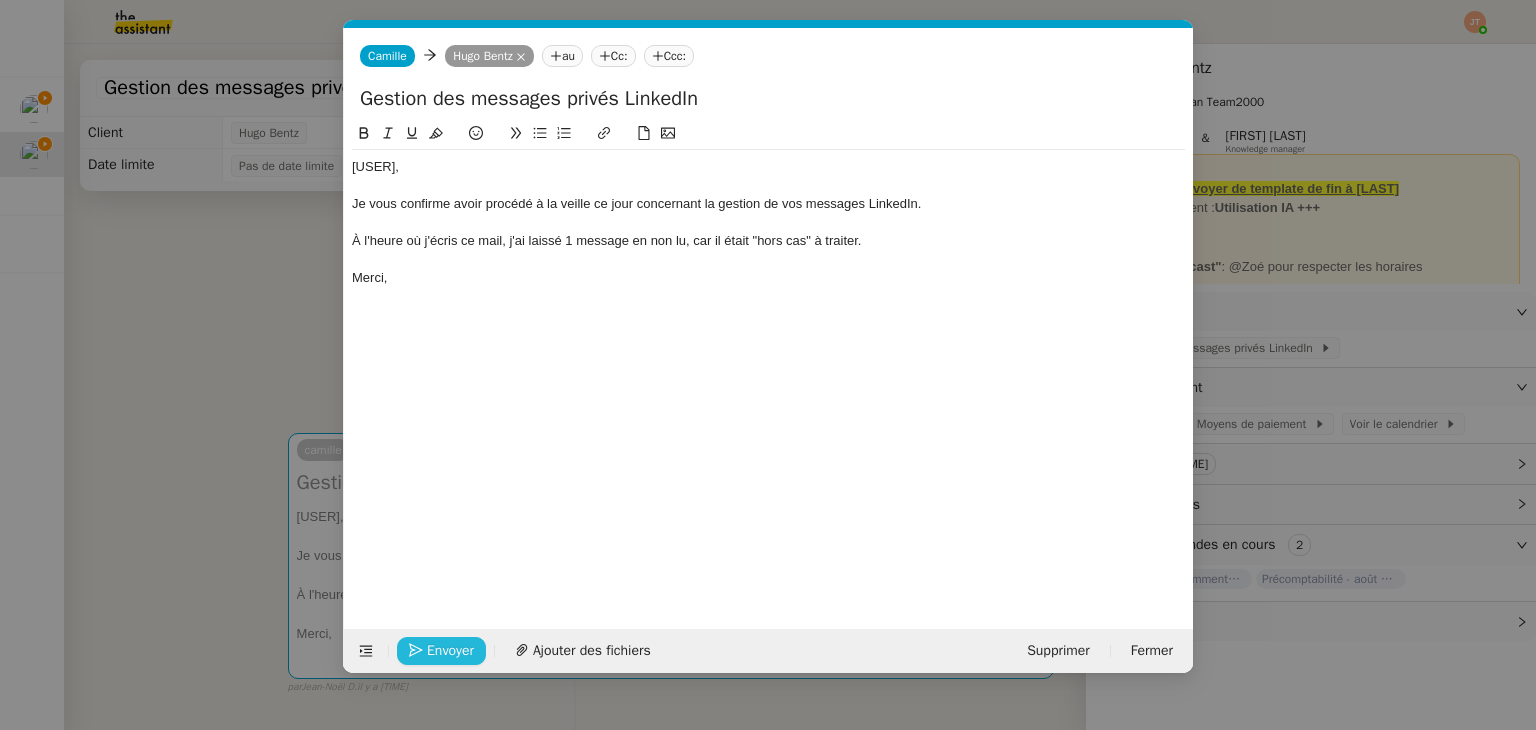click on "Envoyer" 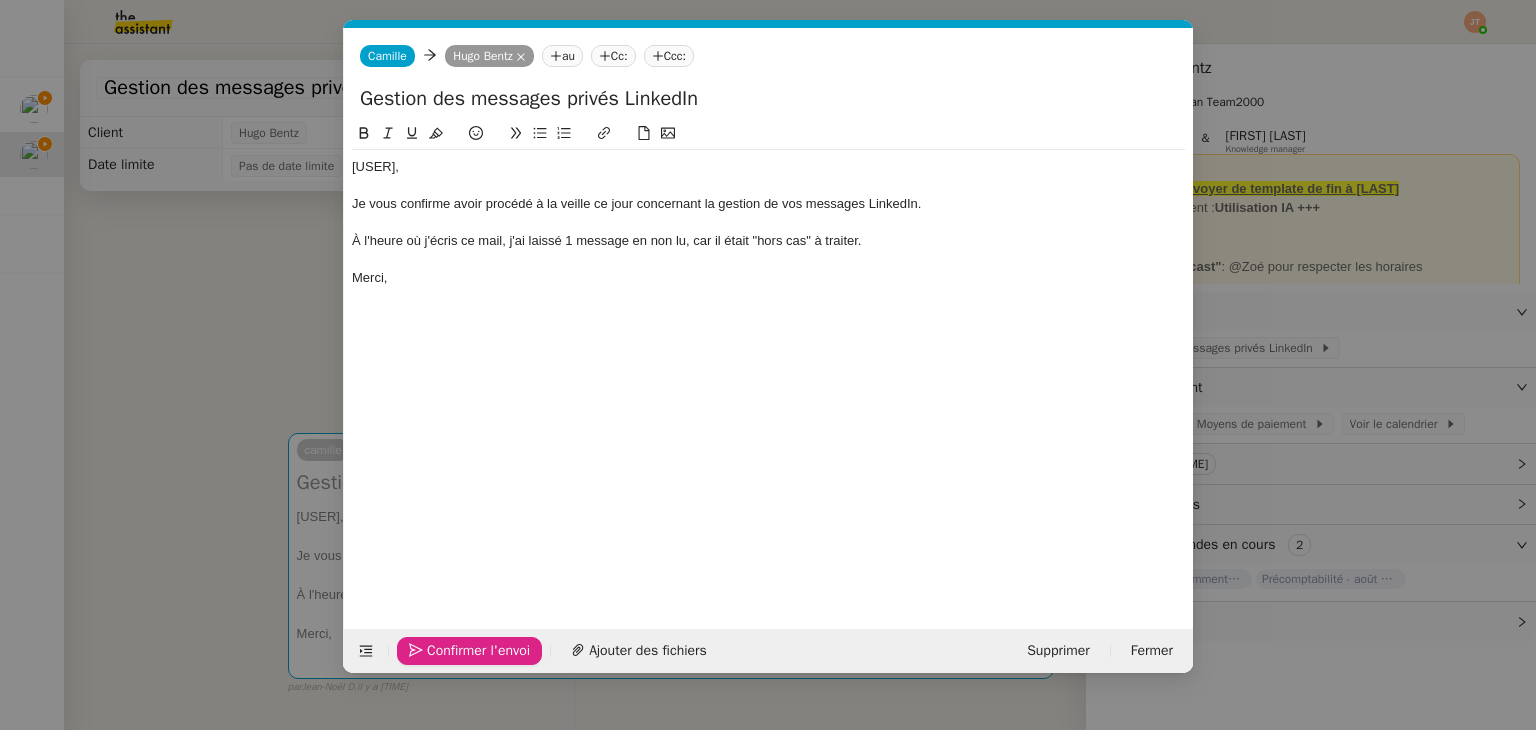 click on "Confirmer l'envoi" 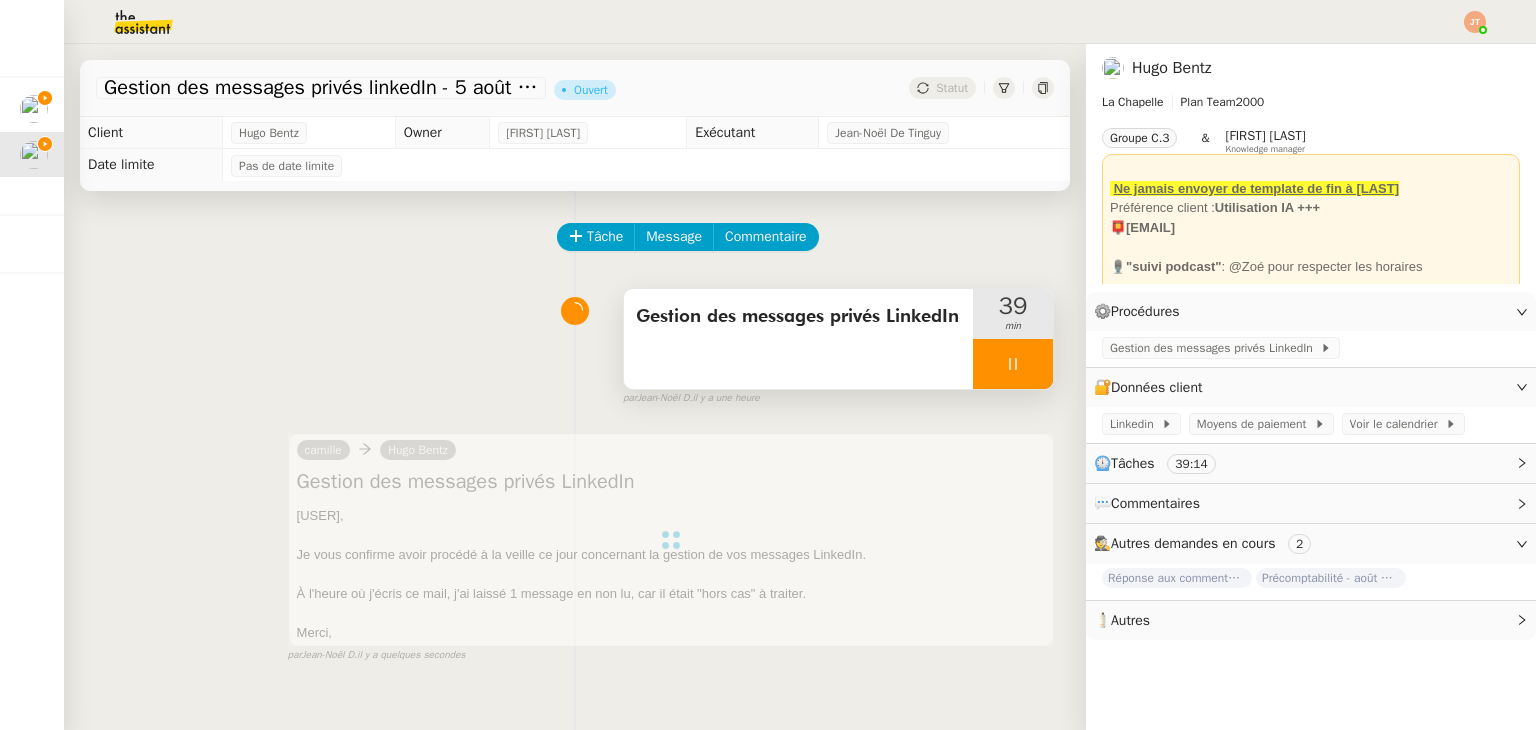 click at bounding box center [1013, 364] 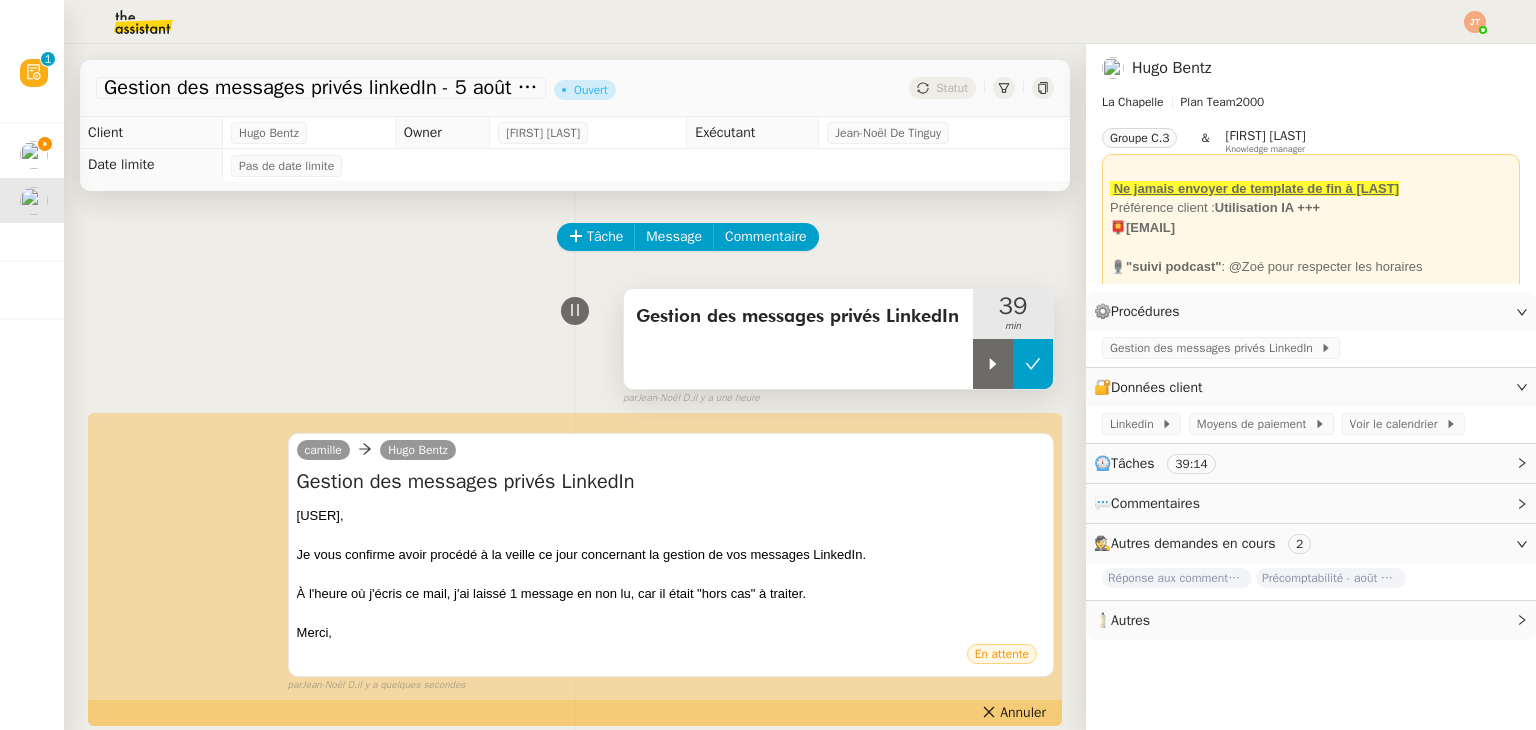 click at bounding box center [1033, 364] 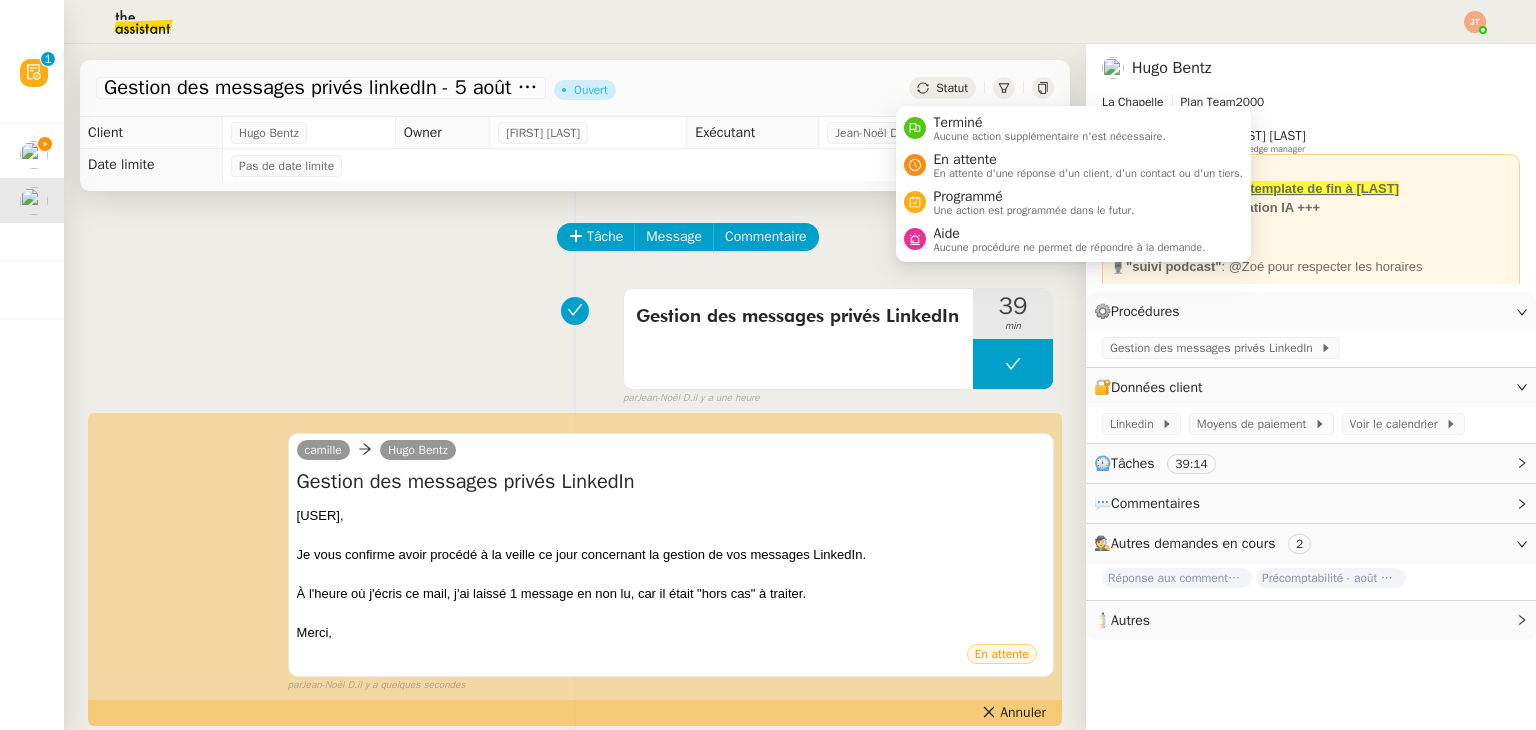 click on "Statut" 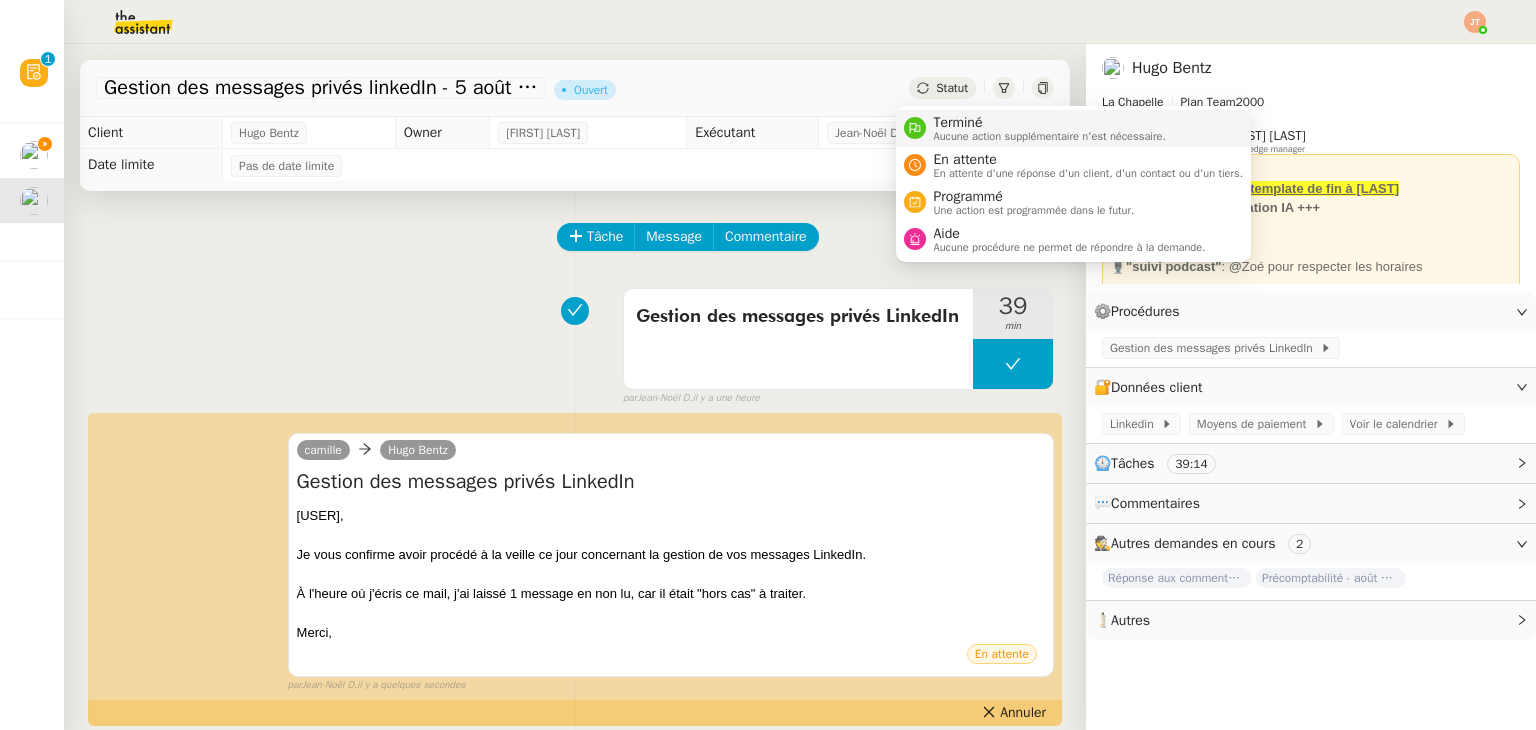 click on "Terminé" at bounding box center [1050, 123] 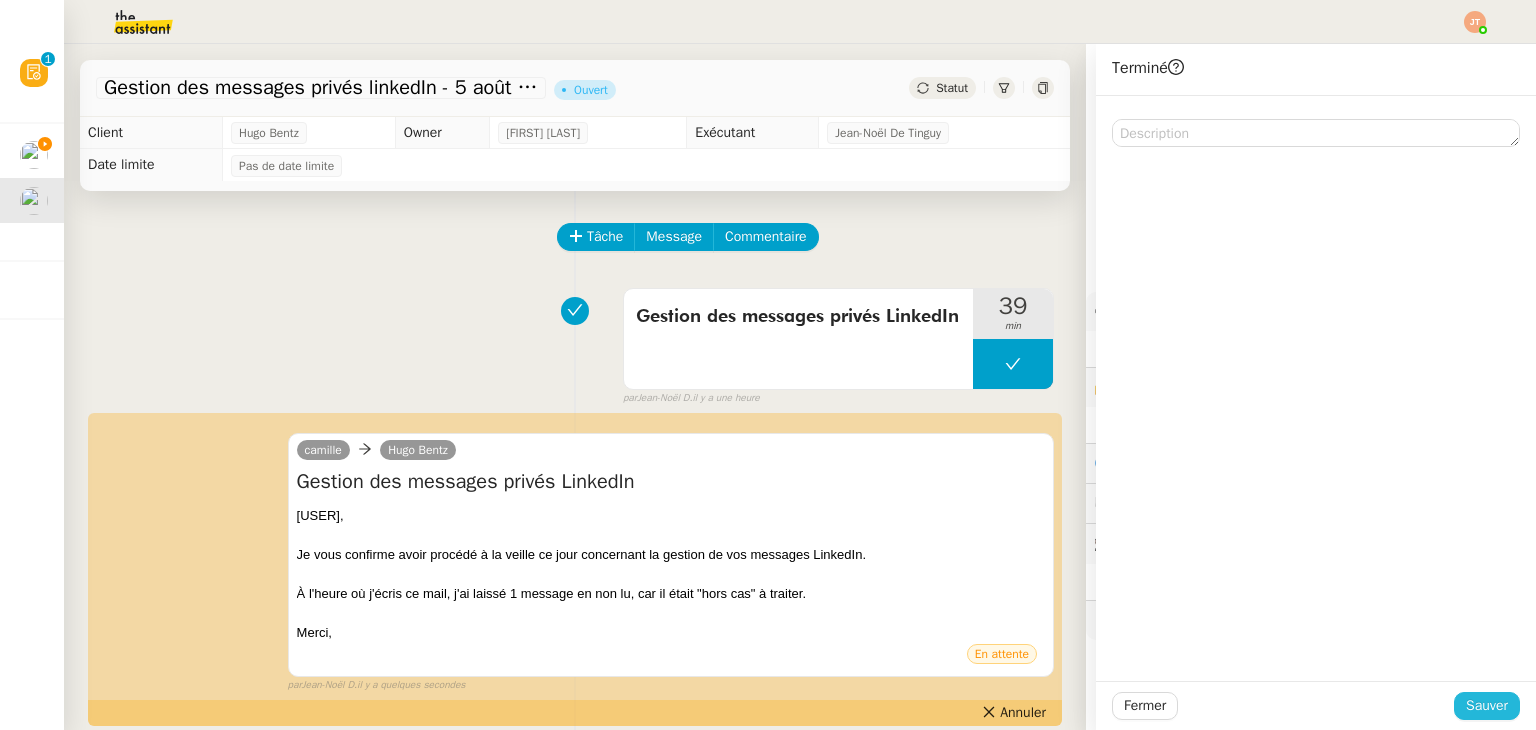 click on "Sauver" 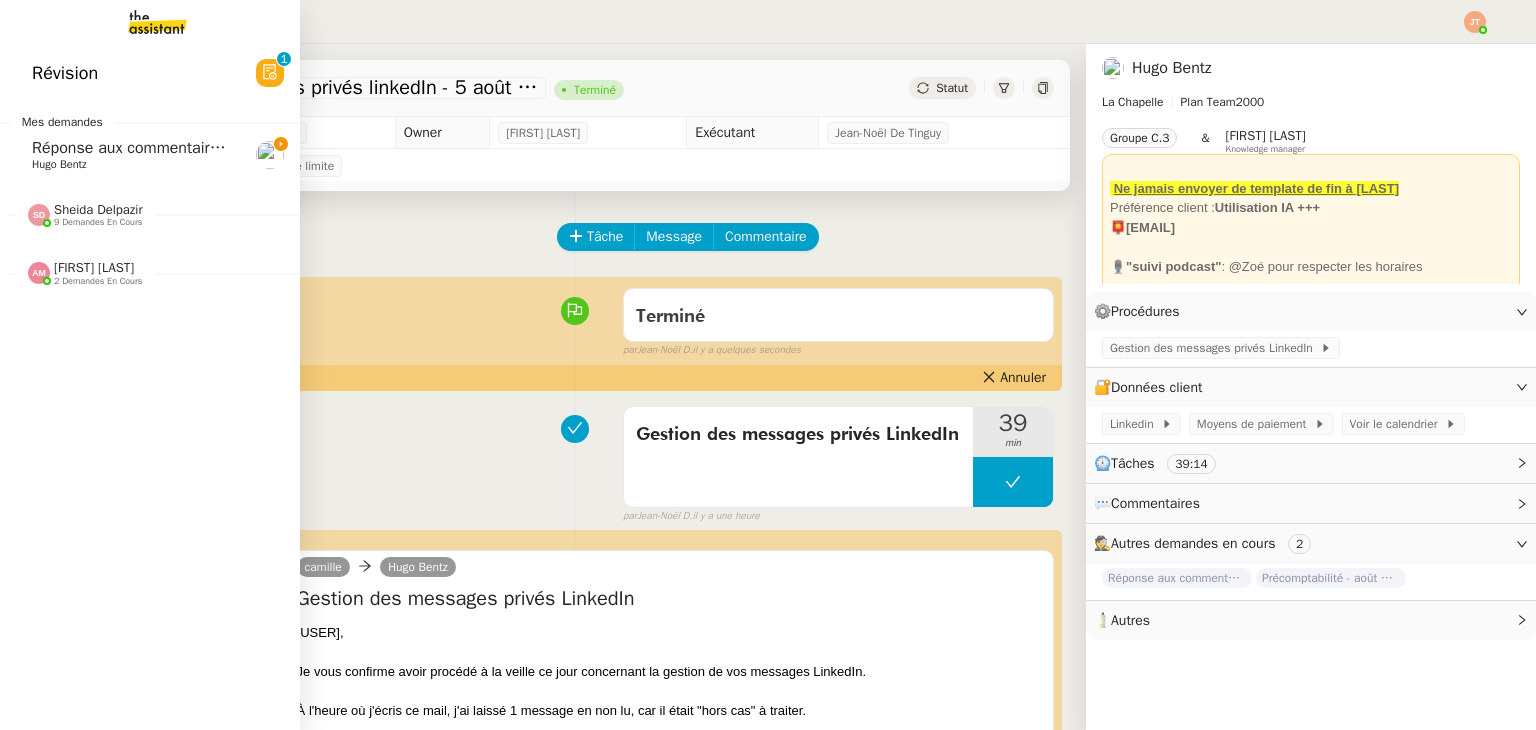 click on "Réponse aux commentaires avec blabla.ai - 5 août 2025" 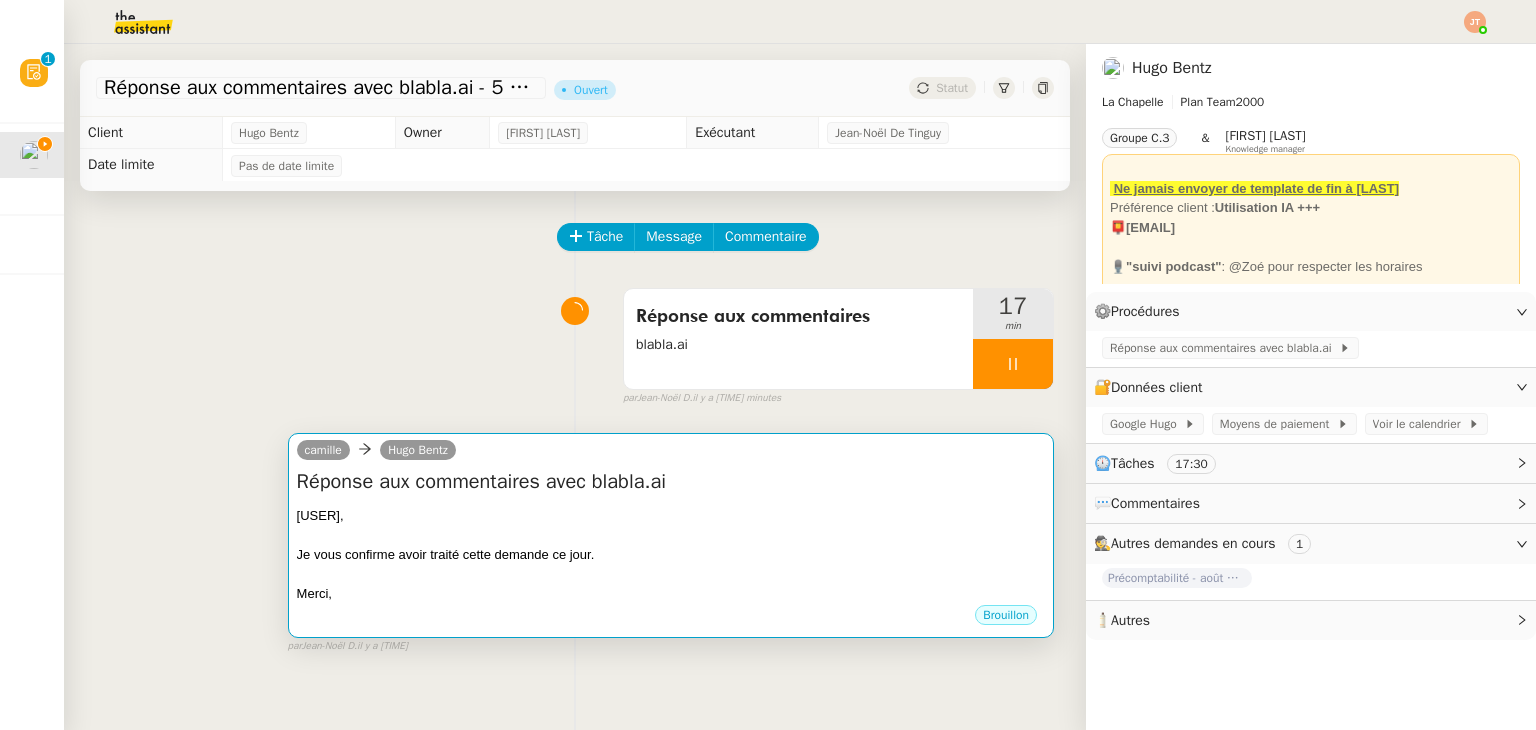 click on "Réponse aux commentaires avec blabla.ai" at bounding box center [671, 482] 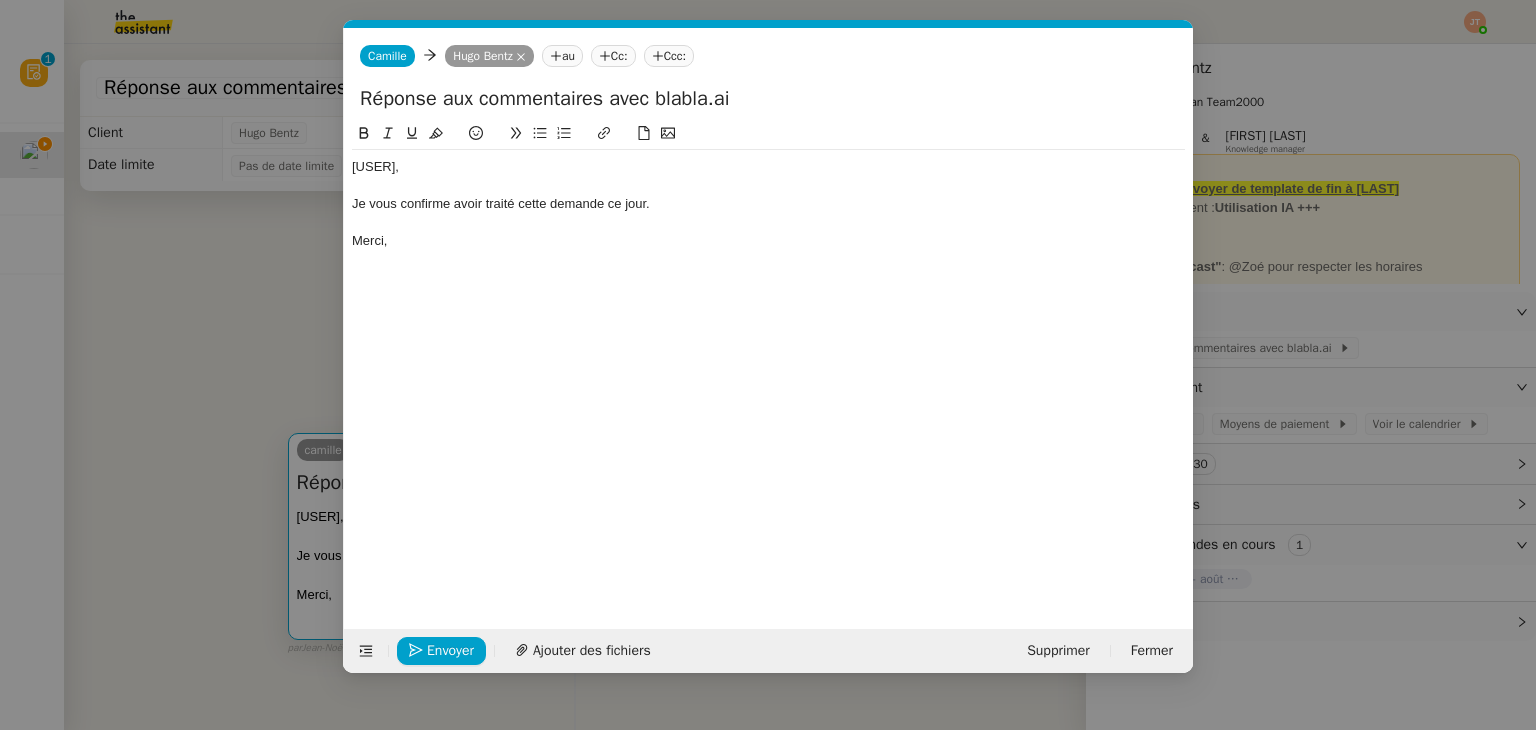 scroll, scrollTop: 0, scrollLeft: 42, axis: horizontal 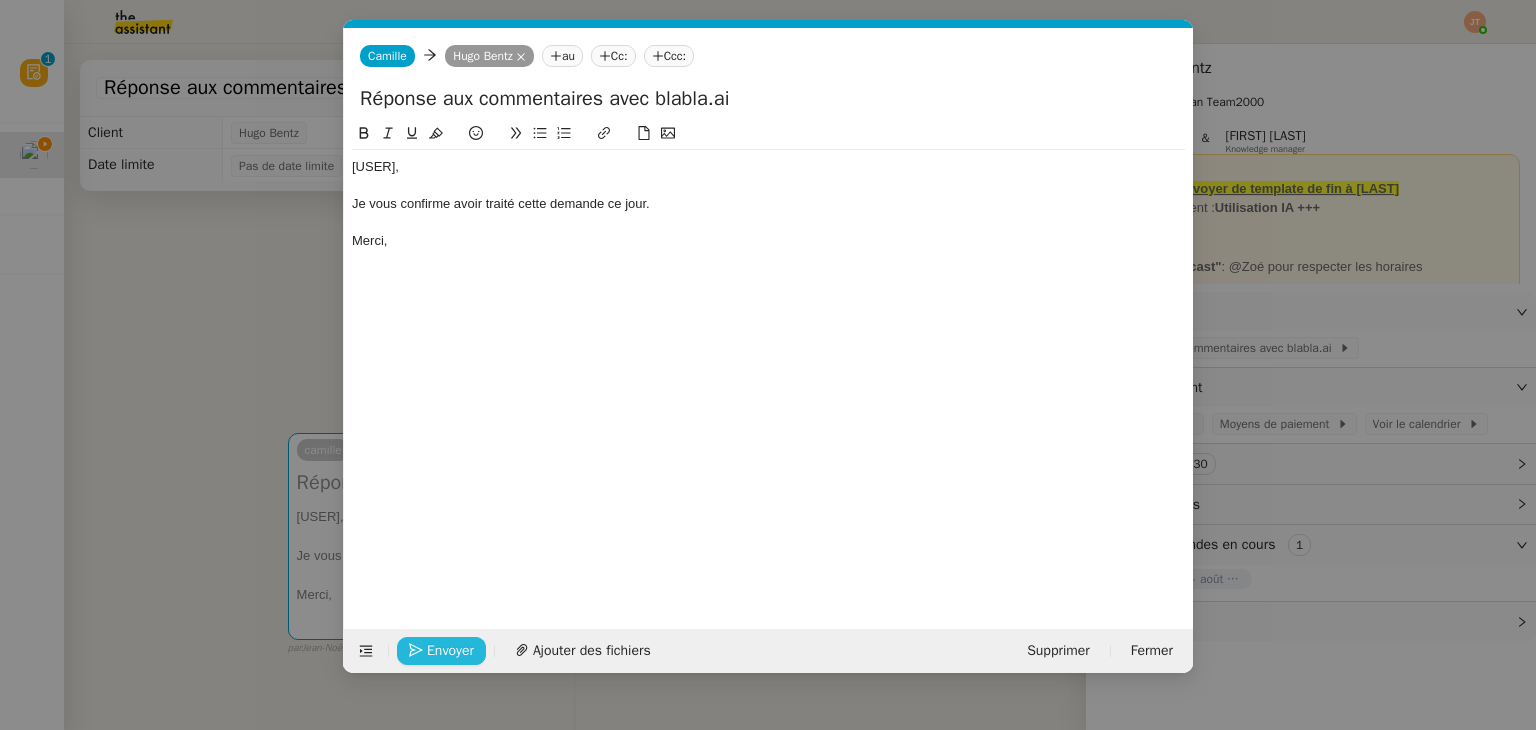 click on "Envoyer" 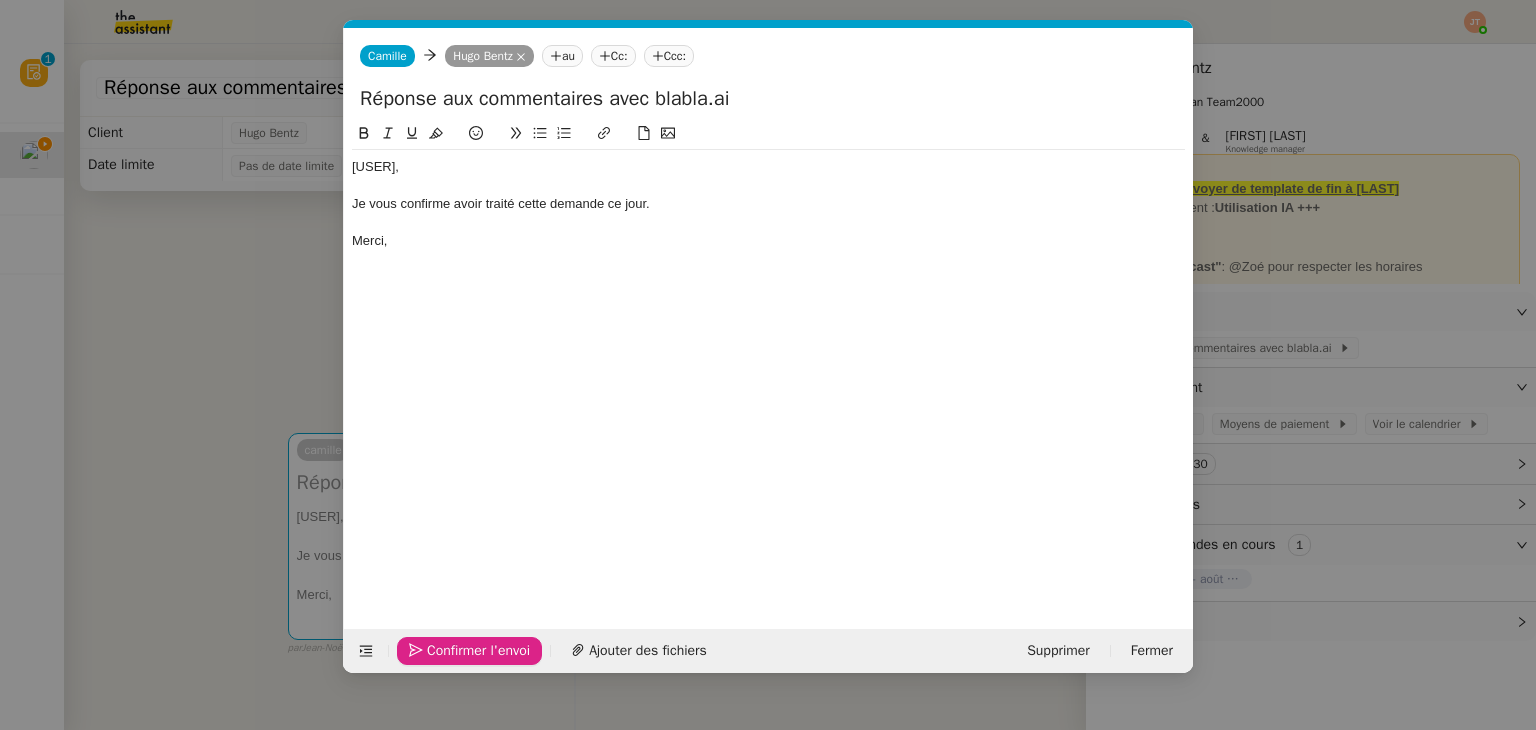 click on "Confirmer l'envoi" 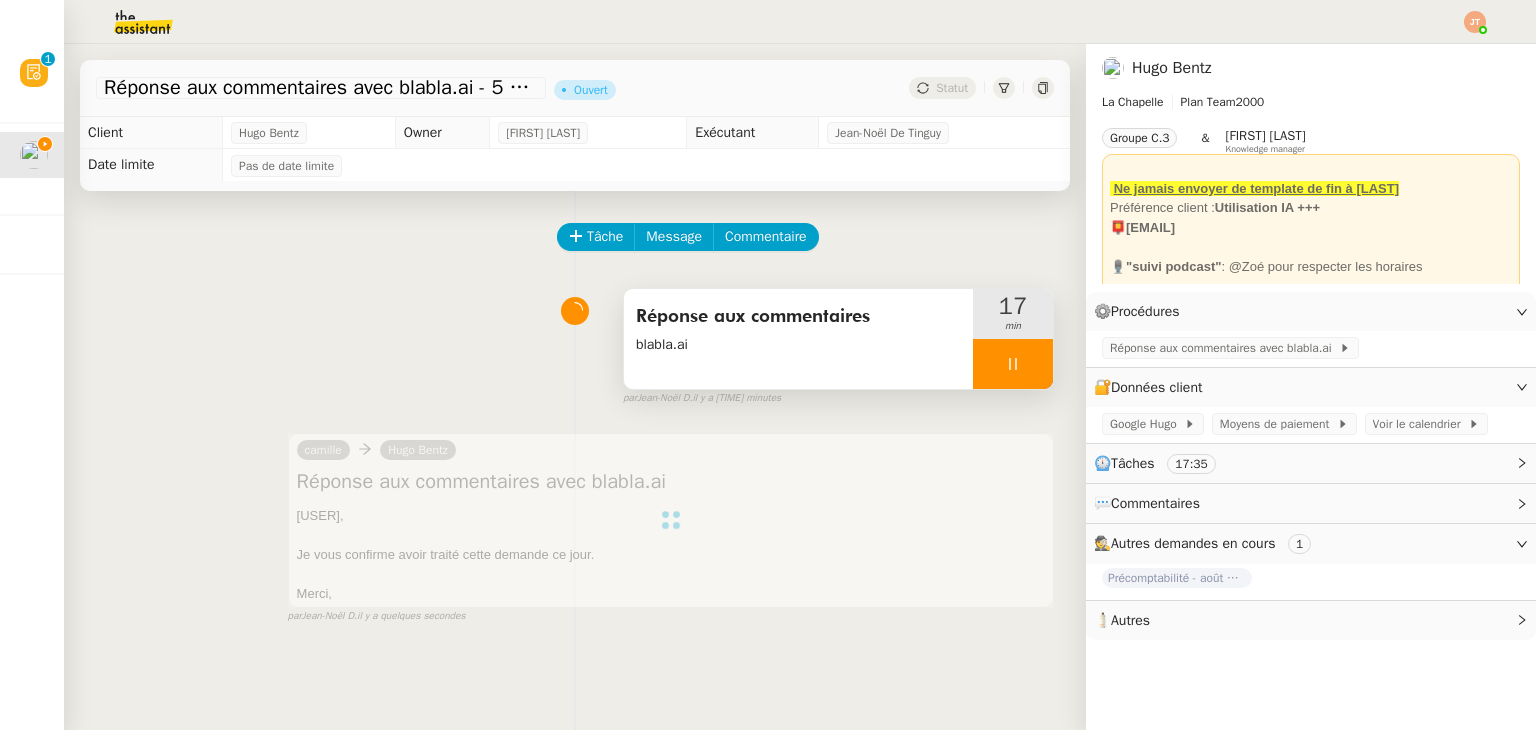 click 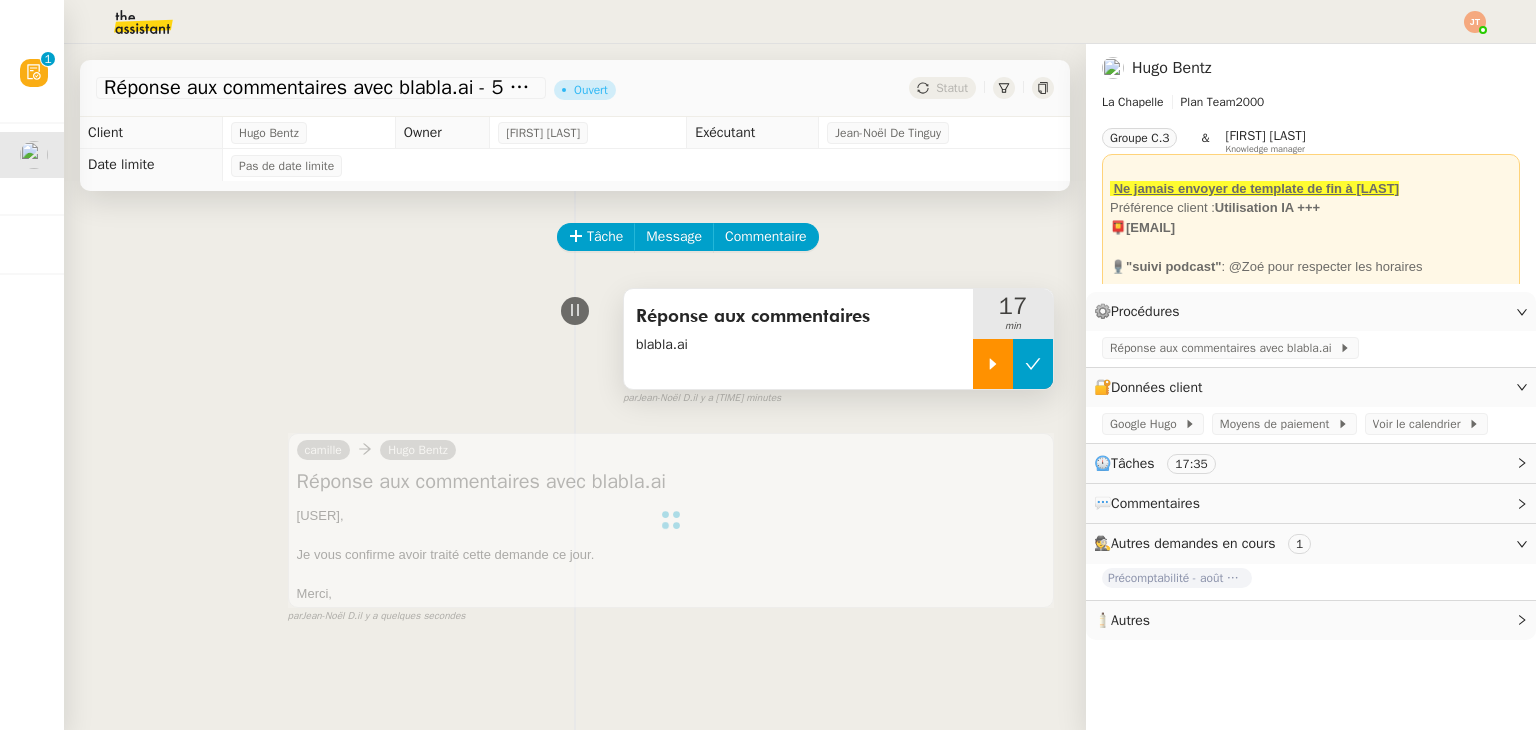 click at bounding box center [1033, 364] 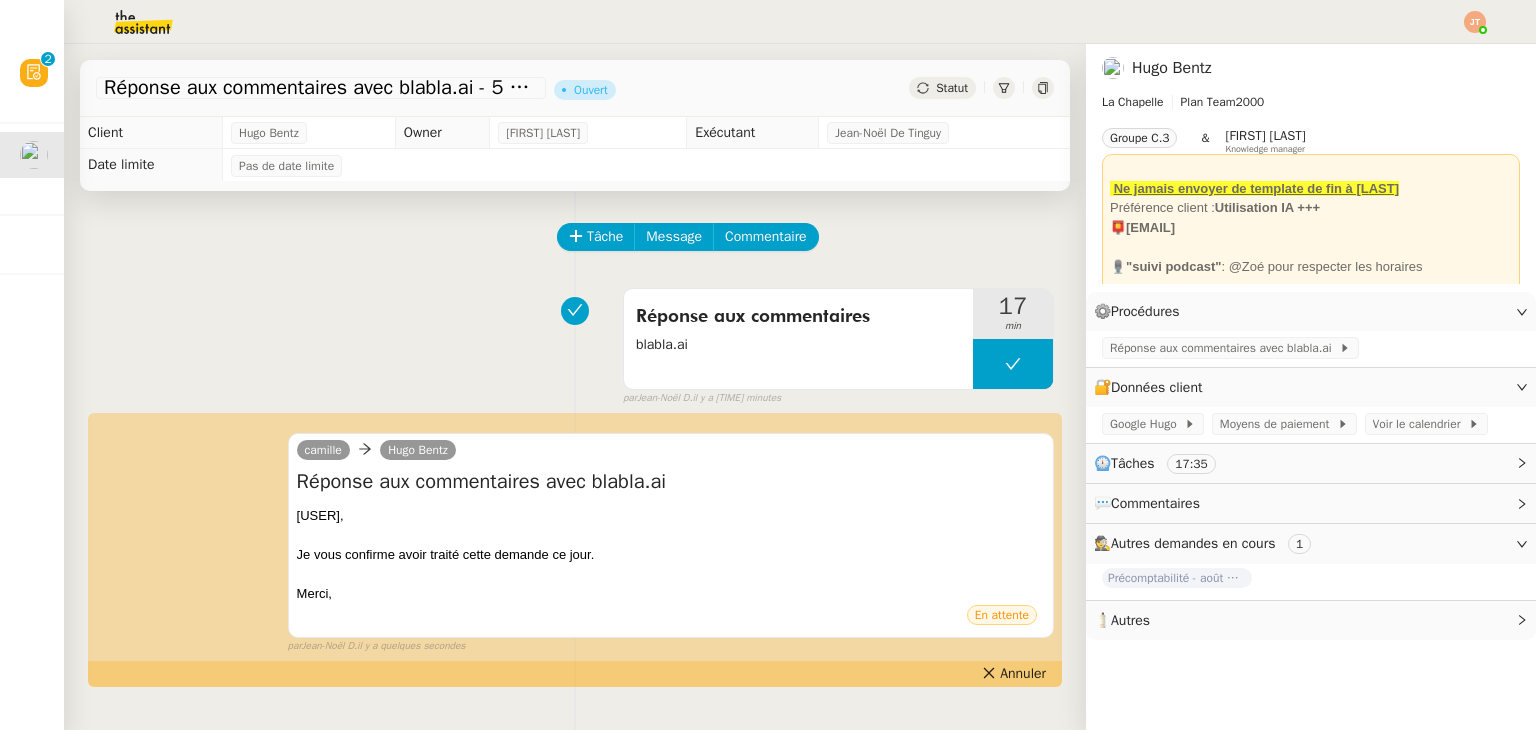 click on "Réponse aux commentaires avec blabla.ai - [DATE]      Ouvert     Statut" 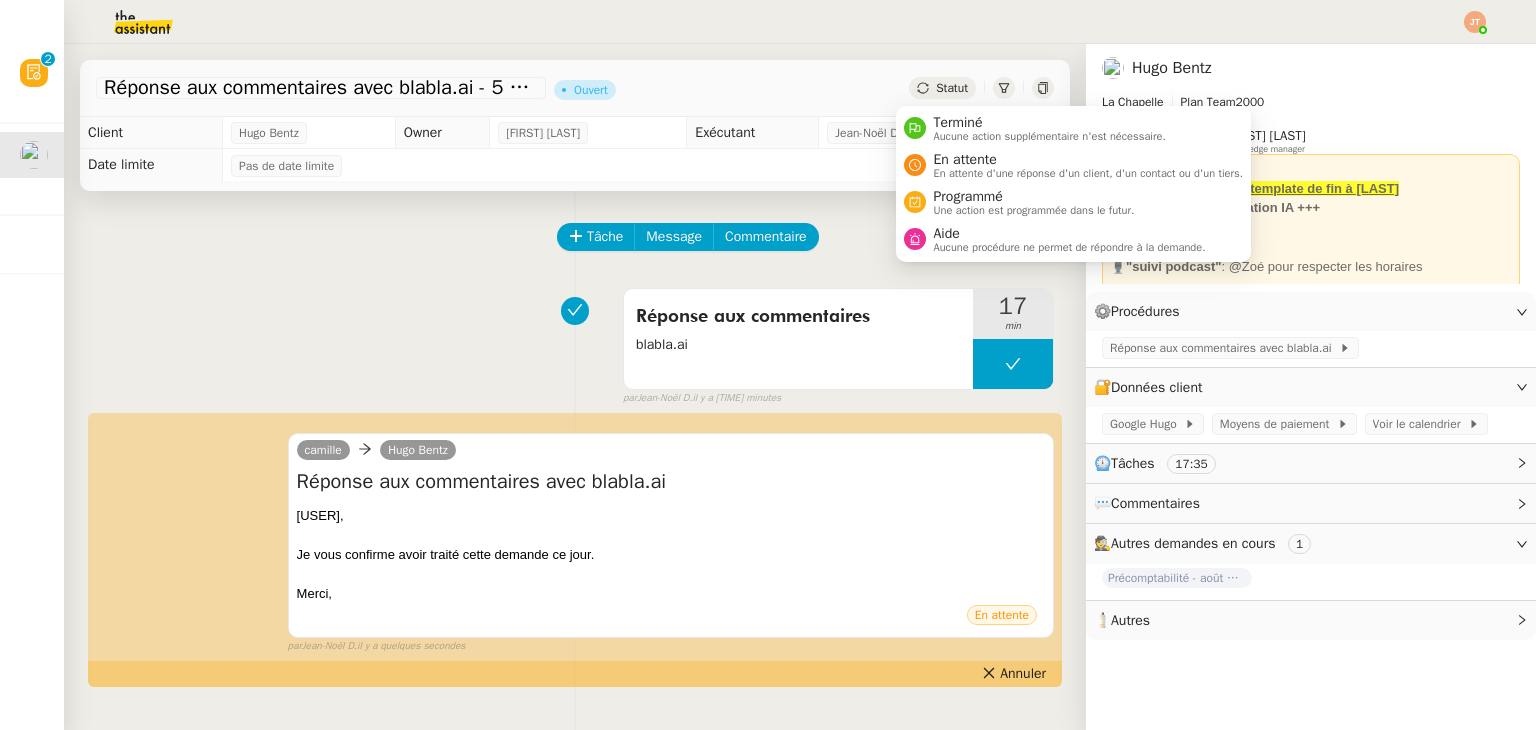 click on "Statut" 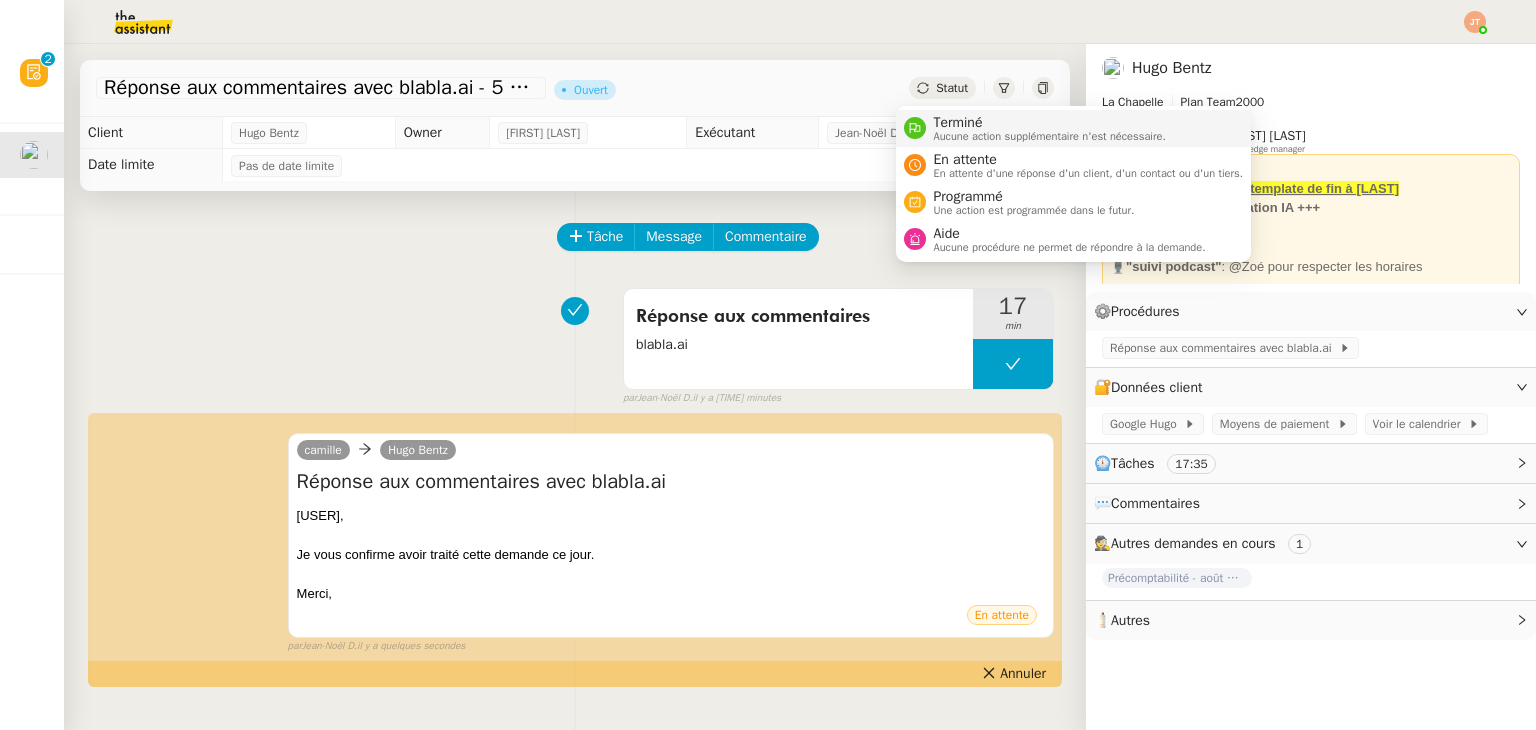 click on "Terminé" at bounding box center (1050, 123) 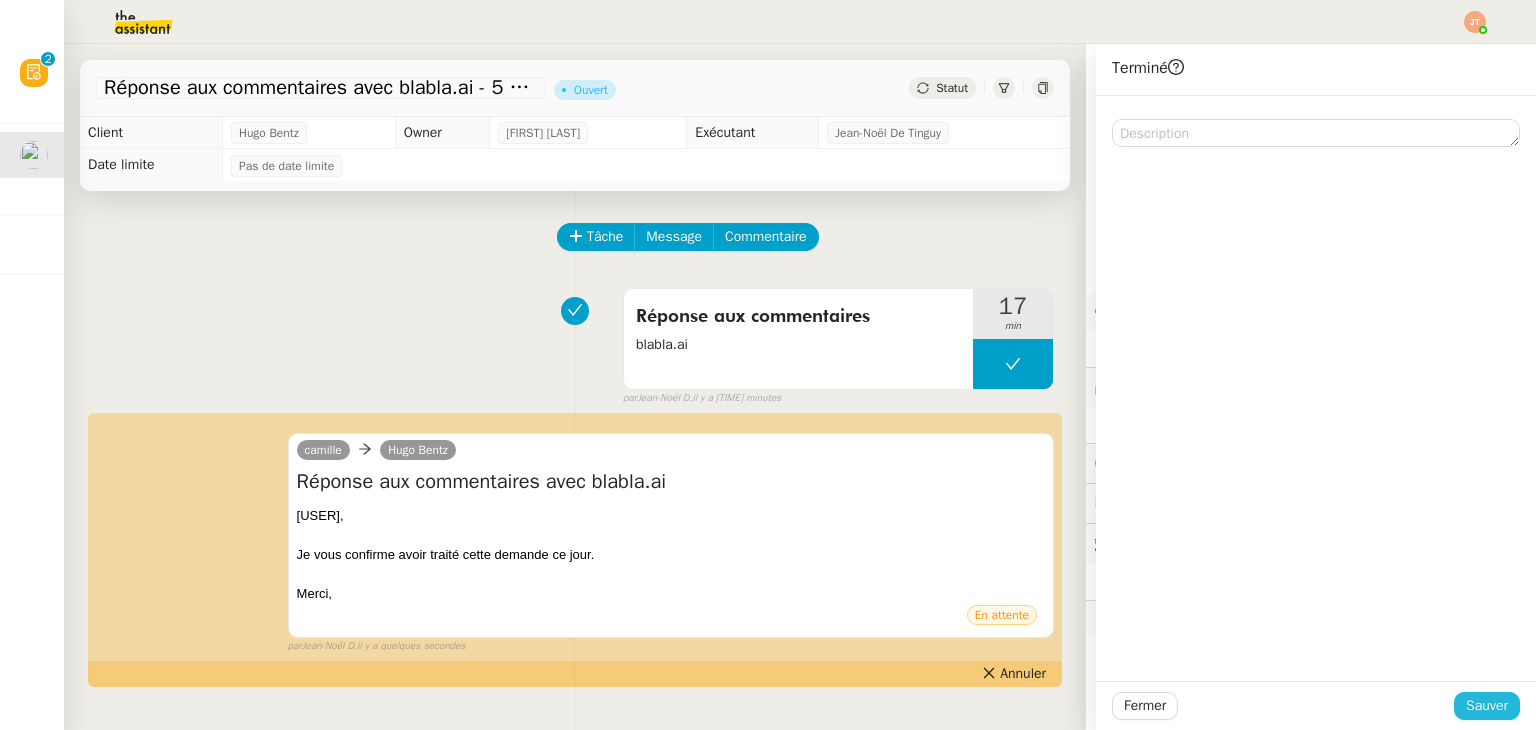 click on "Sauver" 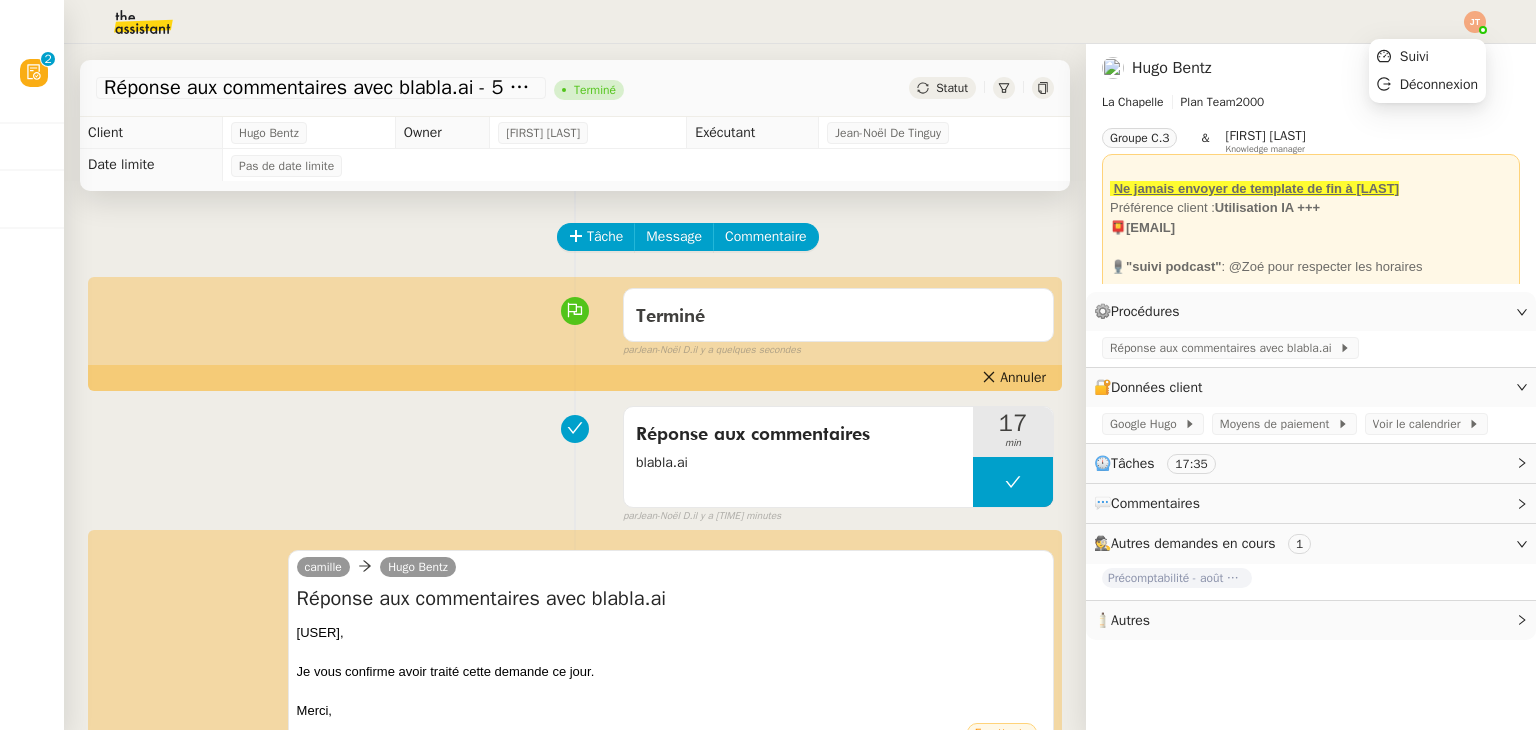 click 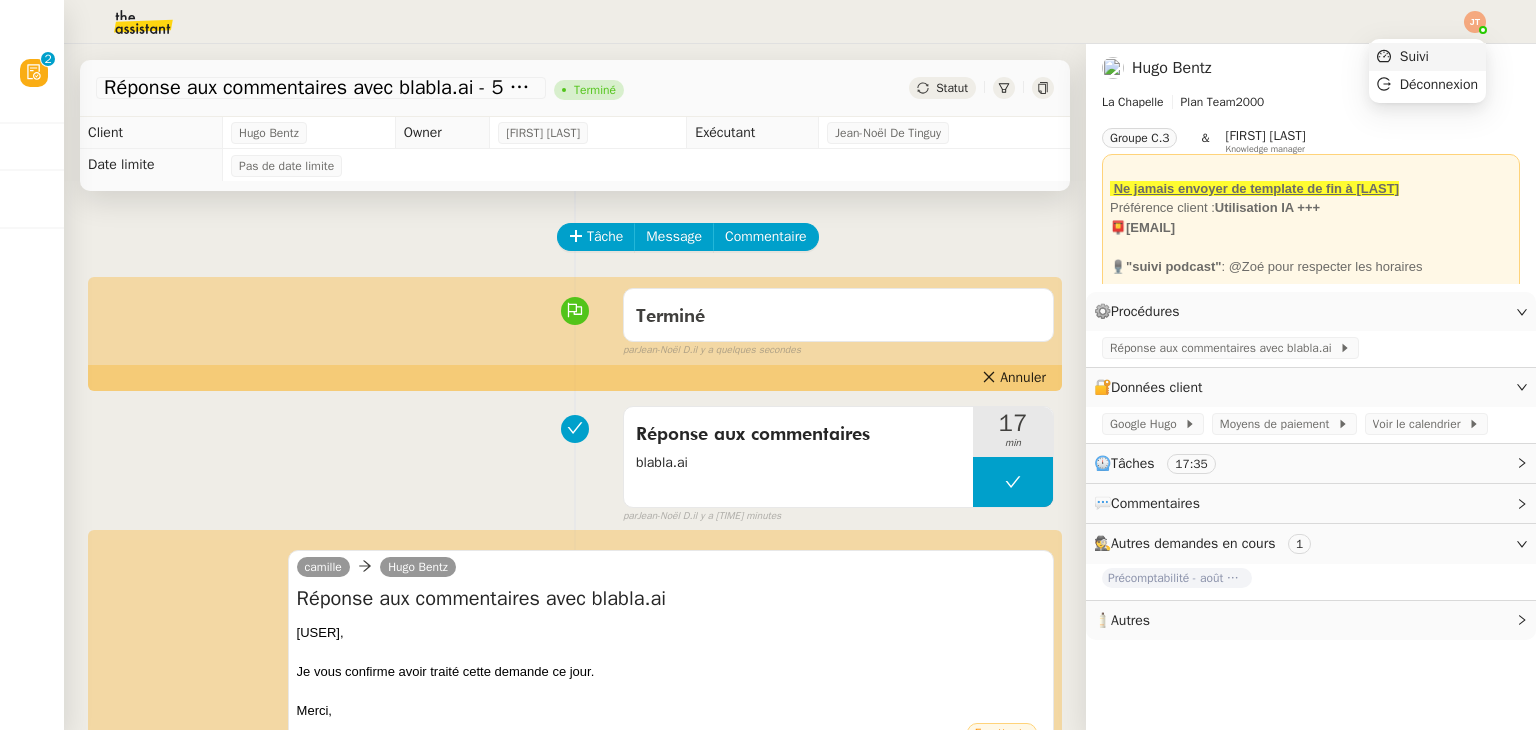 click on "Suivi" at bounding box center (1427, 57) 